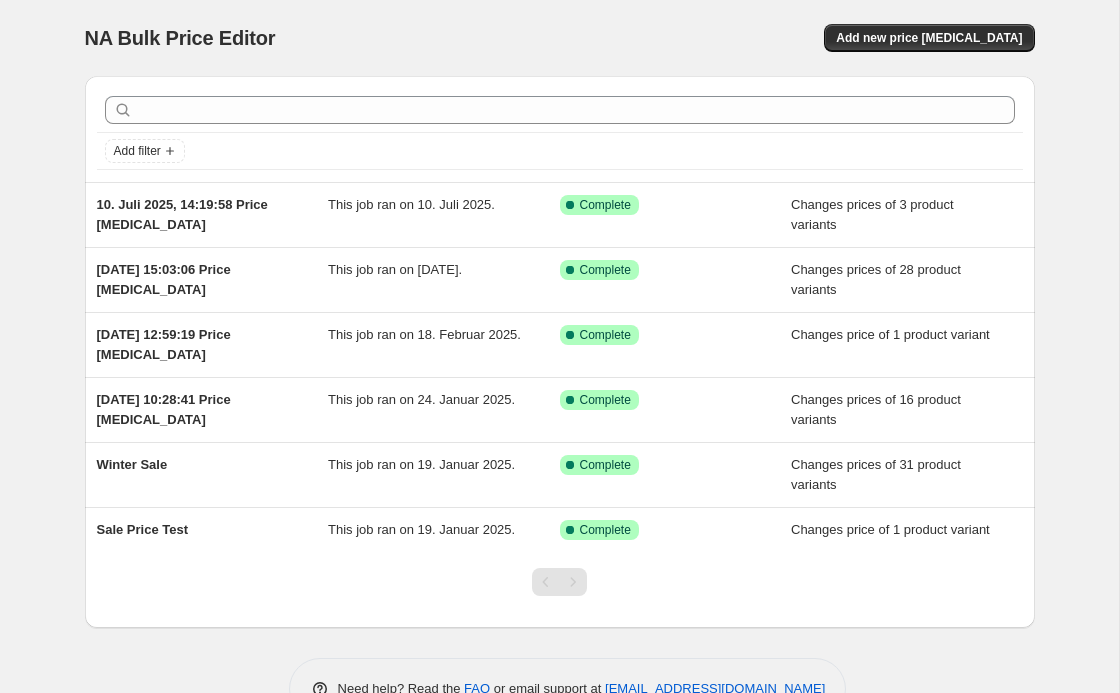 scroll, scrollTop: 0, scrollLeft: 0, axis: both 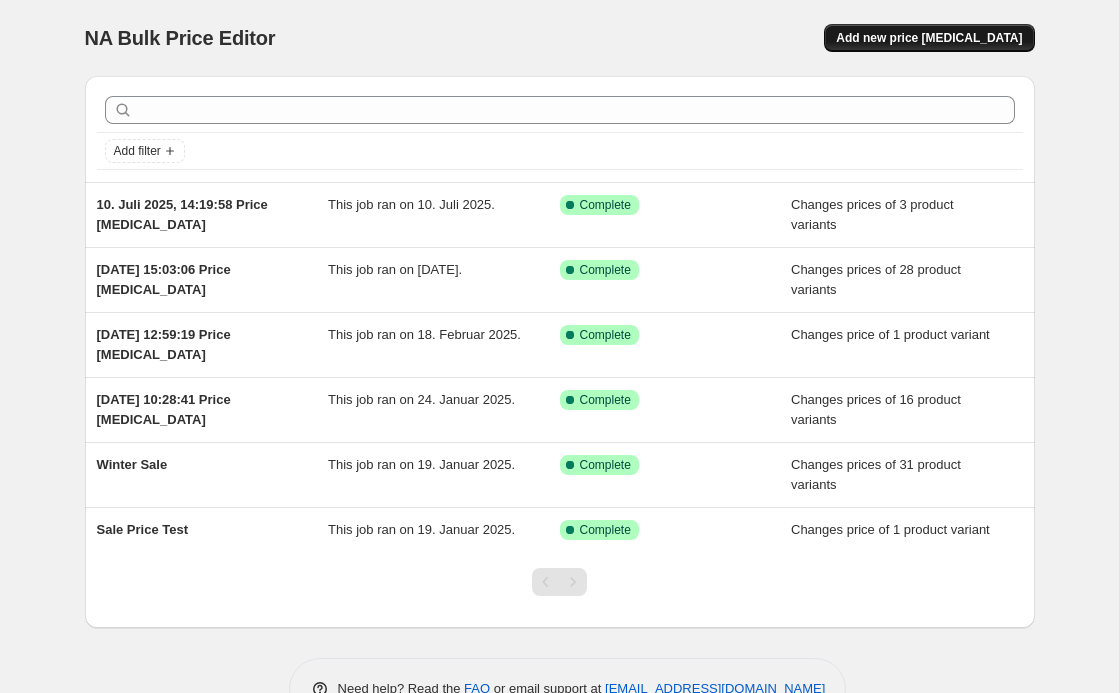 click on "Add new price [MEDICAL_DATA]" at bounding box center [929, 38] 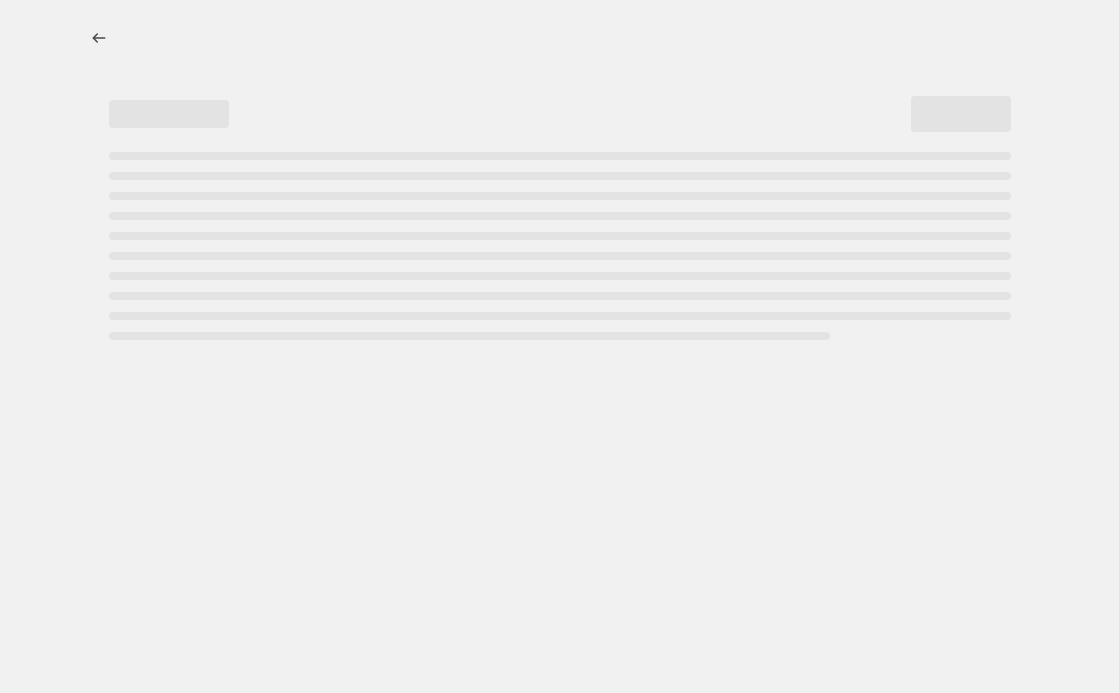 select on "percentage" 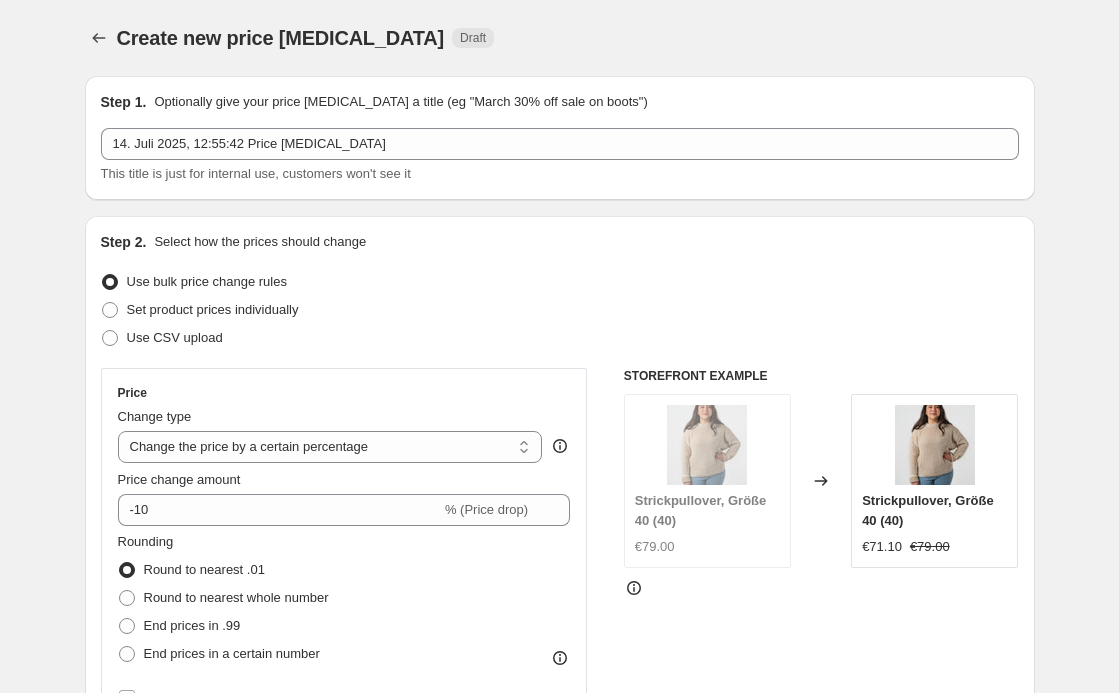 scroll, scrollTop: 29, scrollLeft: 0, axis: vertical 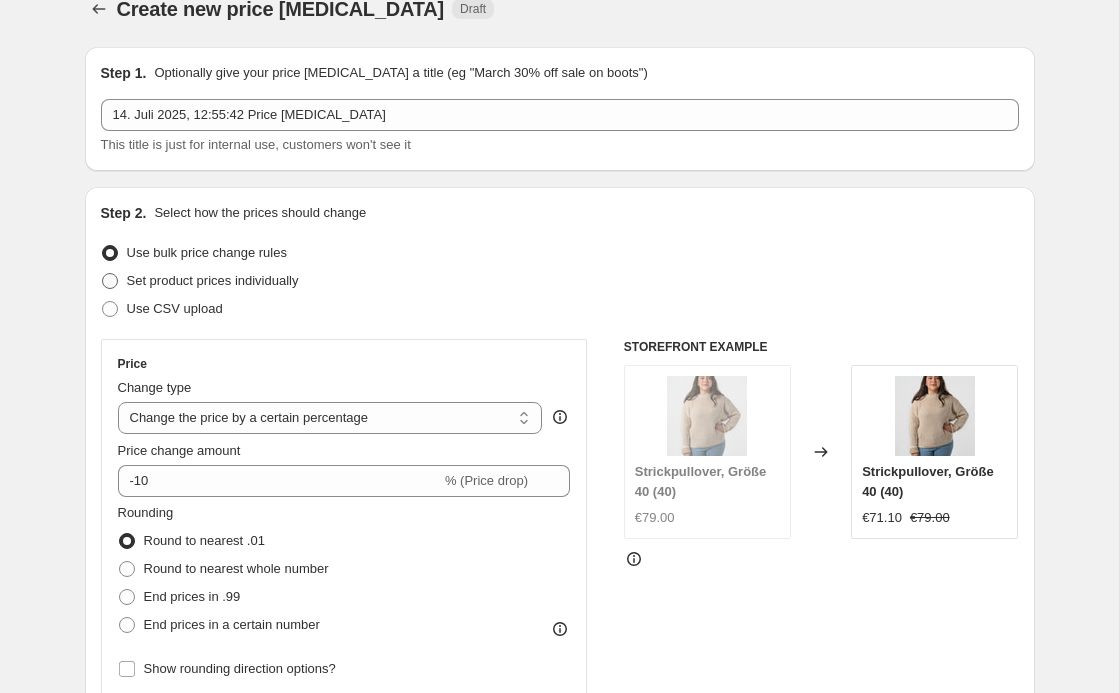 click at bounding box center [110, 281] 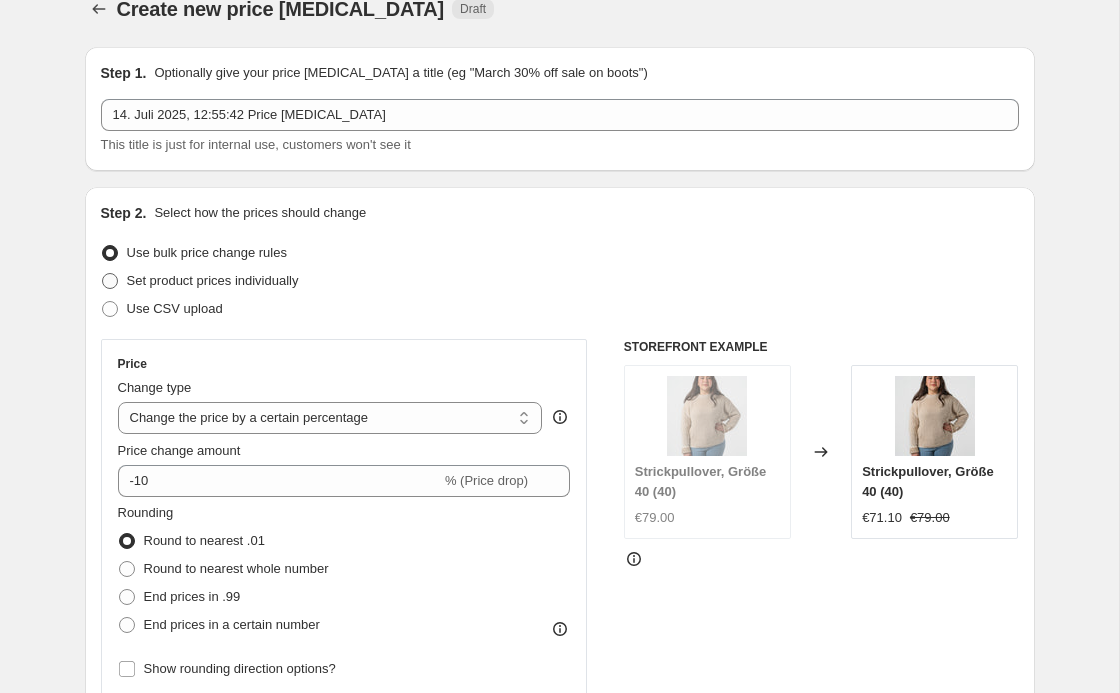 radio on "true" 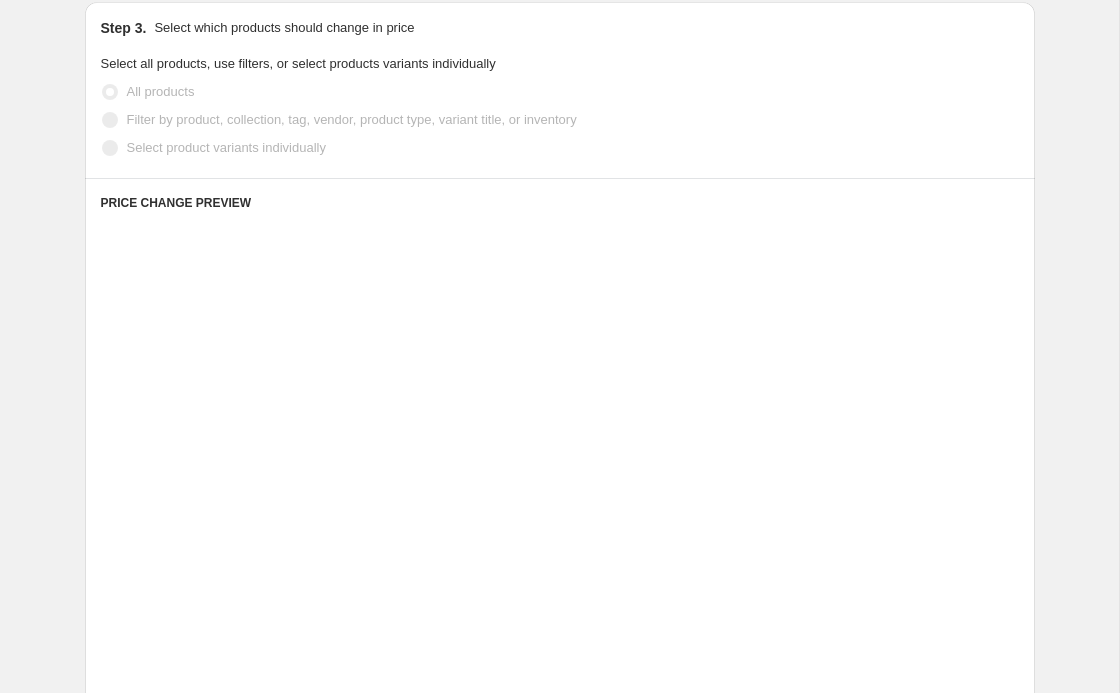 scroll, scrollTop: 431, scrollLeft: 0, axis: vertical 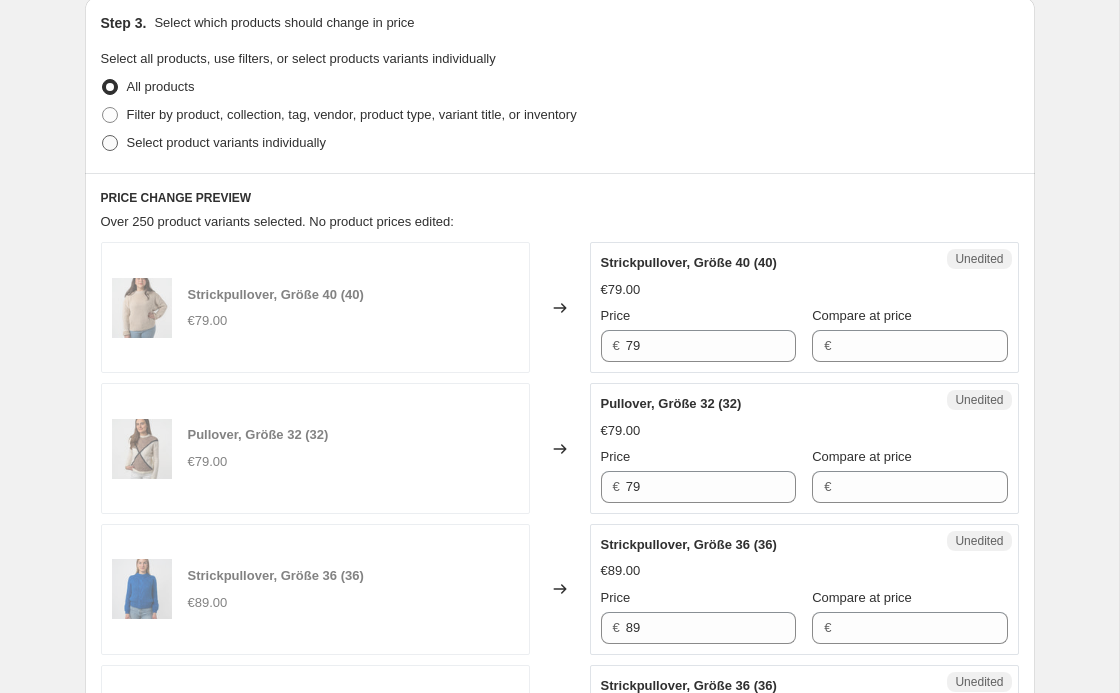 click at bounding box center [110, 143] 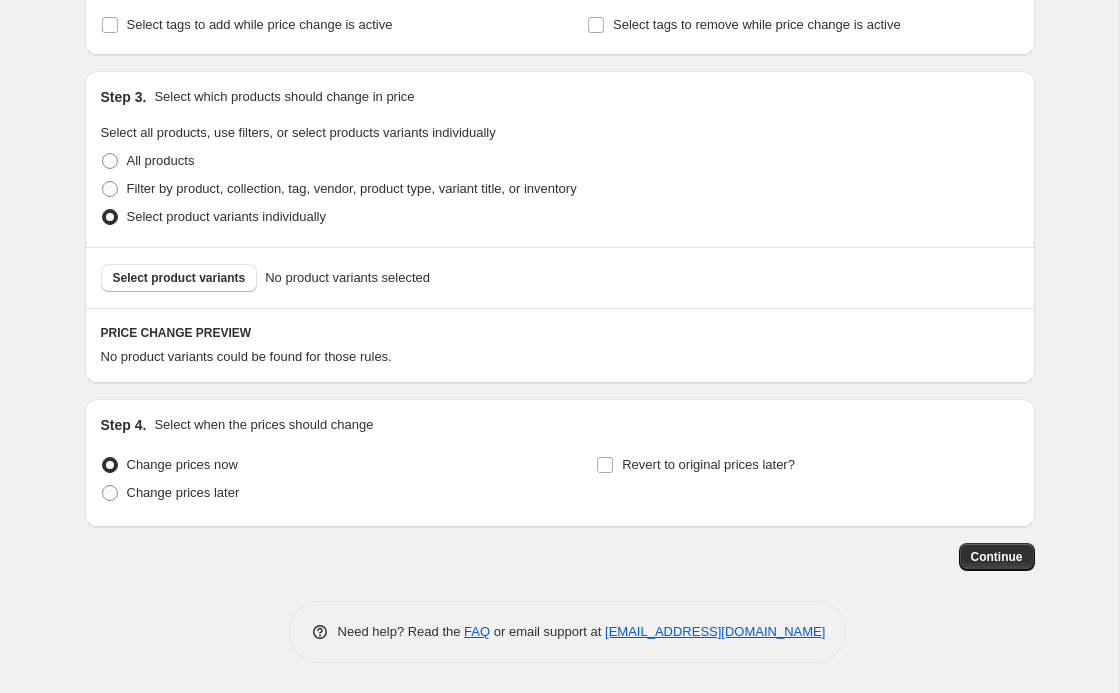 scroll, scrollTop: 357, scrollLeft: 0, axis: vertical 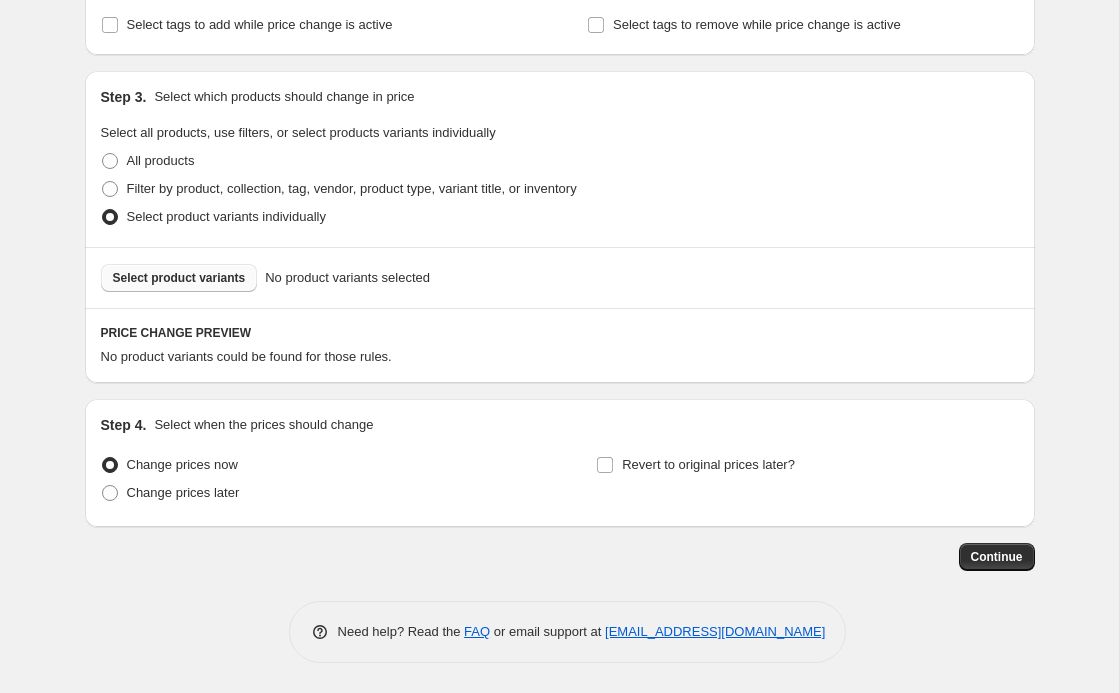 click on "Select product variants" at bounding box center [179, 278] 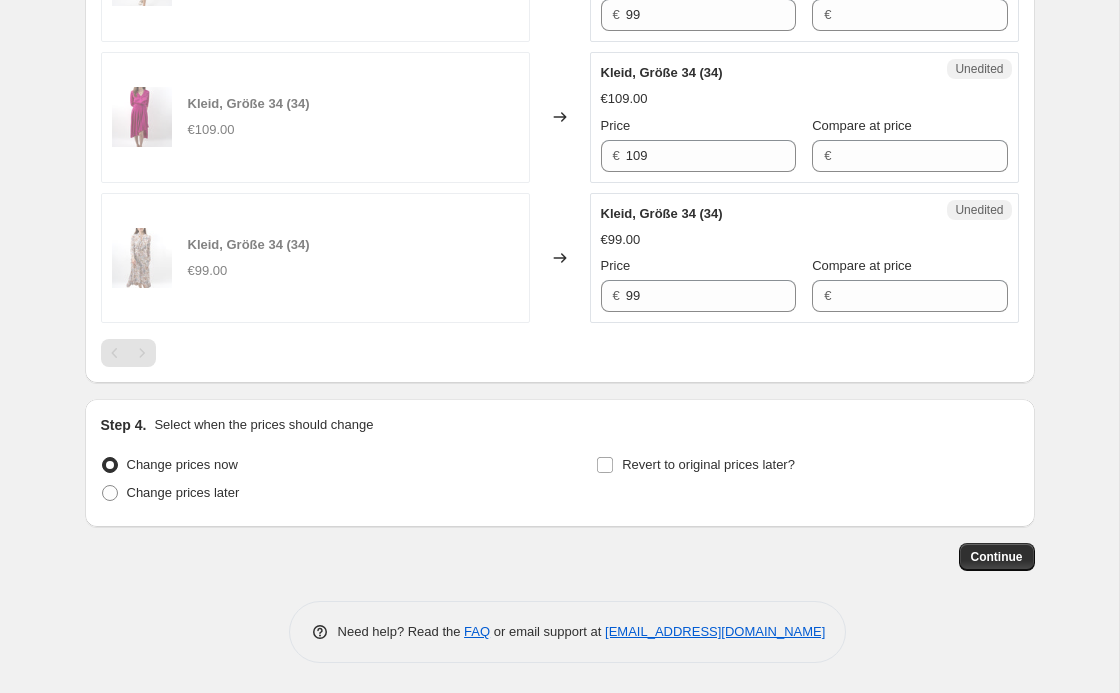 scroll, scrollTop: 1105, scrollLeft: 0, axis: vertical 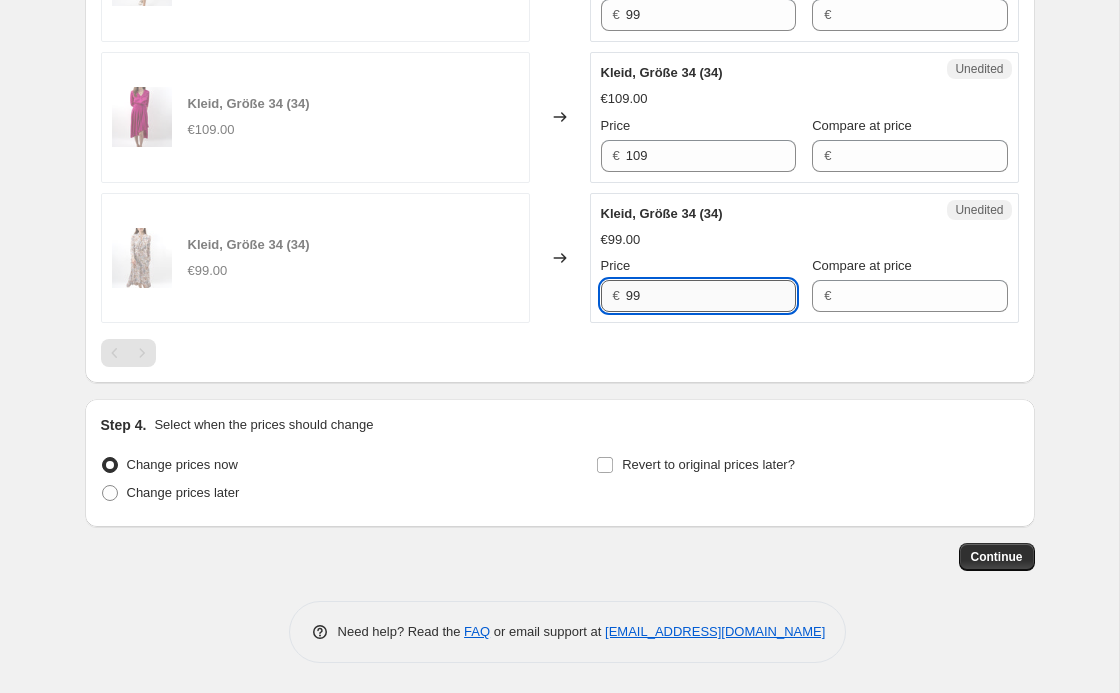 click on "99" at bounding box center (711, 296) 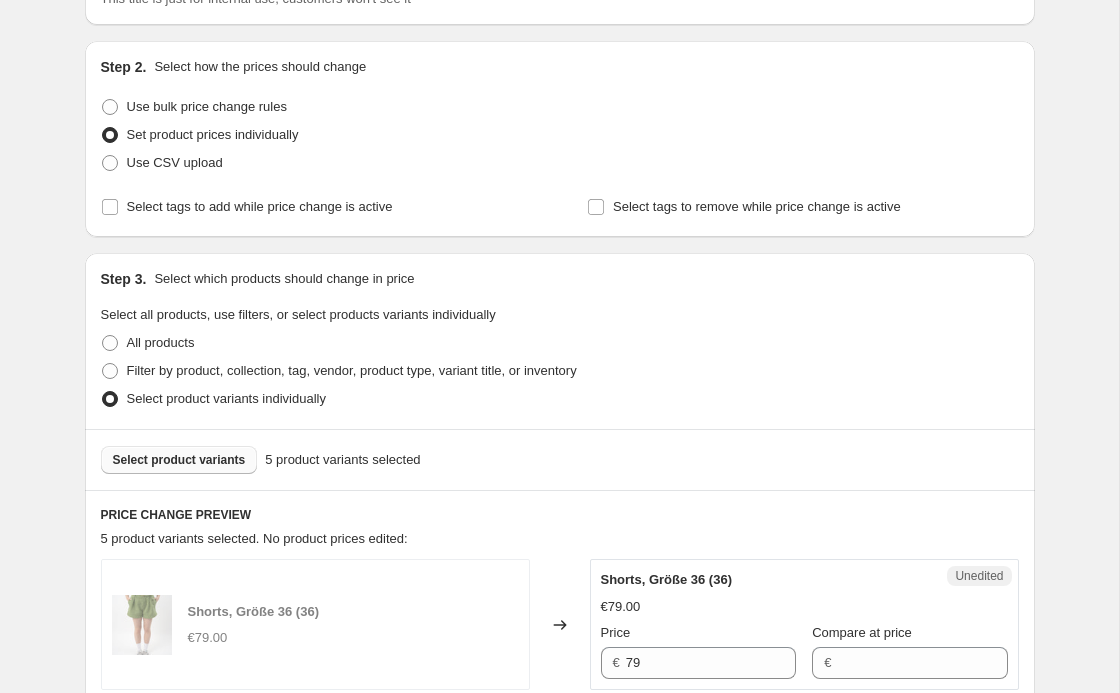 scroll, scrollTop: 134, scrollLeft: 0, axis: vertical 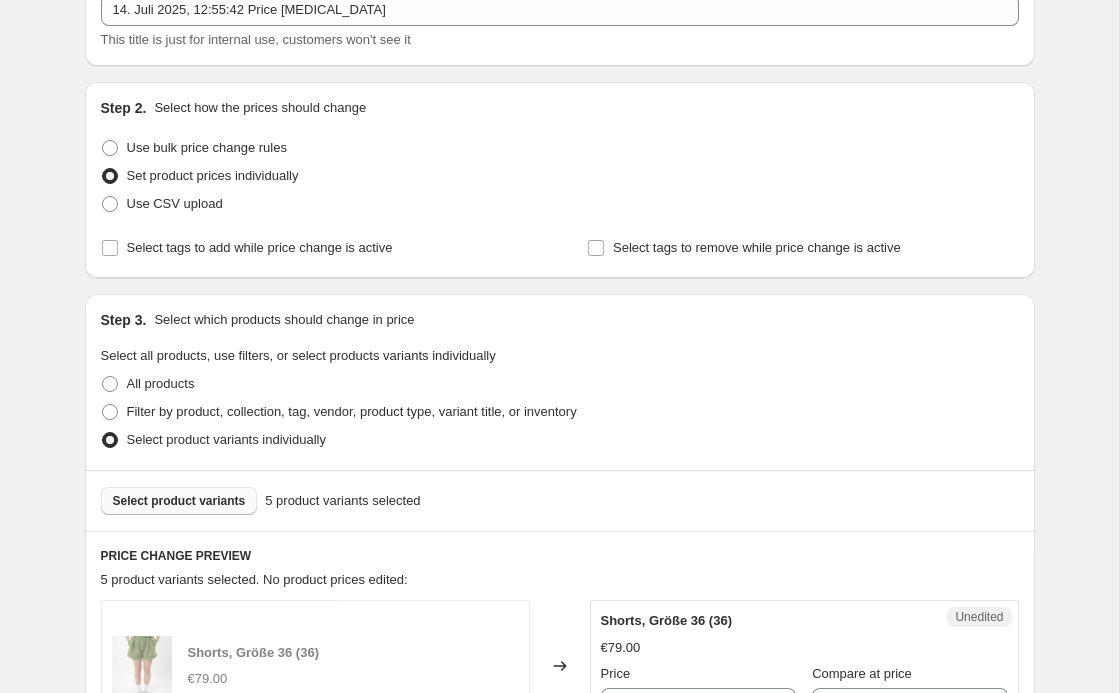 click on "Select product variants" at bounding box center [179, 501] 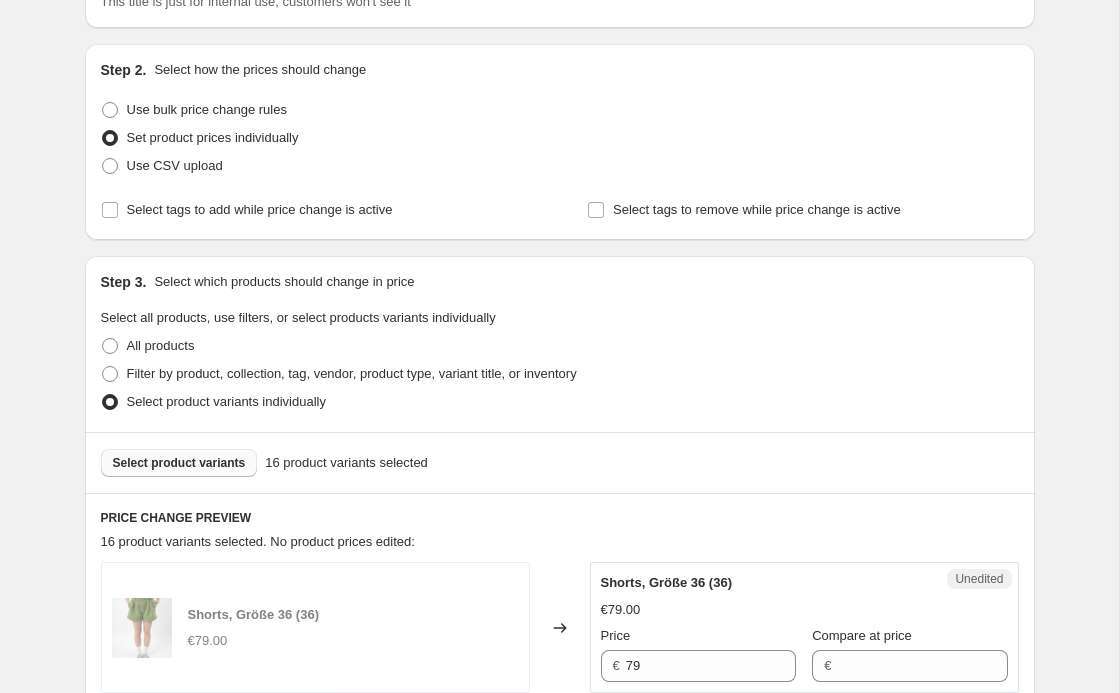 scroll, scrollTop: 177, scrollLeft: 0, axis: vertical 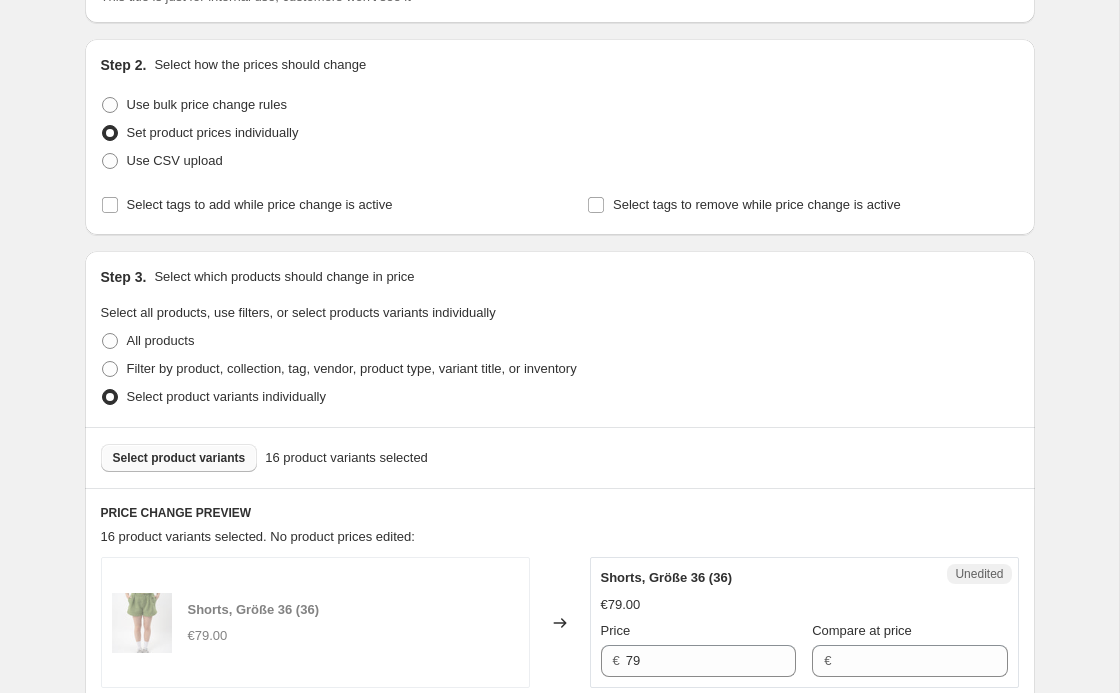 click on "Select product variants" at bounding box center (179, 458) 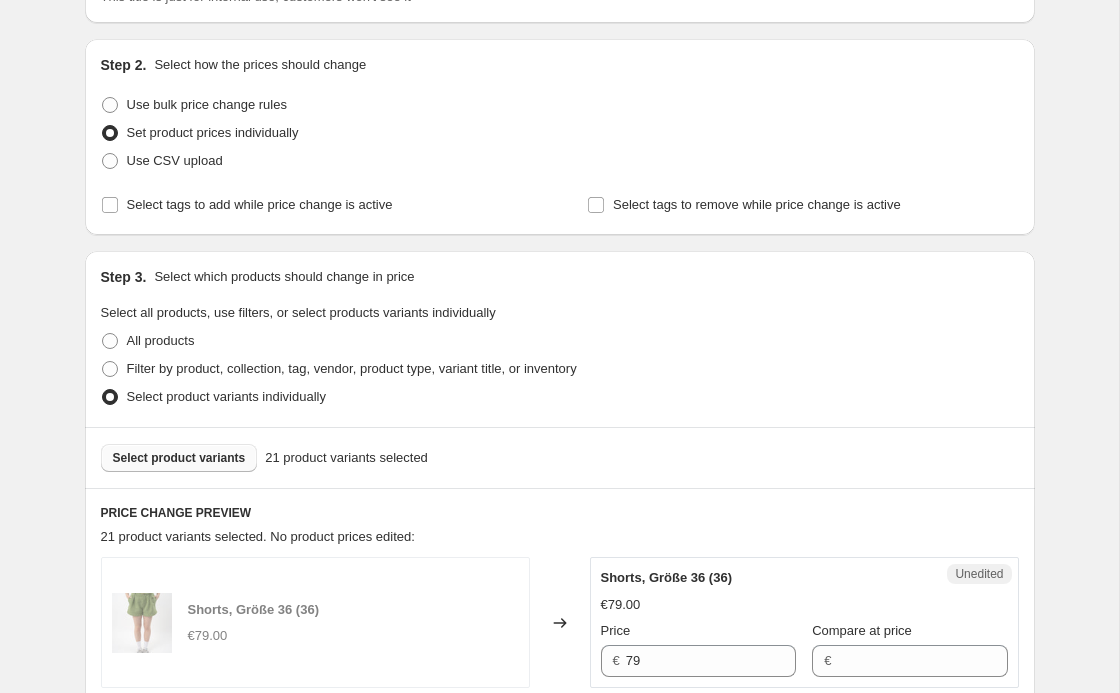 click on "Select product variants" at bounding box center (179, 458) 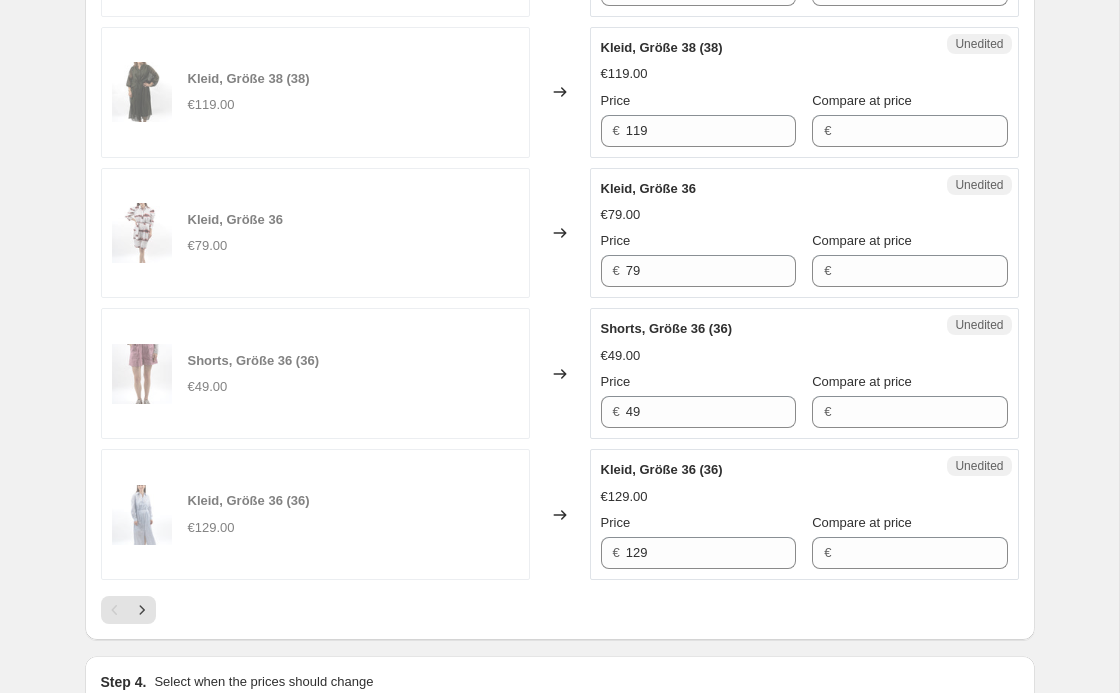 scroll, scrollTop: 3118, scrollLeft: 0, axis: vertical 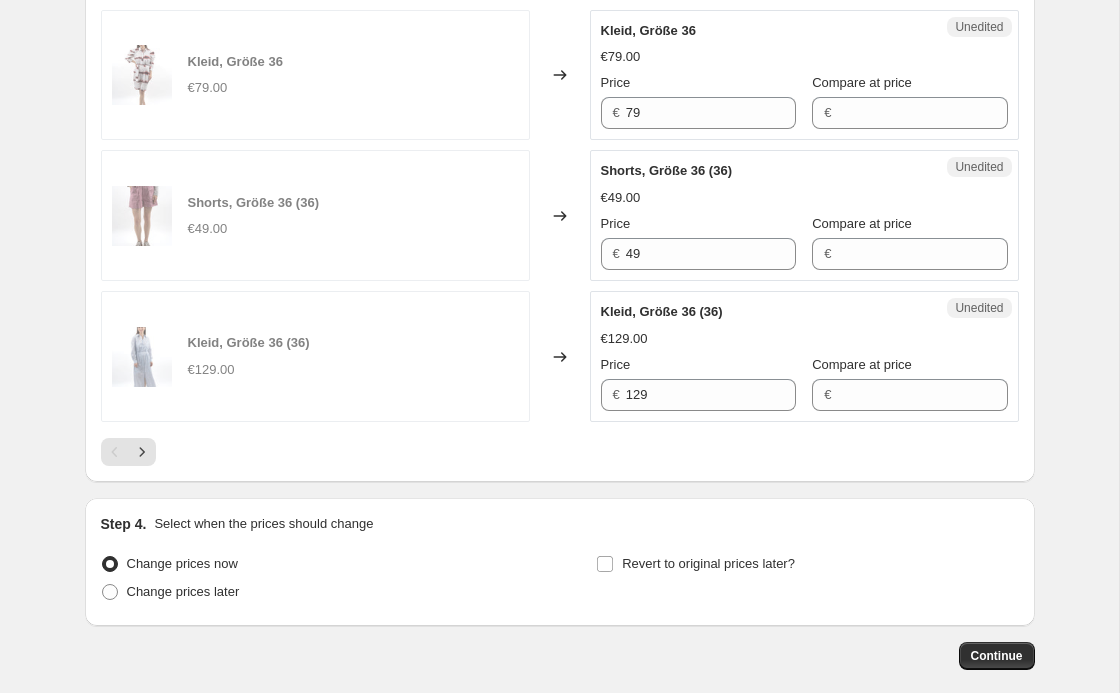 click on "Price" at bounding box center (698, 365) 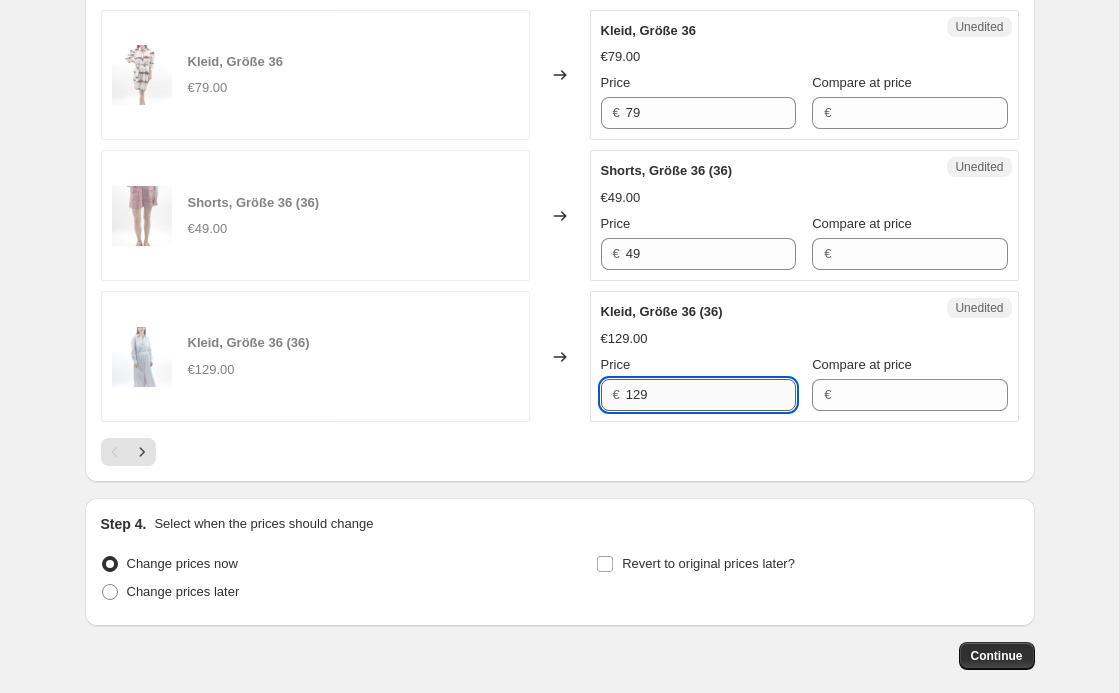 click on "129" at bounding box center [711, 395] 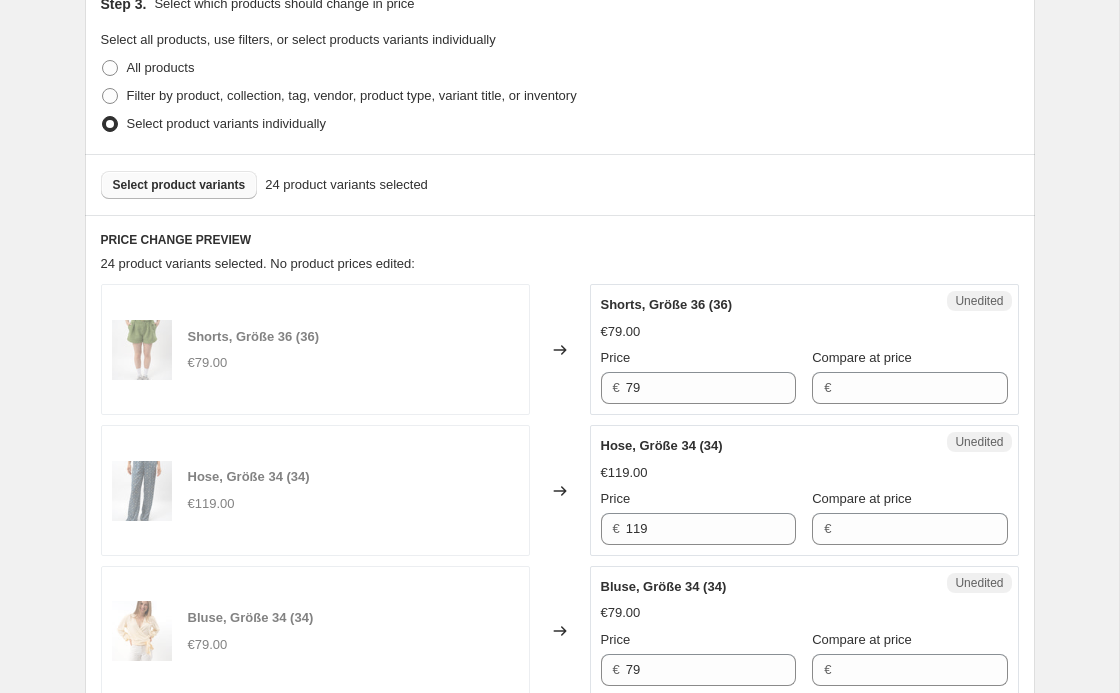 scroll, scrollTop: 302, scrollLeft: 0, axis: vertical 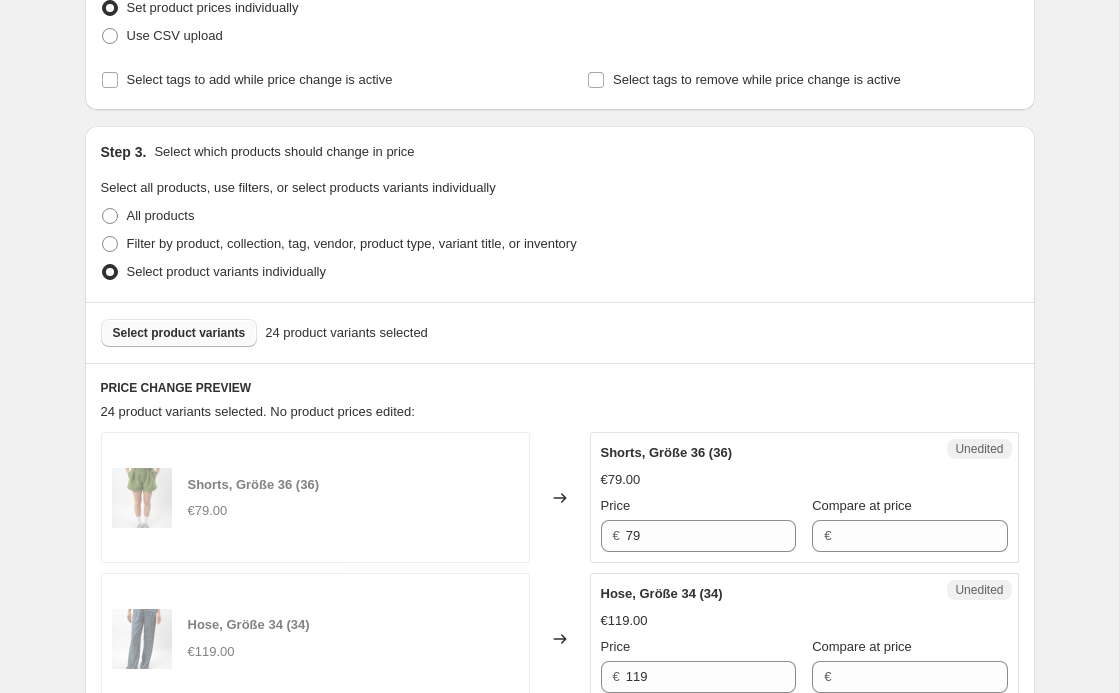 click on "Select product variants" at bounding box center (179, 333) 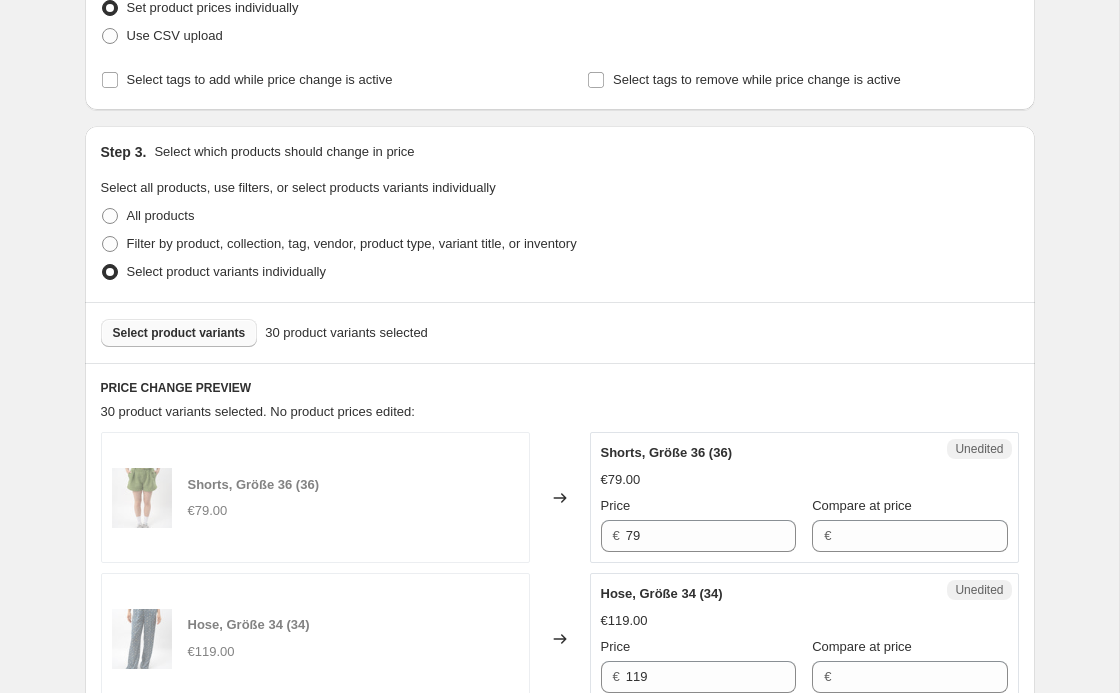 click on "Select product variants" at bounding box center [179, 333] 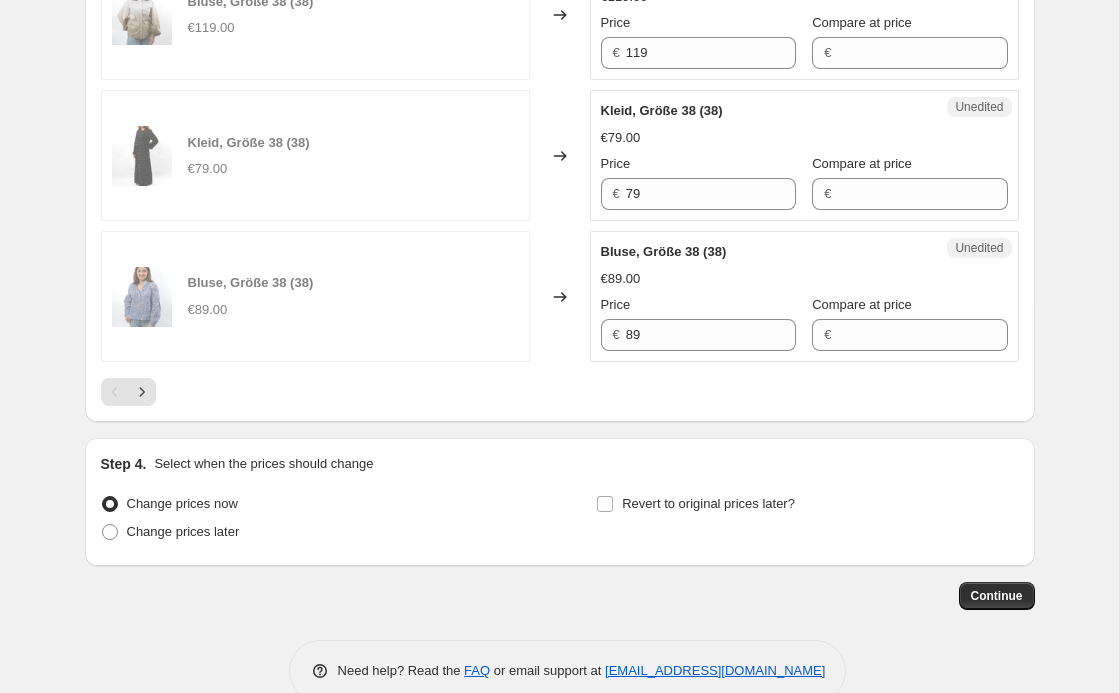 scroll, scrollTop: 3173, scrollLeft: 0, axis: vertical 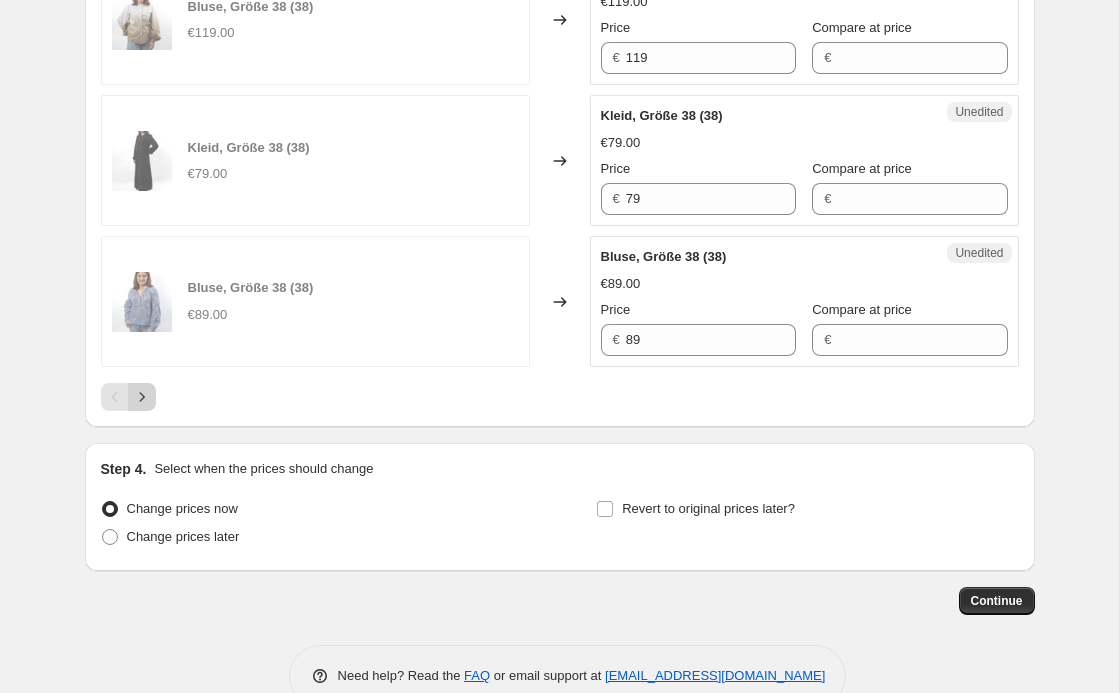 click 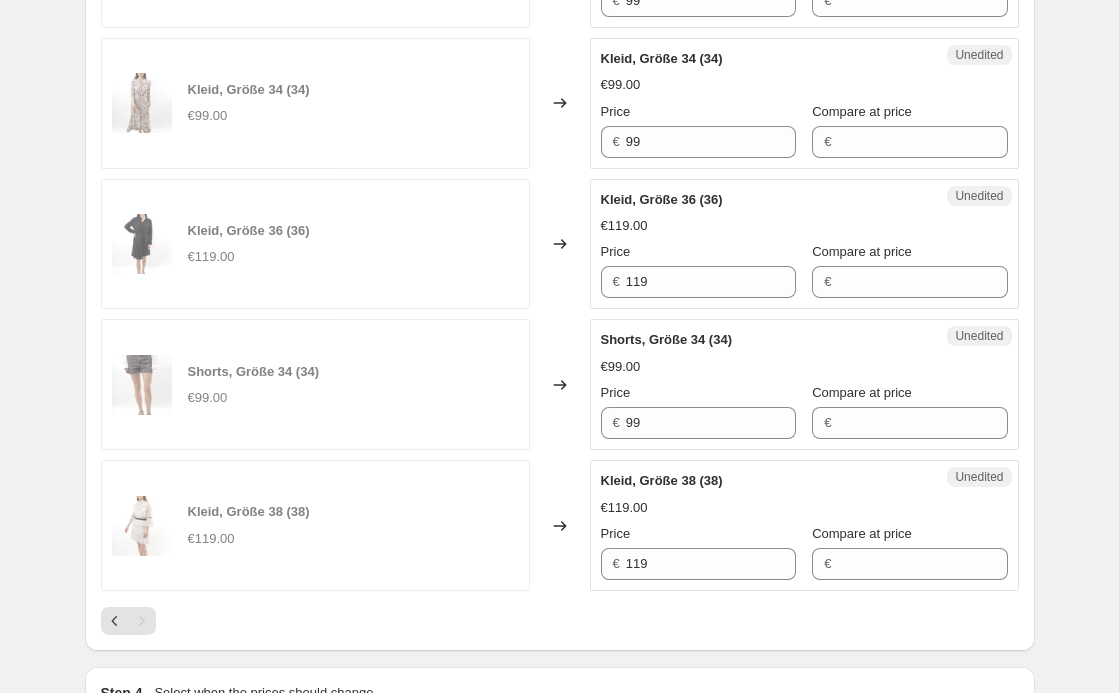 scroll, scrollTop: 1712, scrollLeft: 0, axis: vertical 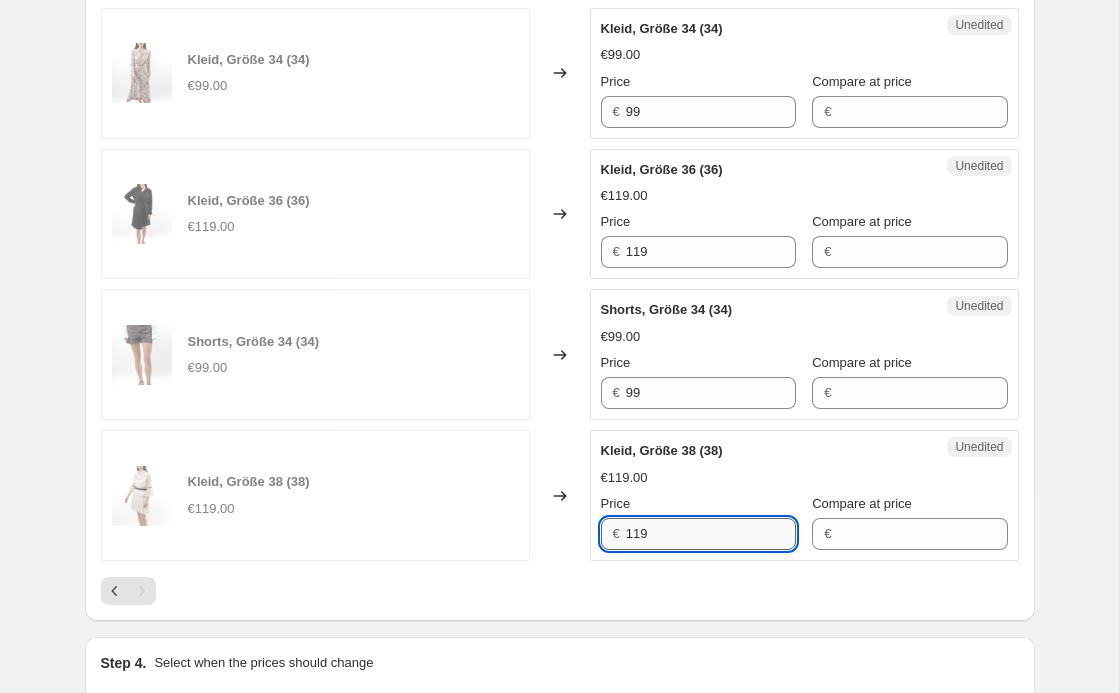 click on "119" at bounding box center [711, 534] 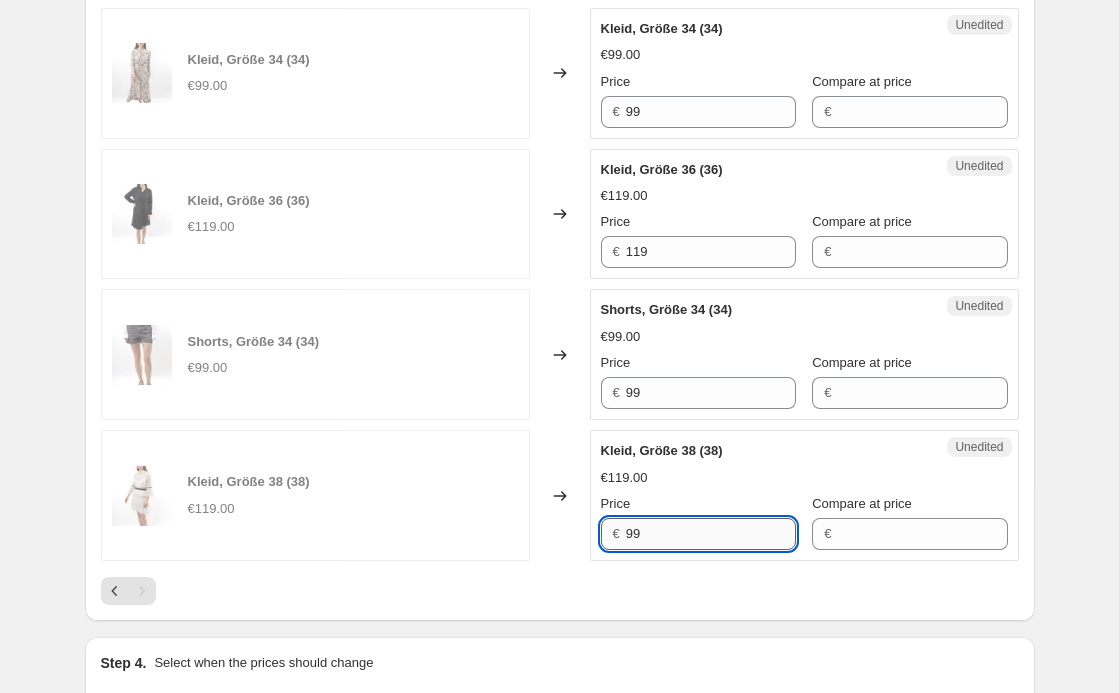 type on "99" 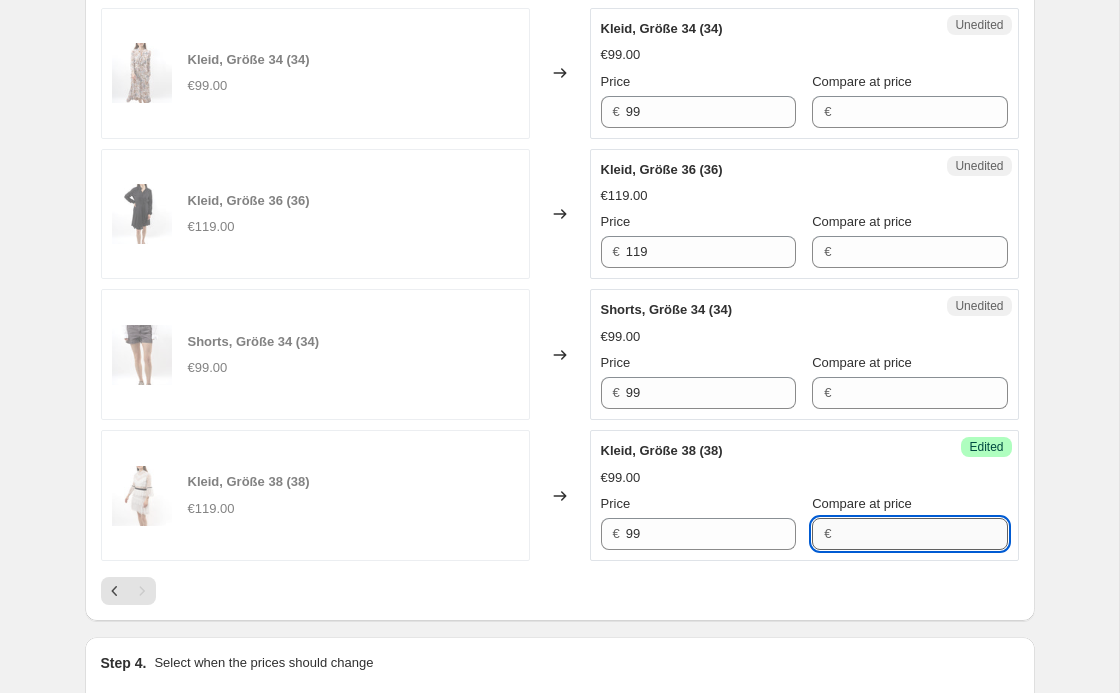 click on "Compare at price" at bounding box center (922, 534) 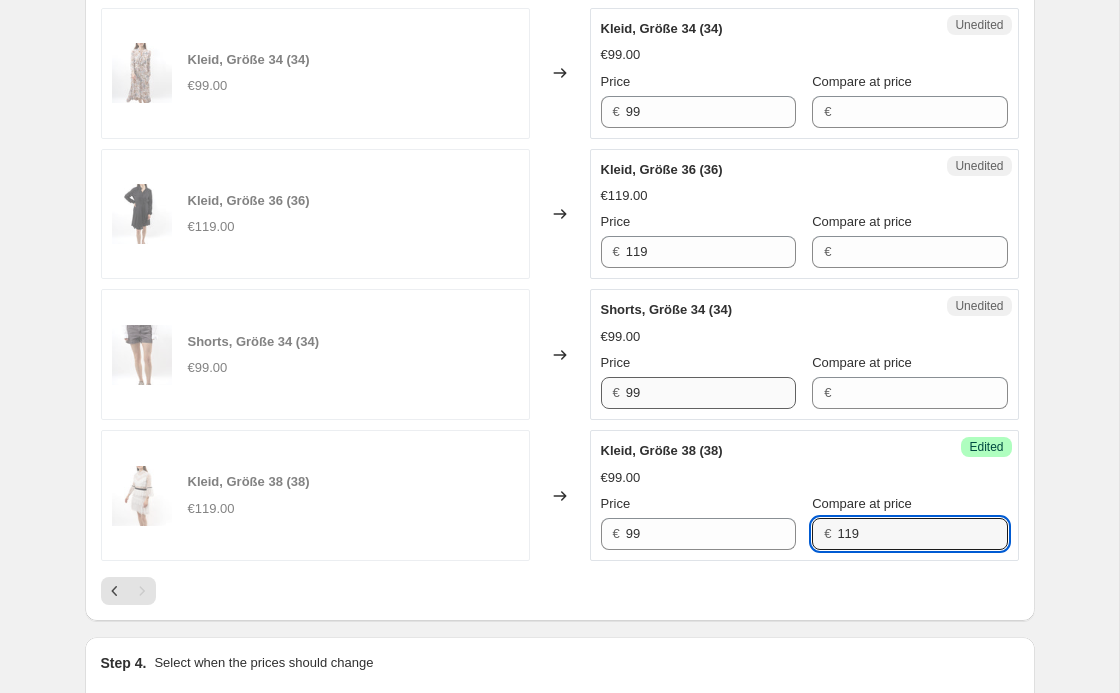 type on "119" 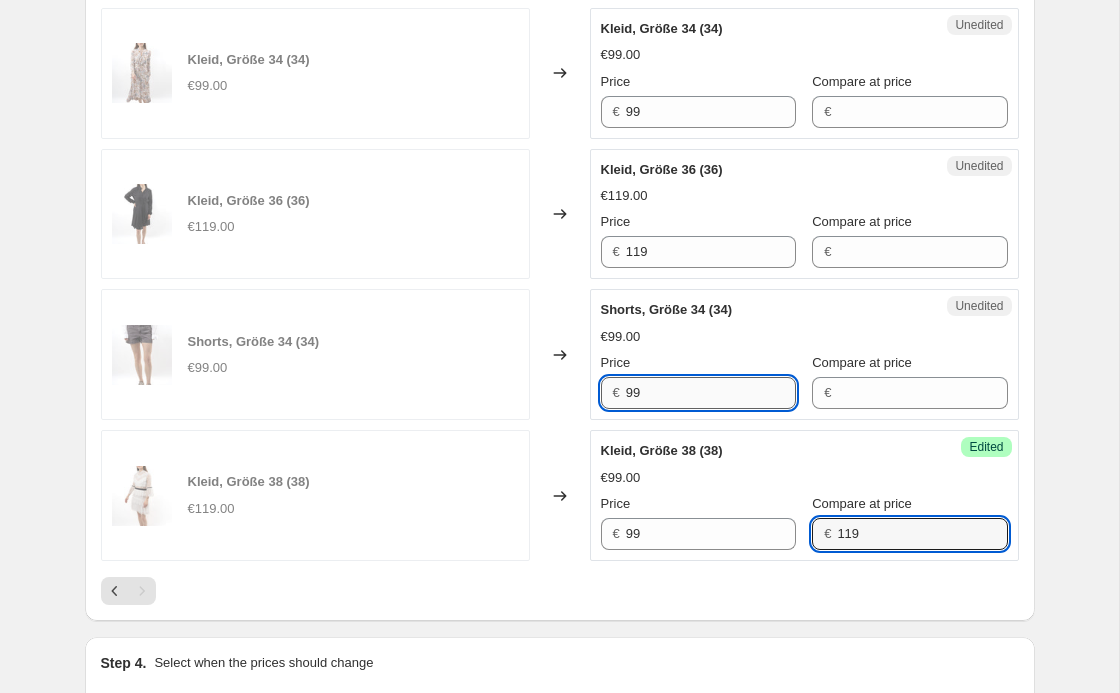 click on "99" at bounding box center [711, 393] 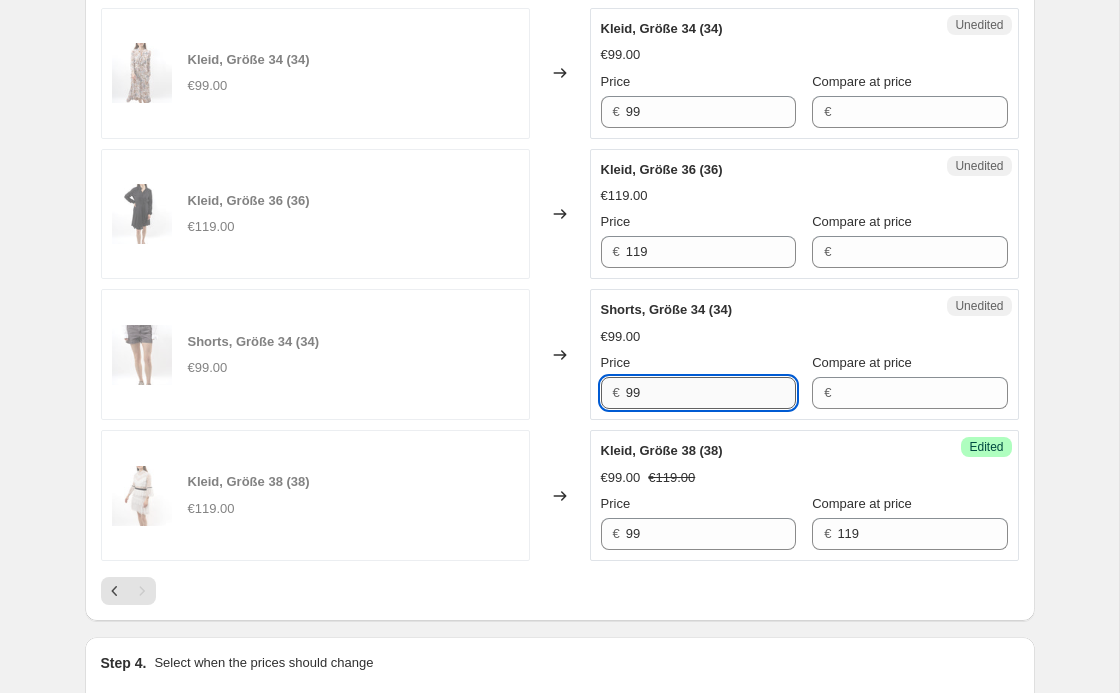 click on "99" at bounding box center [711, 393] 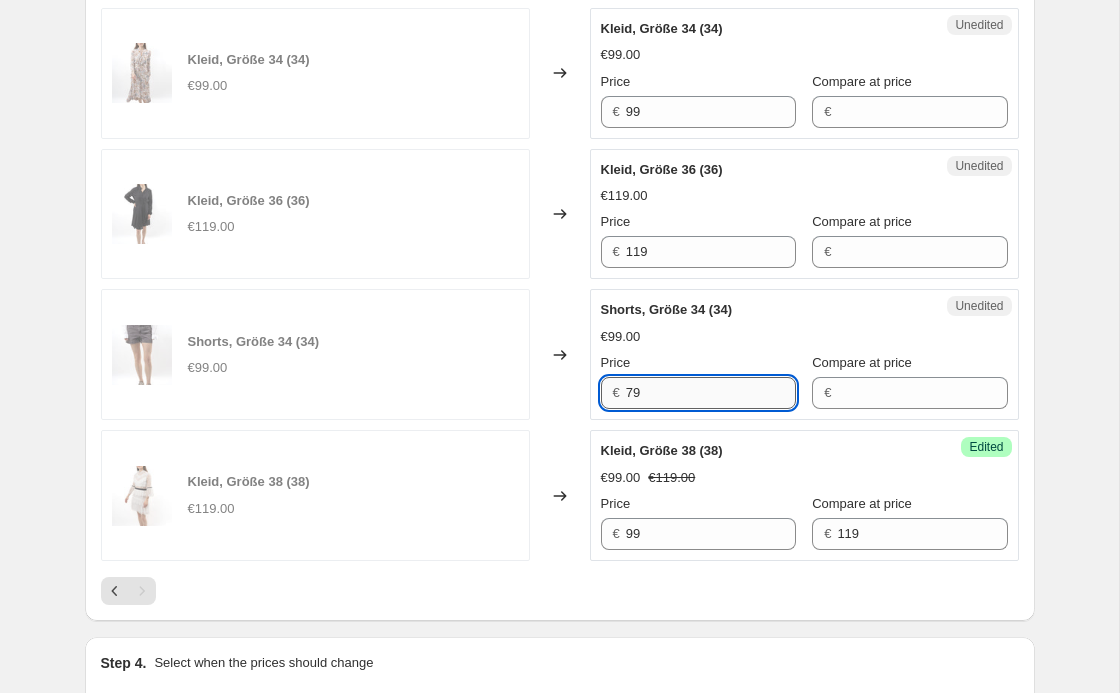 type on "79" 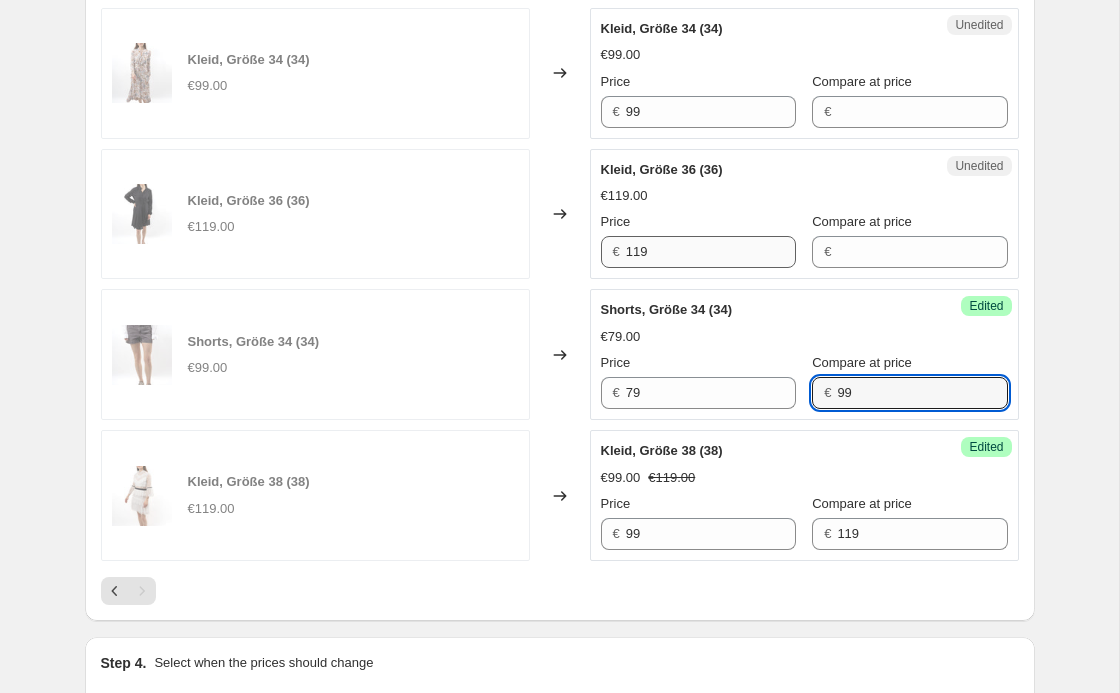 type on "99" 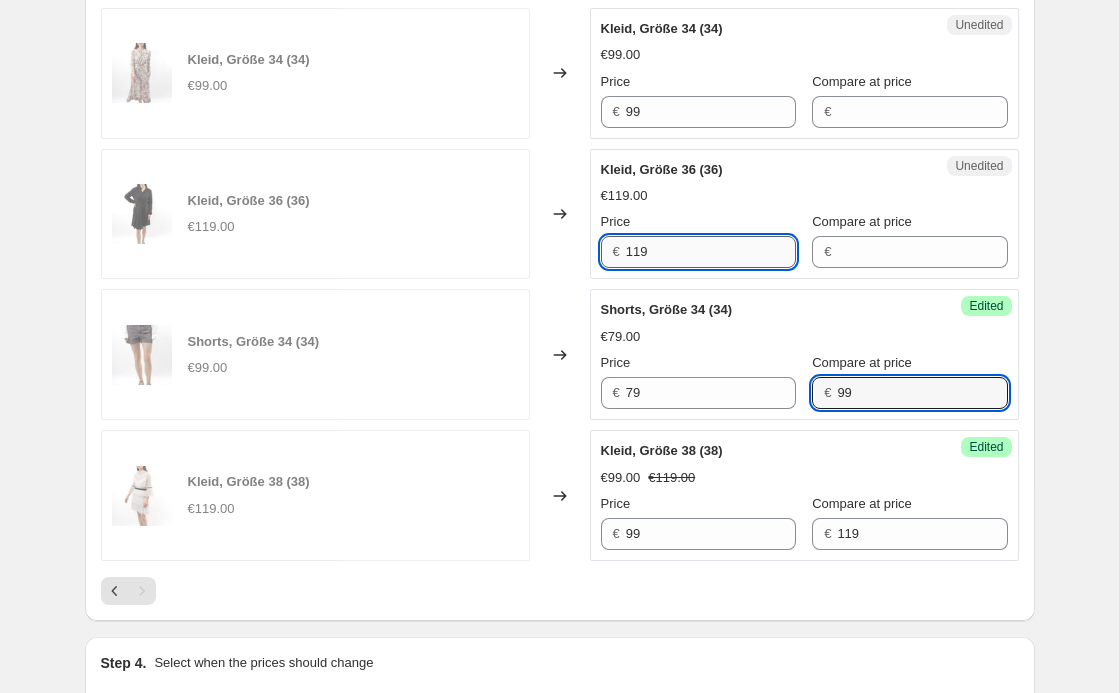click on "119" at bounding box center (711, 252) 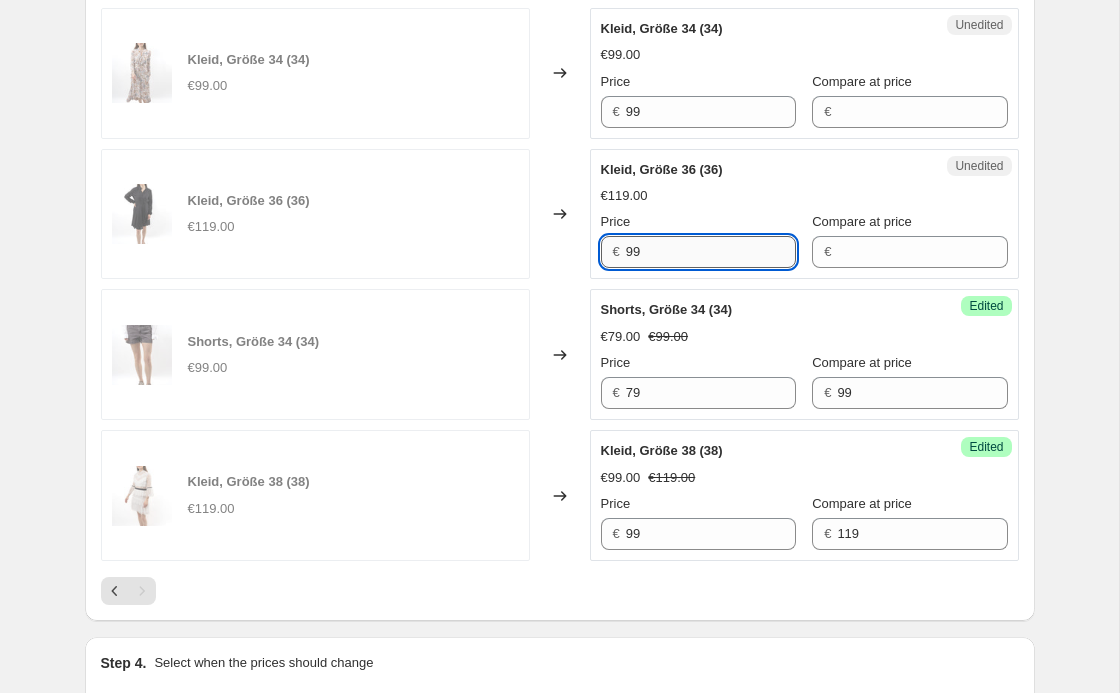 type on "99" 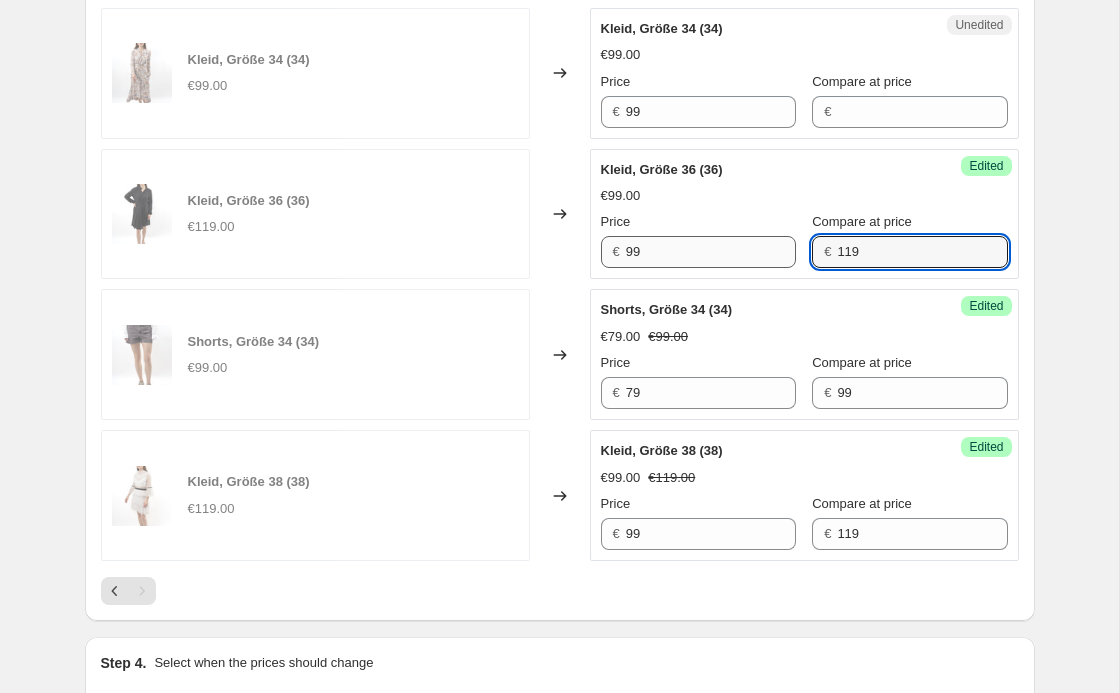 type on "119" 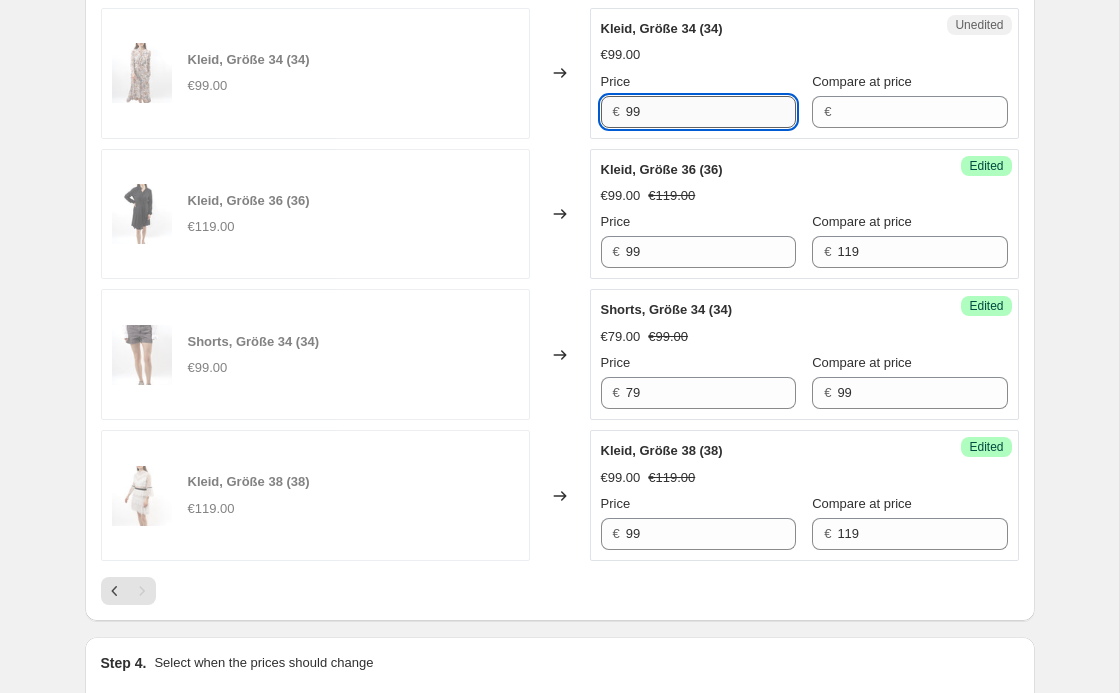click on "99" at bounding box center [711, 112] 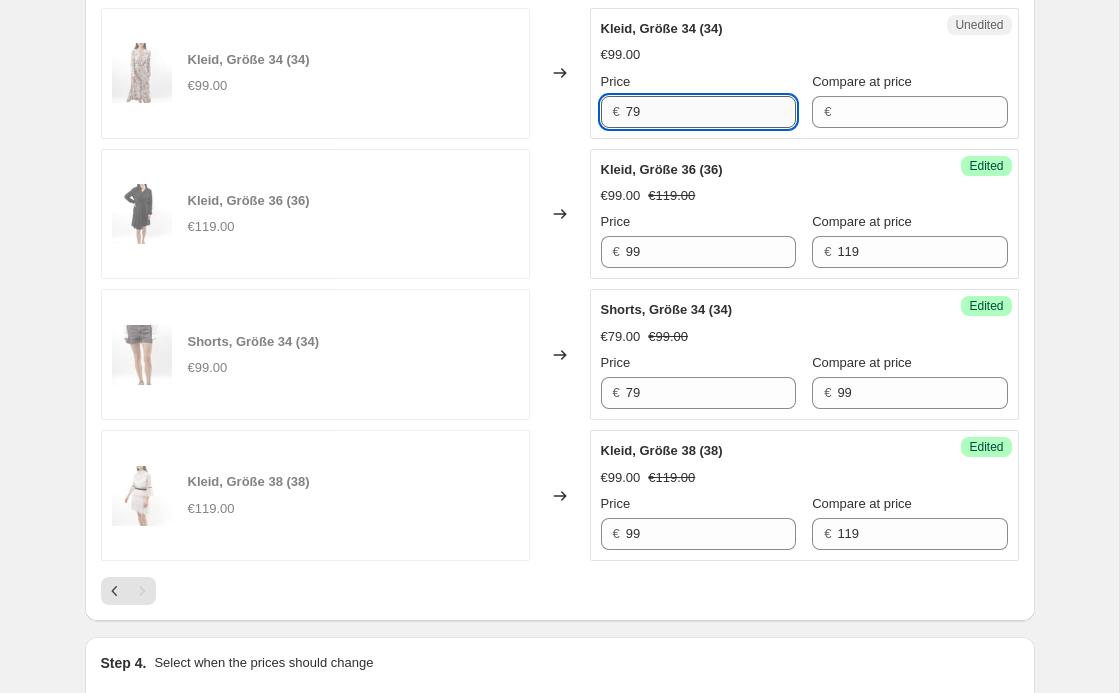 type on "79" 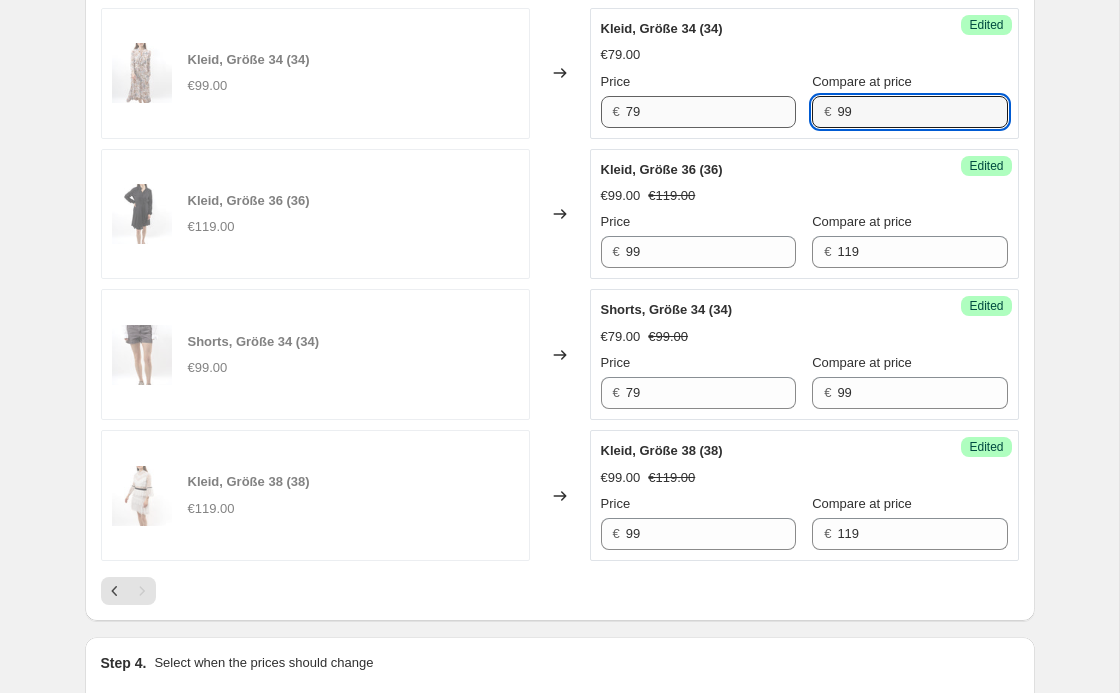 type on "99" 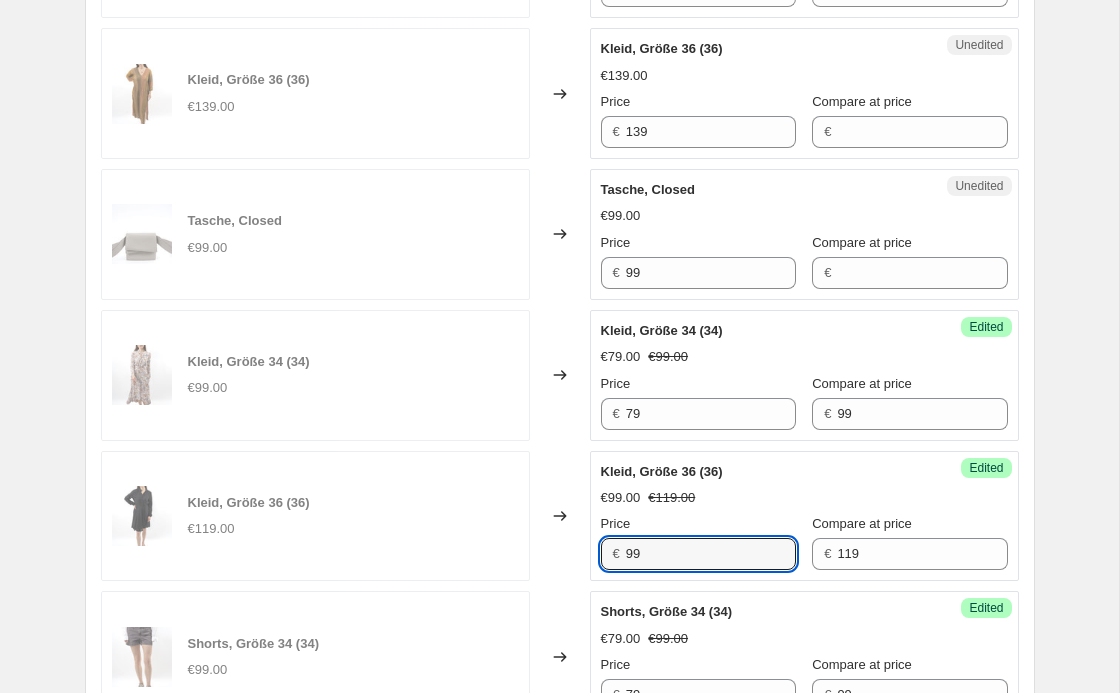 scroll, scrollTop: 1321, scrollLeft: 0, axis: vertical 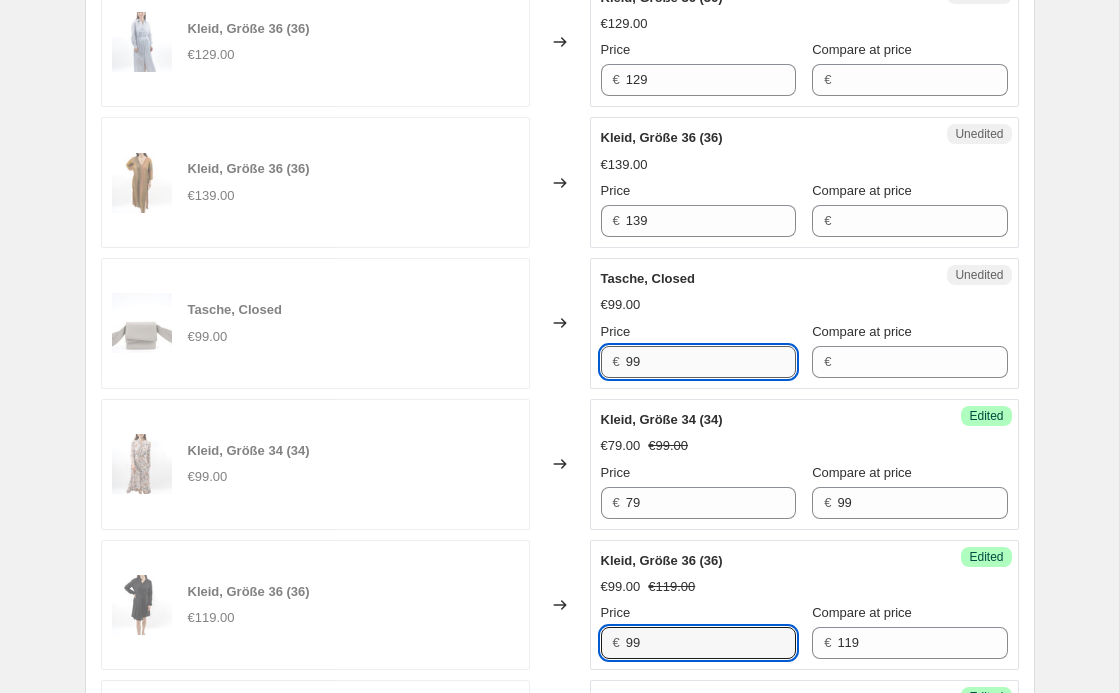 click on "99" at bounding box center (711, 362) 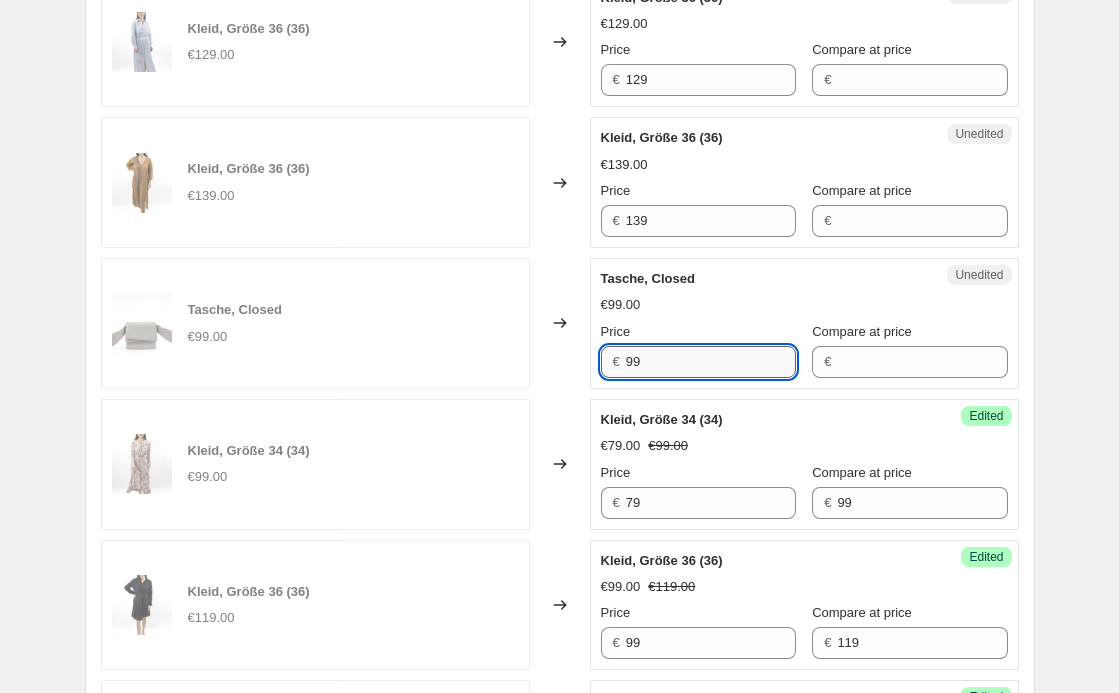 click on "99" at bounding box center (711, 362) 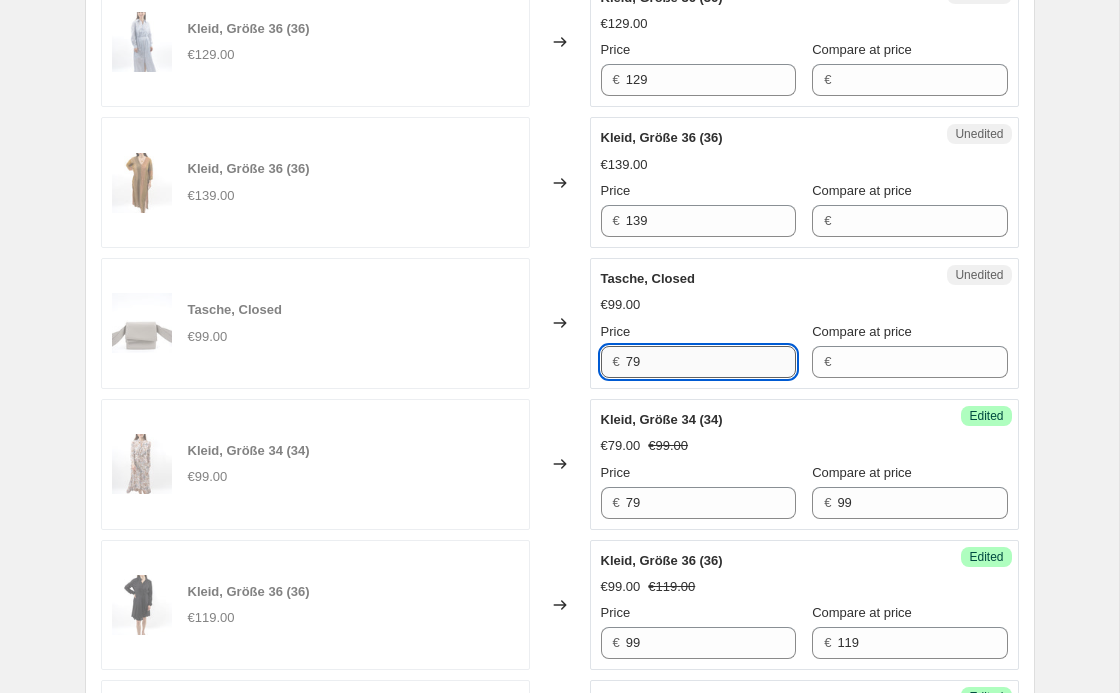 type on "79" 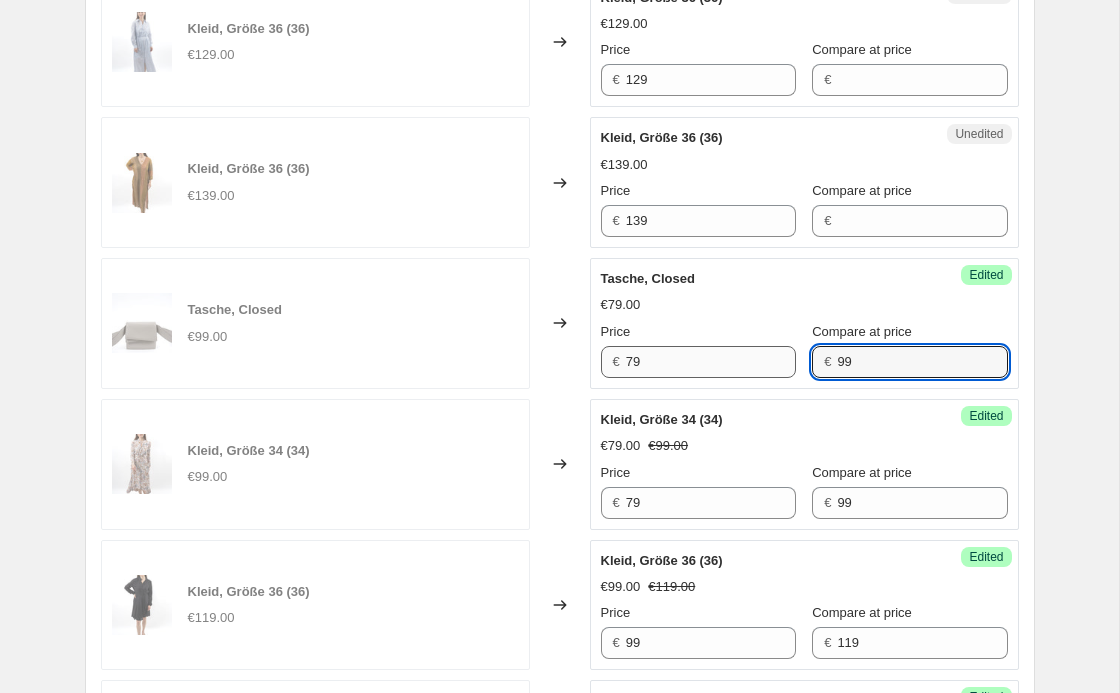 type on "99" 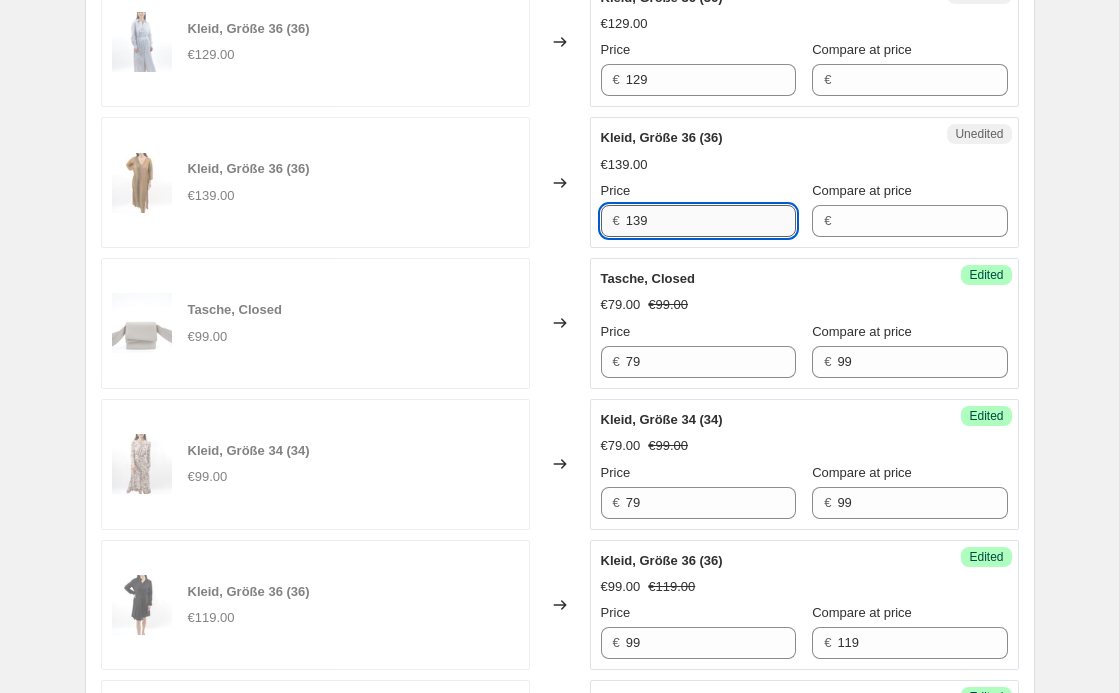 click on "139" at bounding box center (711, 221) 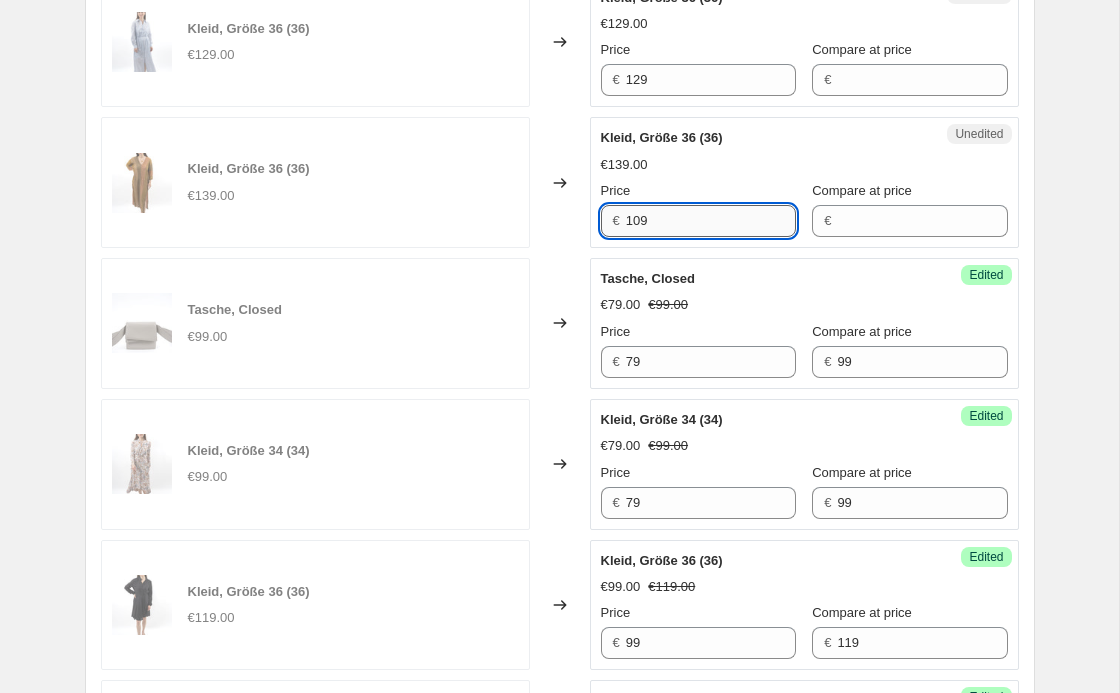 type on "109" 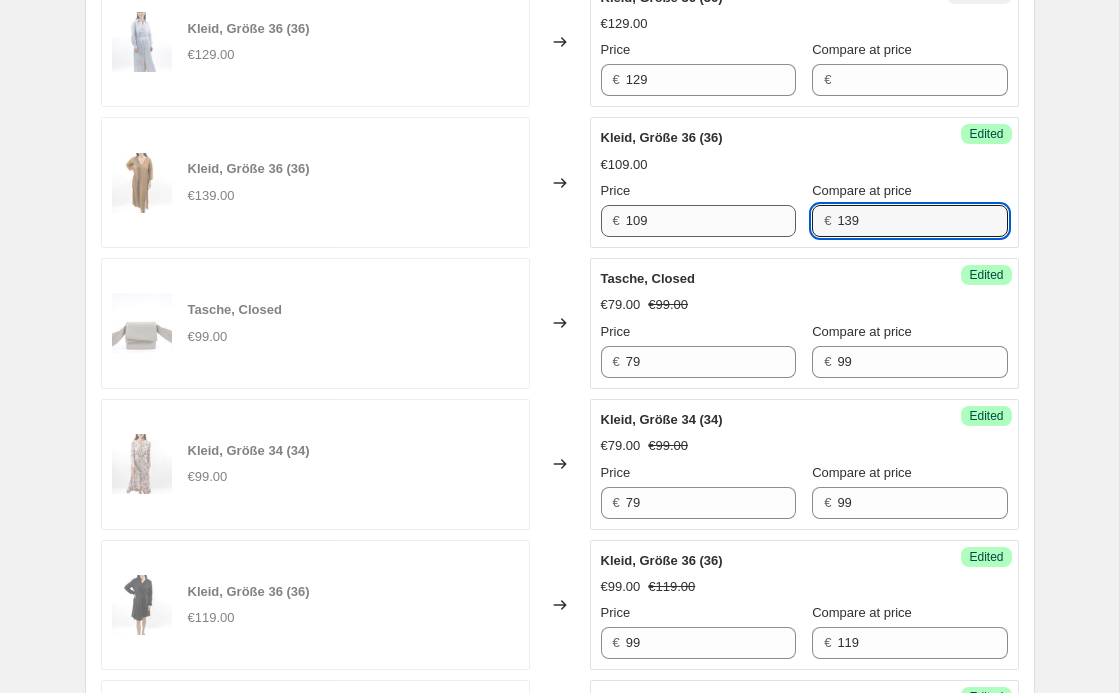 type on "139" 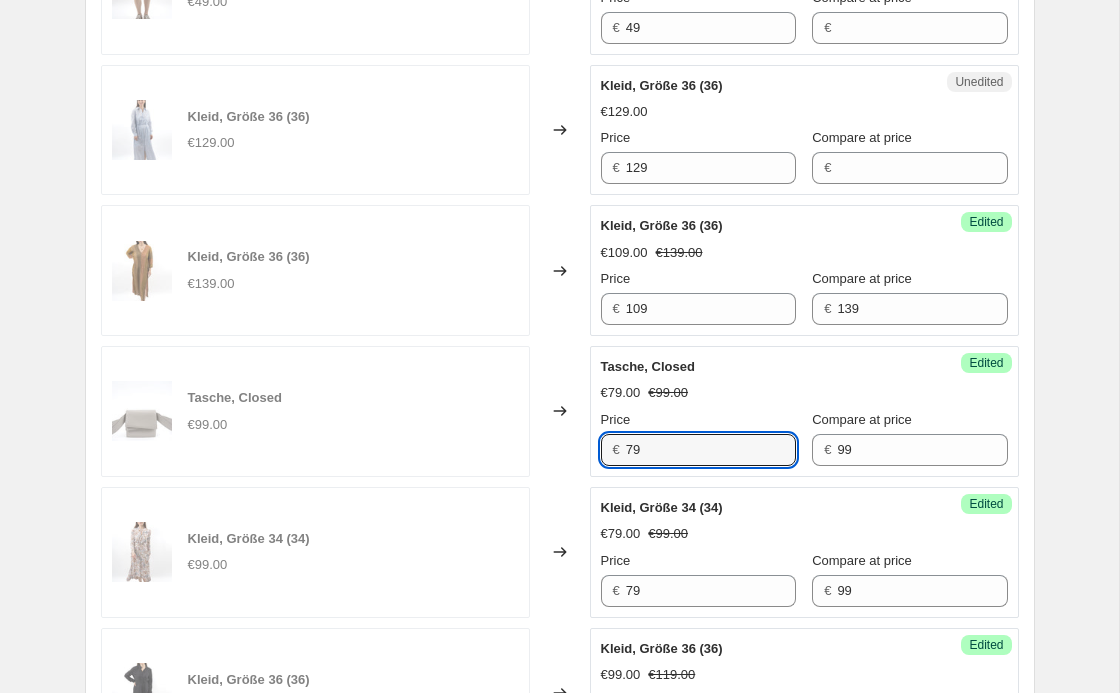 scroll, scrollTop: 1154, scrollLeft: 0, axis: vertical 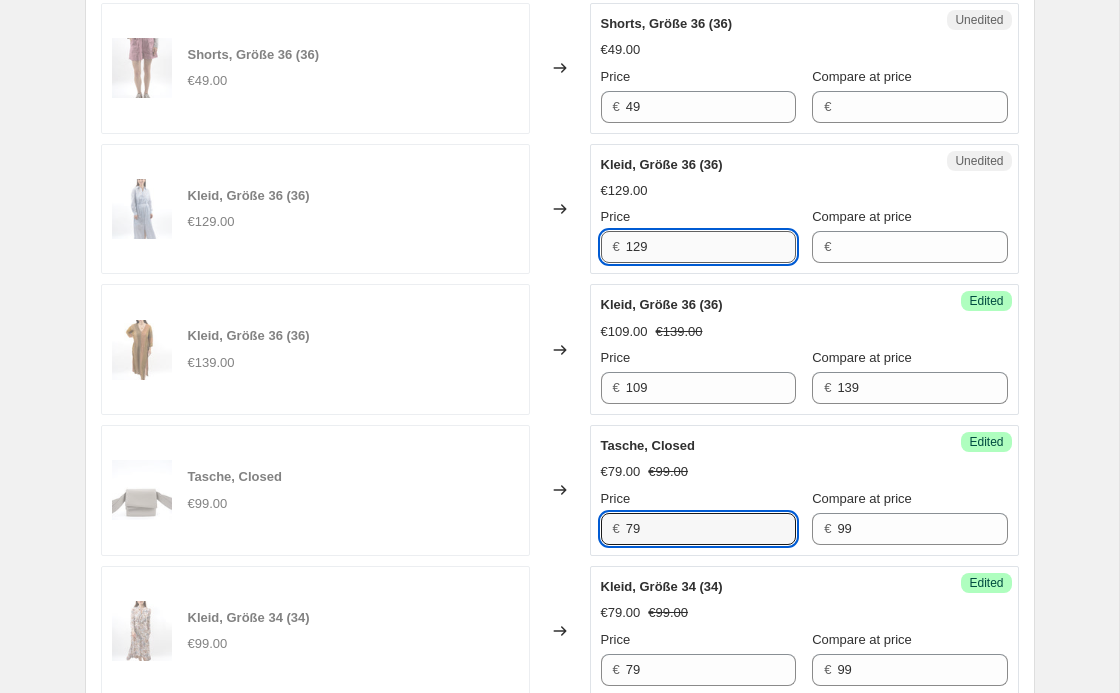 click on "129" at bounding box center (711, 247) 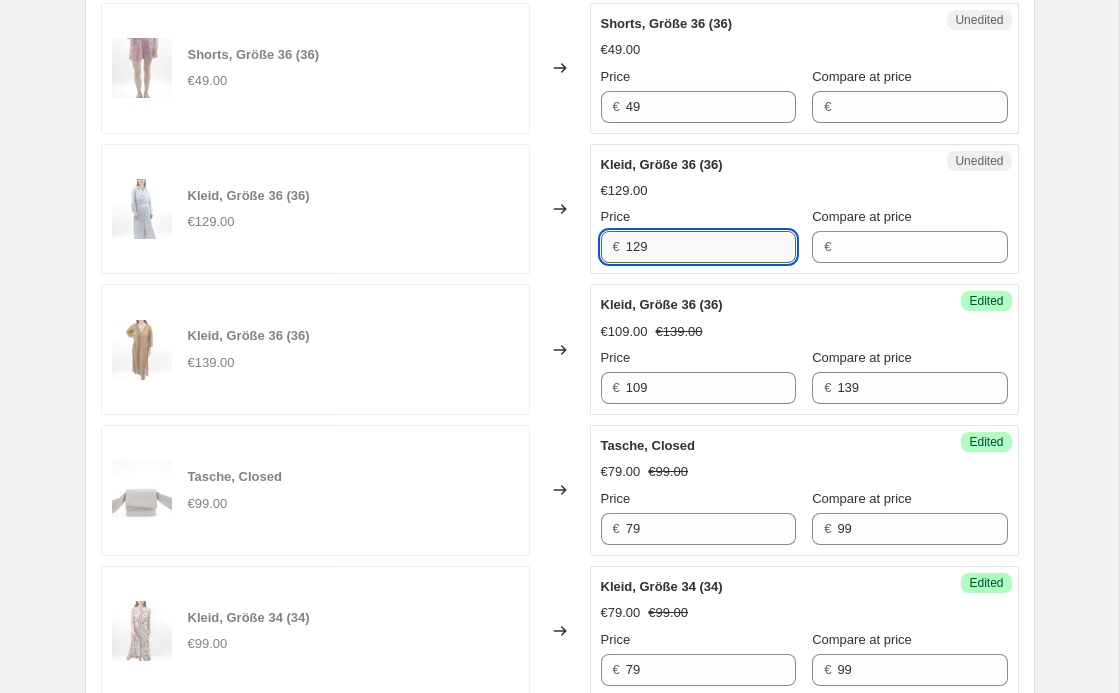 click on "129" at bounding box center (711, 247) 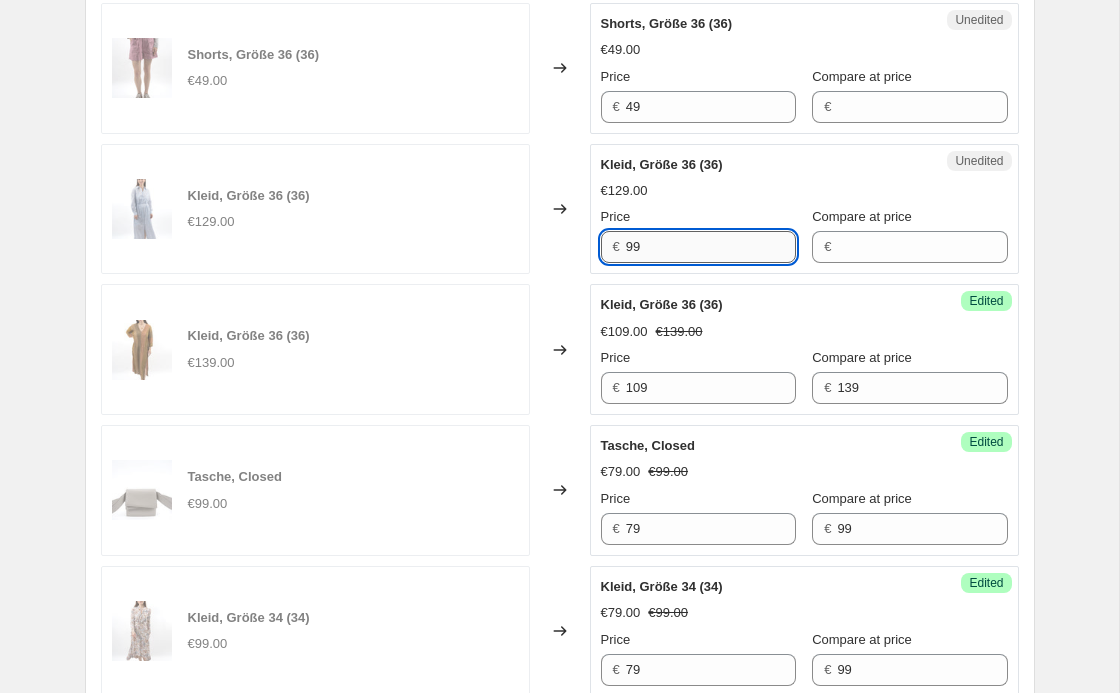 type on "99" 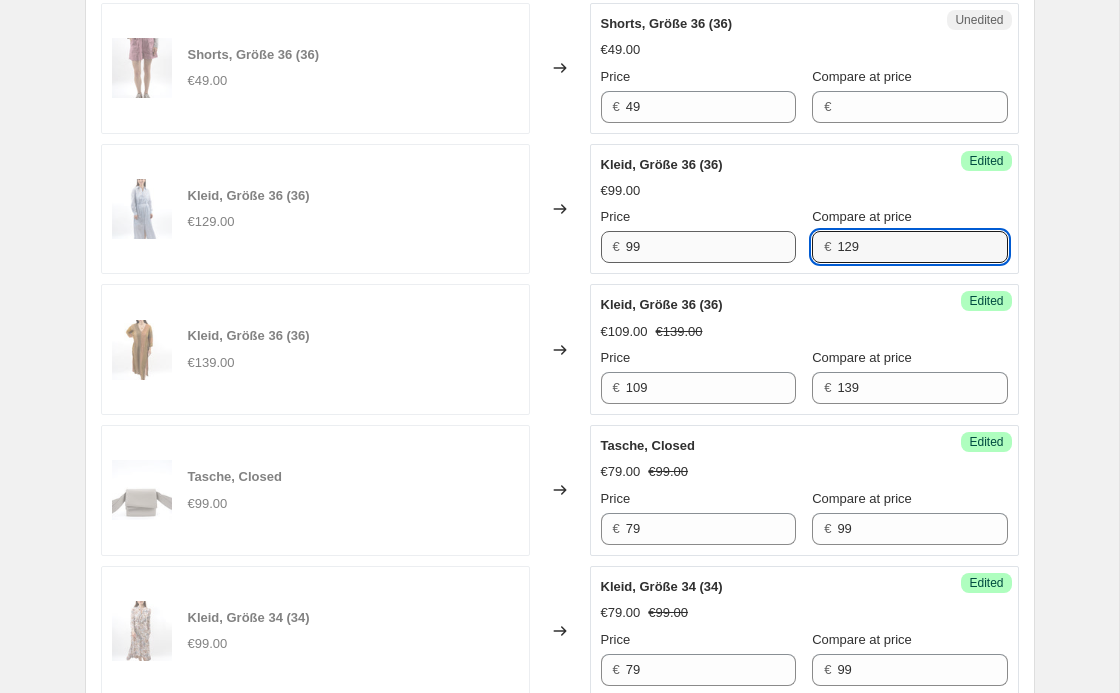 type on "129" 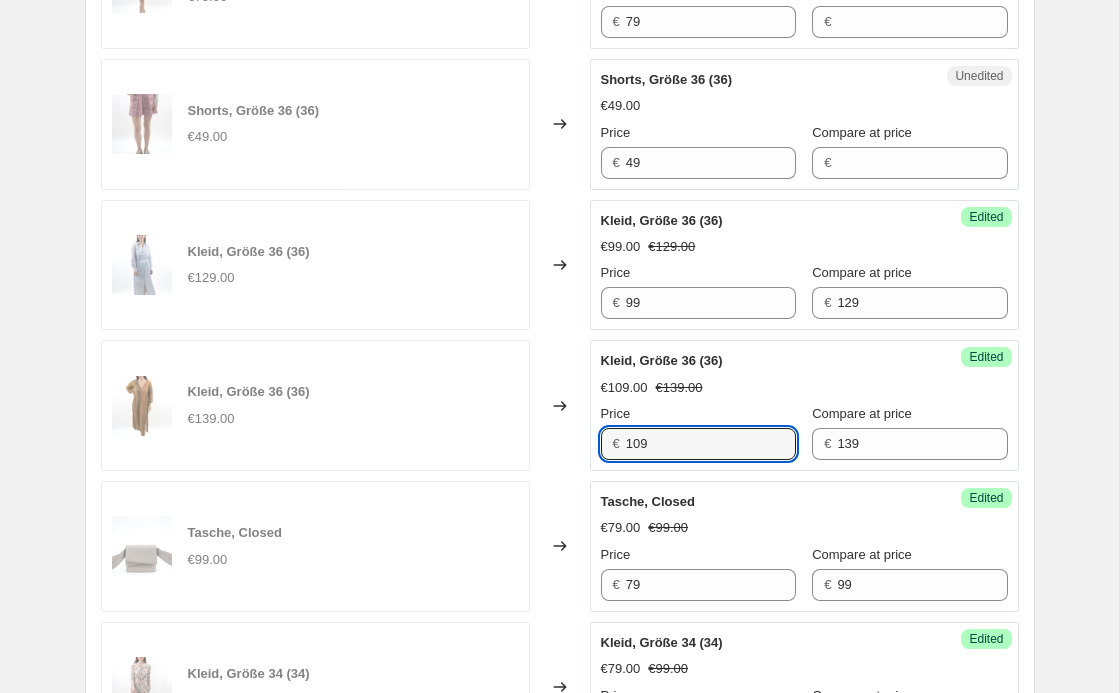 scroll, scrollTop: 1090, scrollLeft: 0, axis: vertical 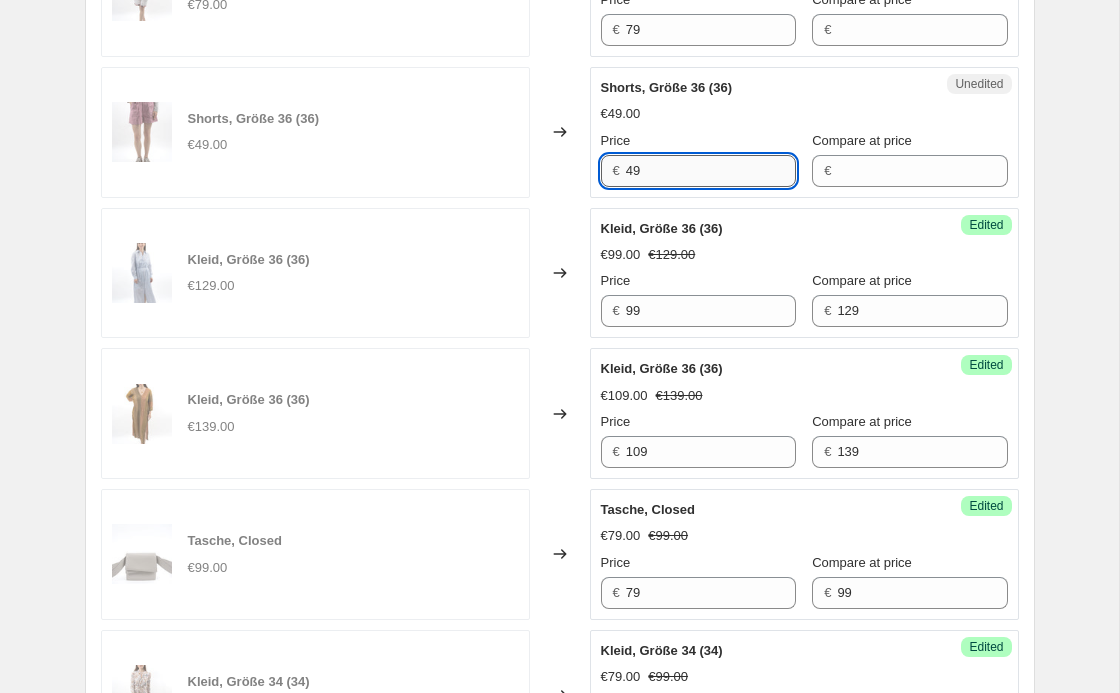 click on "49" at bounding box center (711, 171) 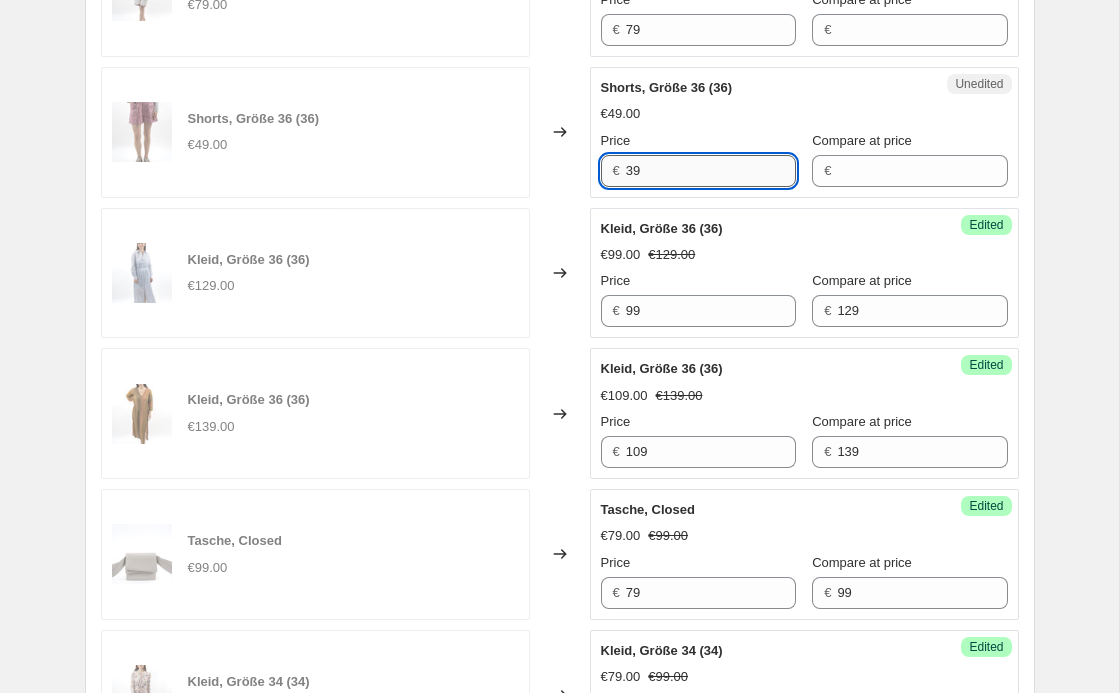 type on "39" 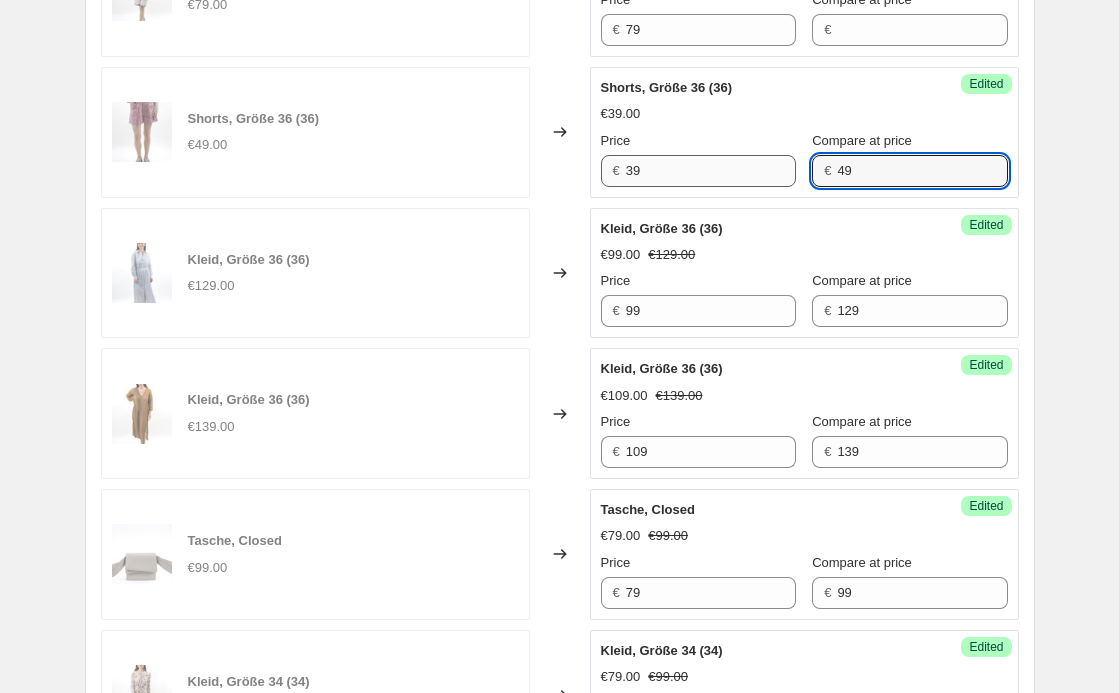 type on "49" 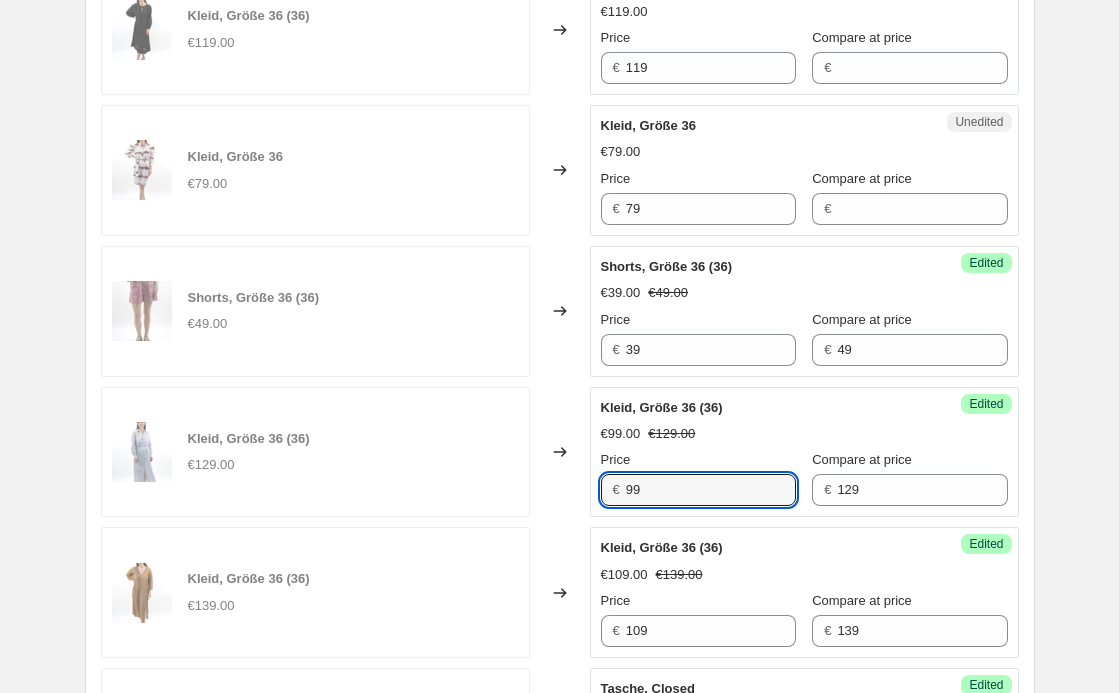 scroll, scrollTop: 912, scrollLeft: 0, axis: vertical 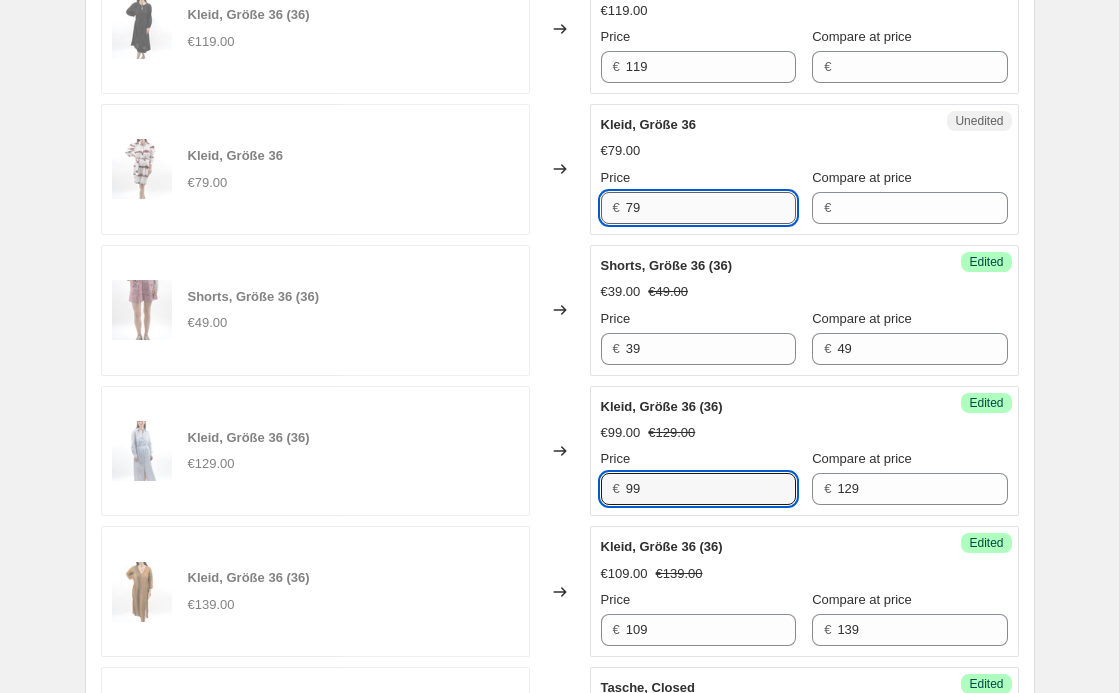 click on "79" at bounding box center [711, 208] 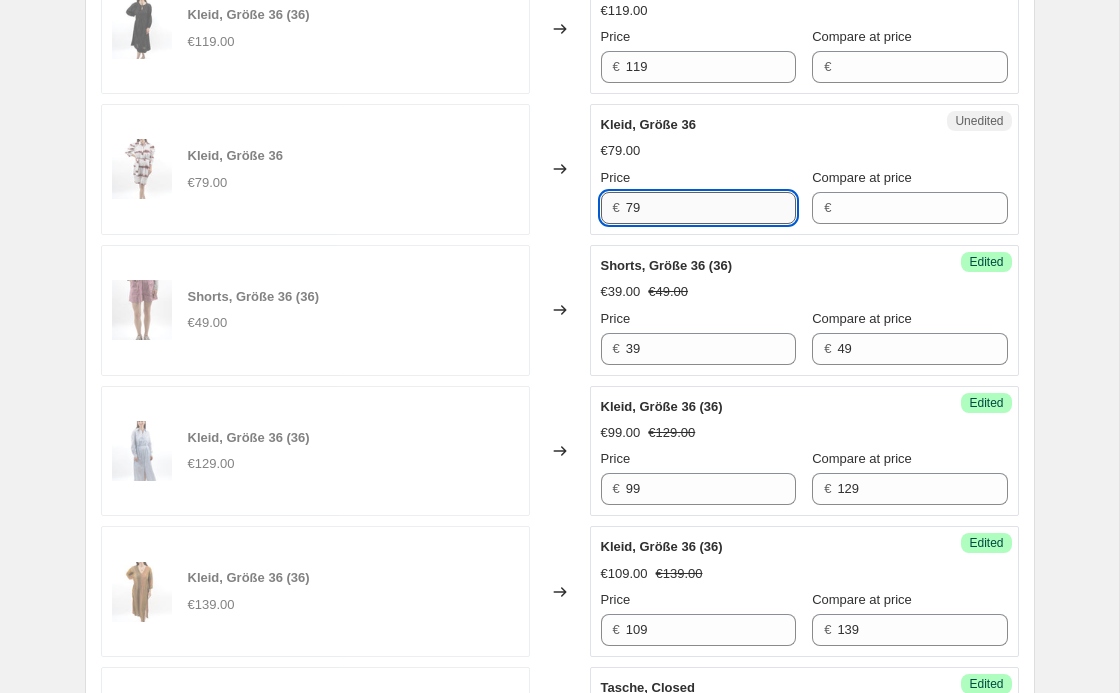 click on "79" at bounding box center (711, 208) 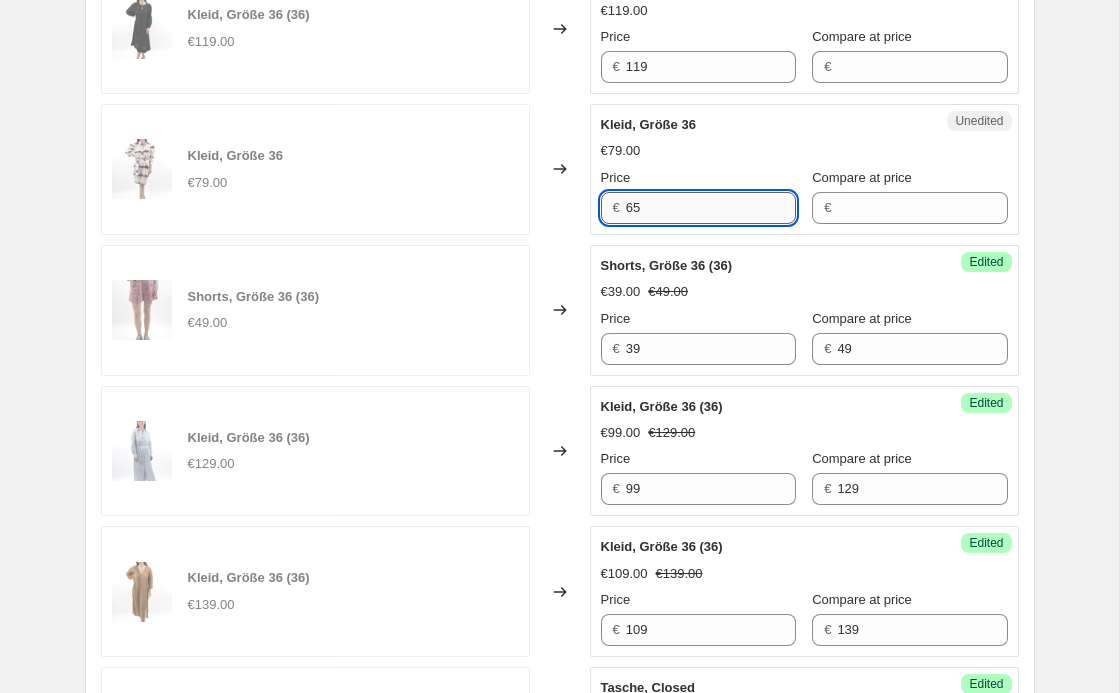 type on "65" 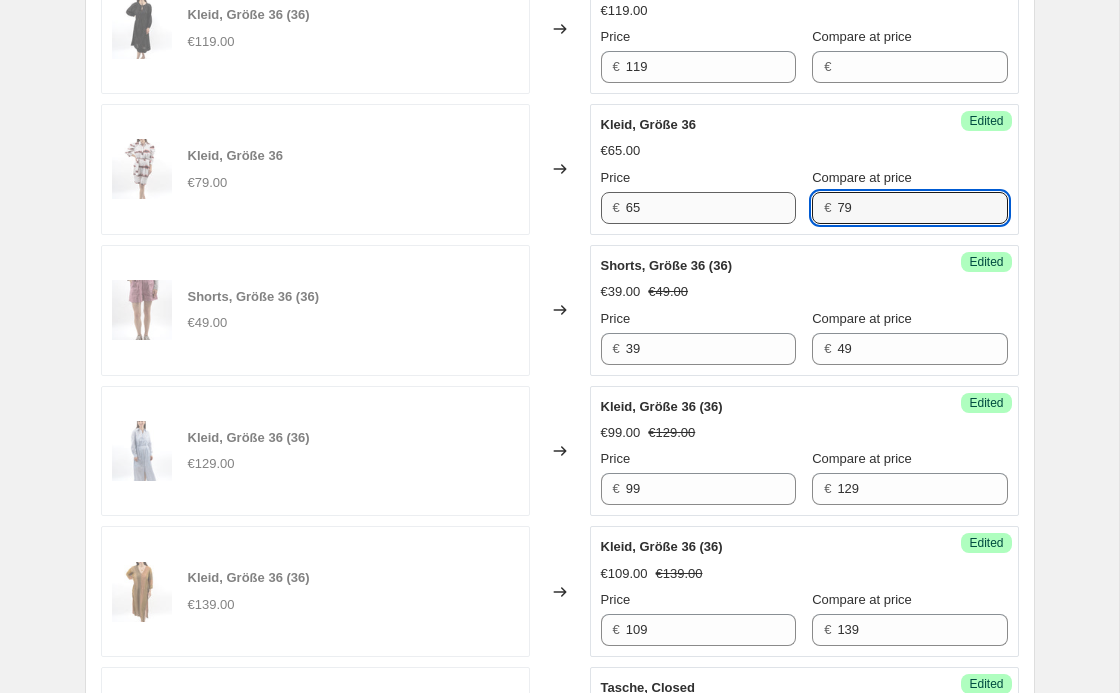 type on "79" 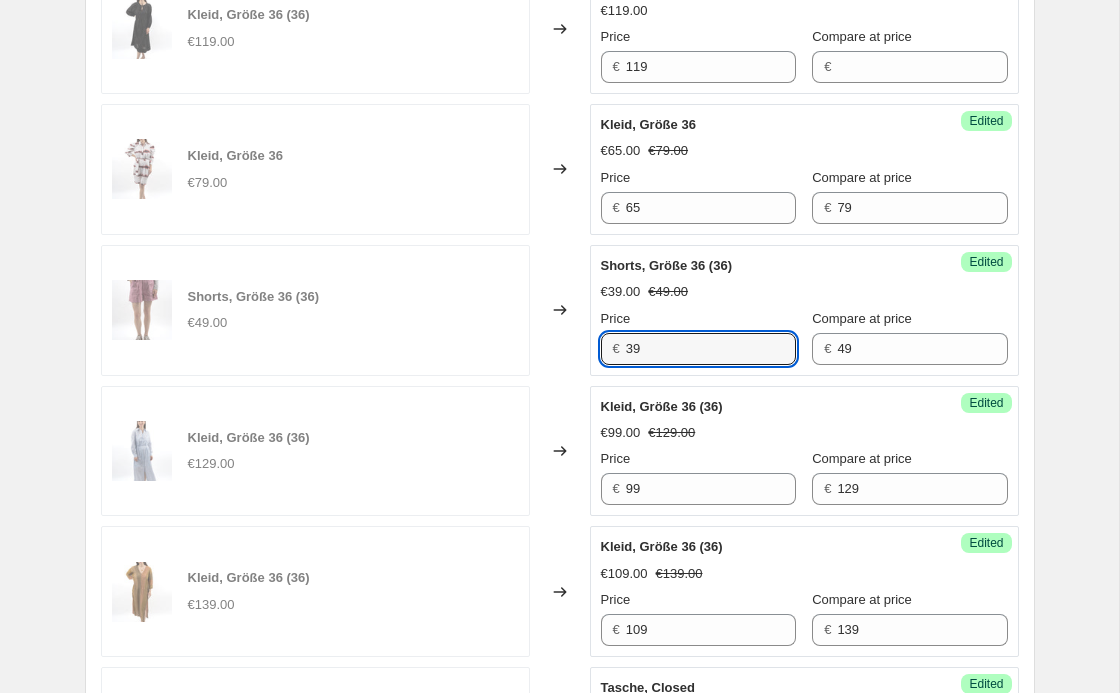 scroll, scrollTop: 692, scrollLeft: 0, axis: vertical 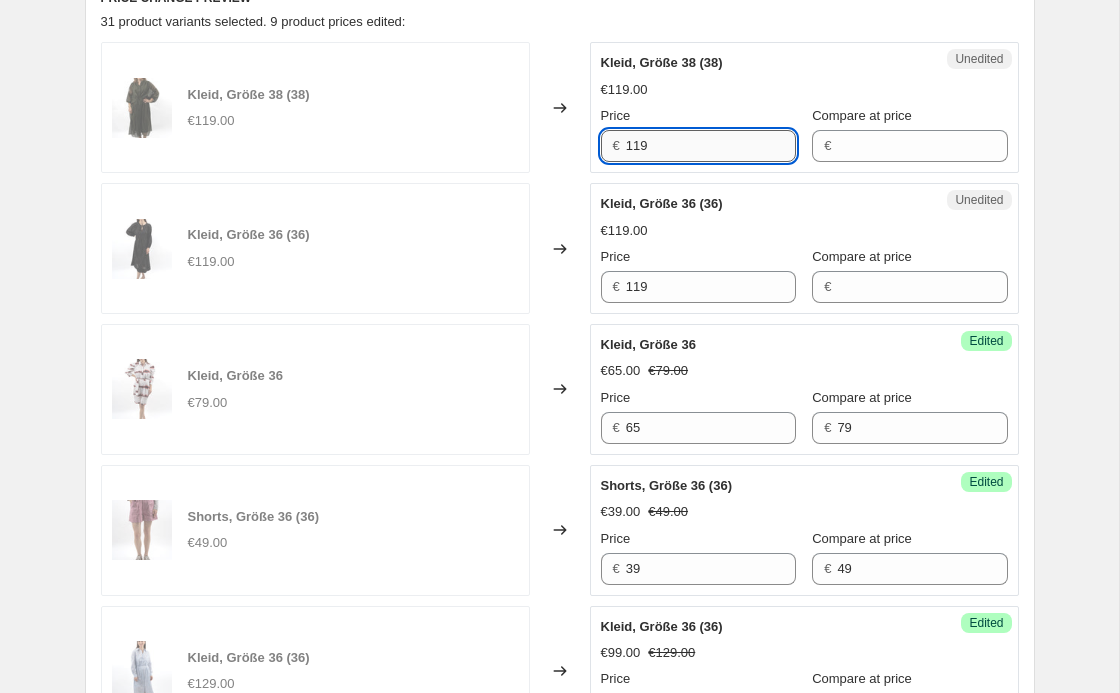 click on "119" at bounding box center (711, 146) 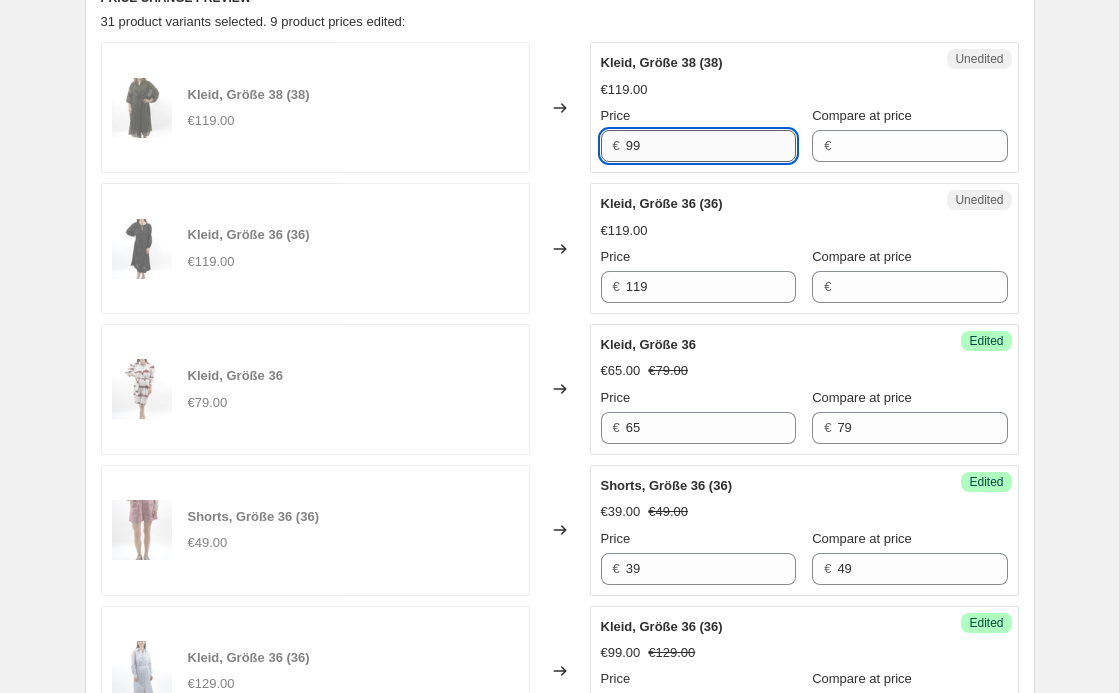 type on "99" 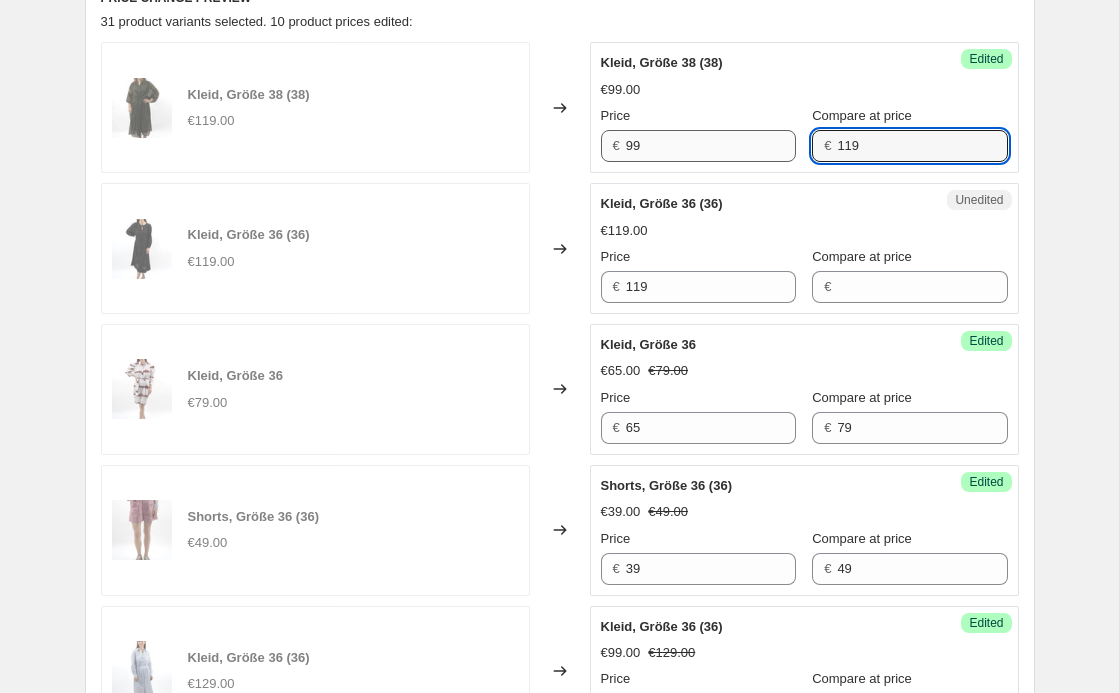 type on "119" 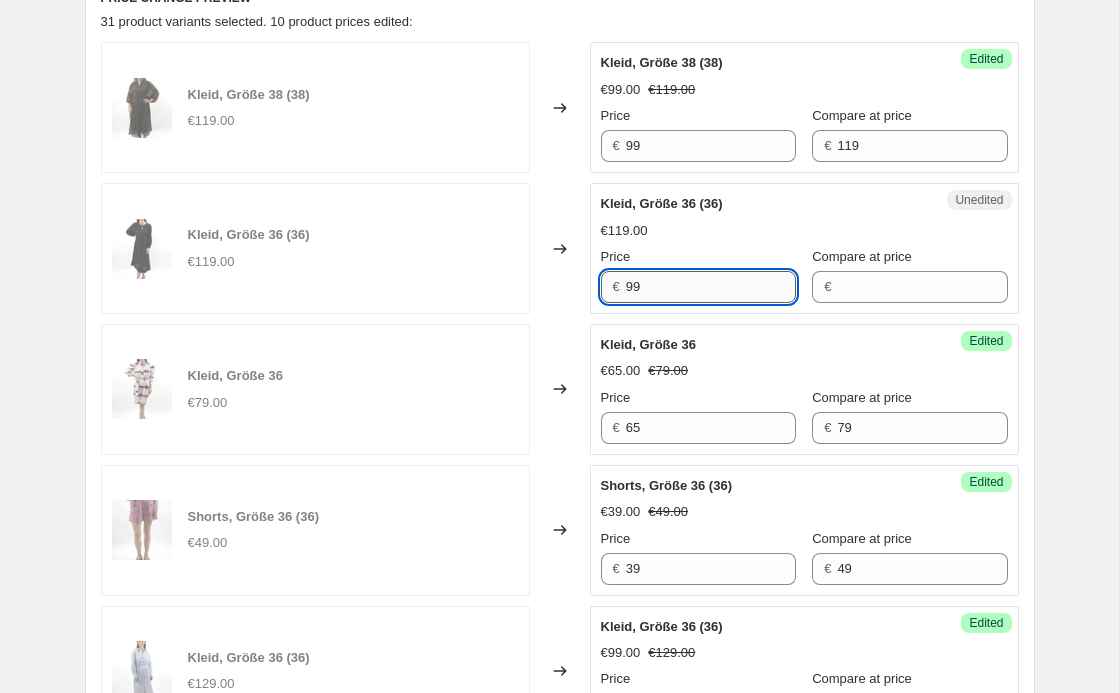 type on "99" 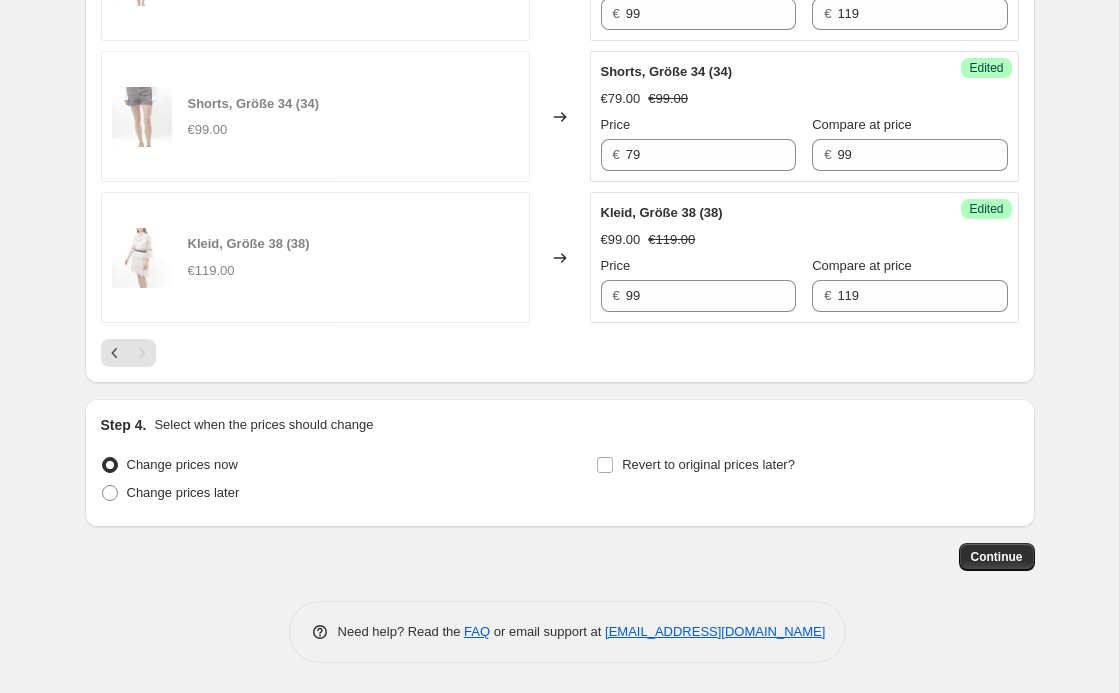 scroll, scrollTop: 1950, scrollLeft: 0, axis: vertical 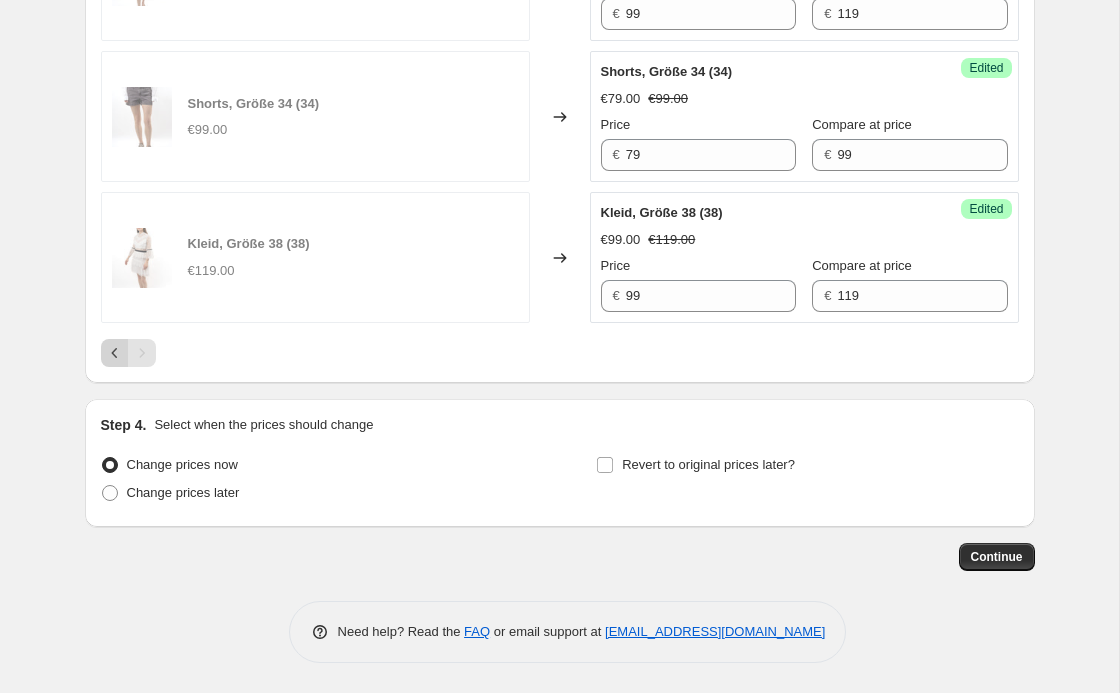 type on "119" 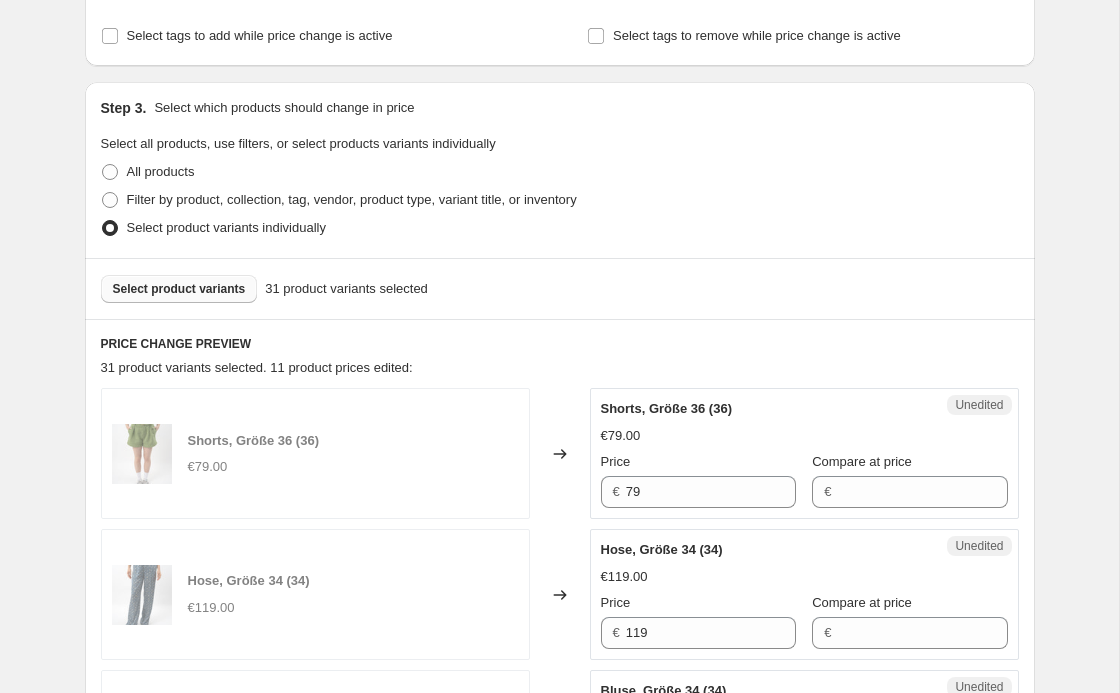 scroll, scrollTop: 354, scrollLeft: 0, axis: vertical 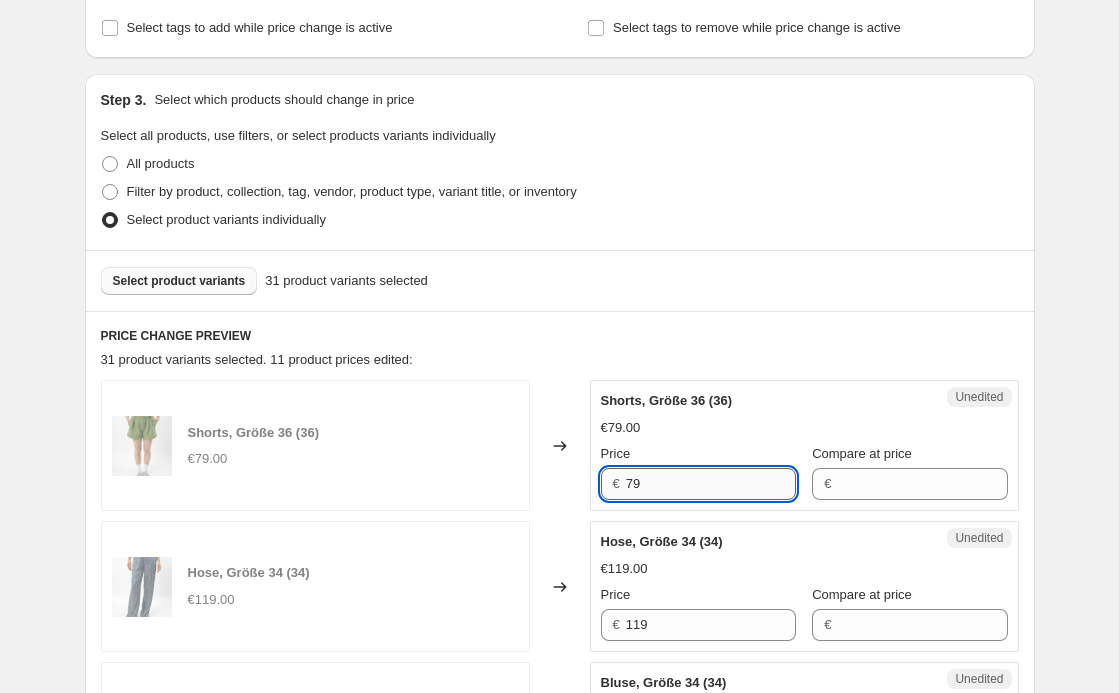 click on "79" at bounding box center (711, 484) 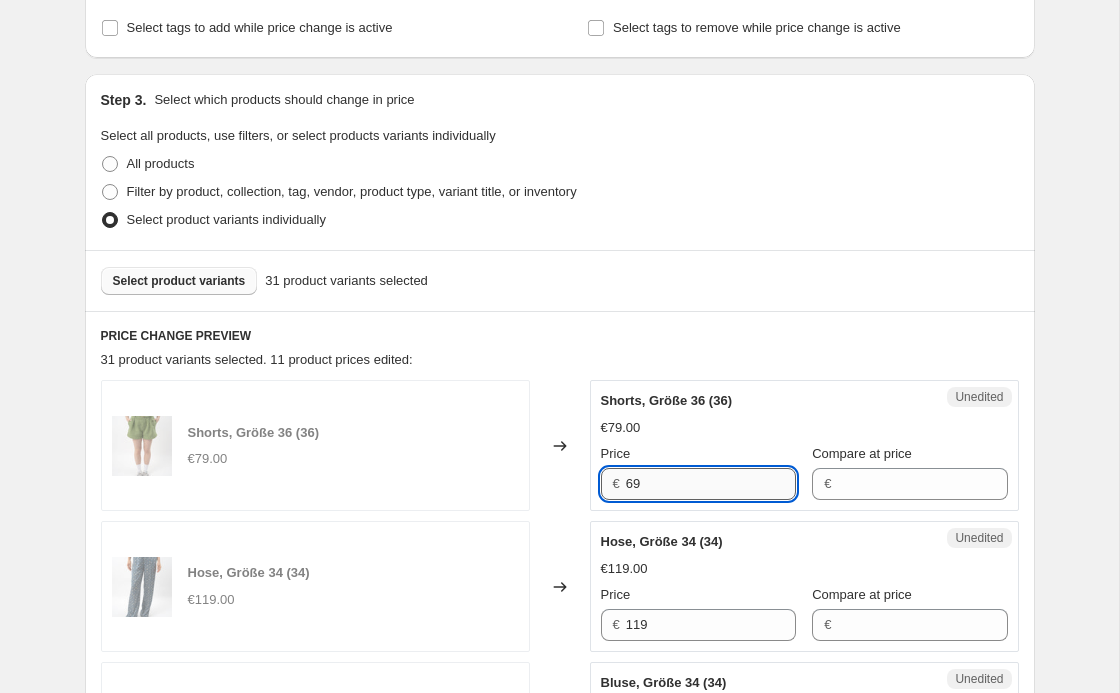 type on "69" 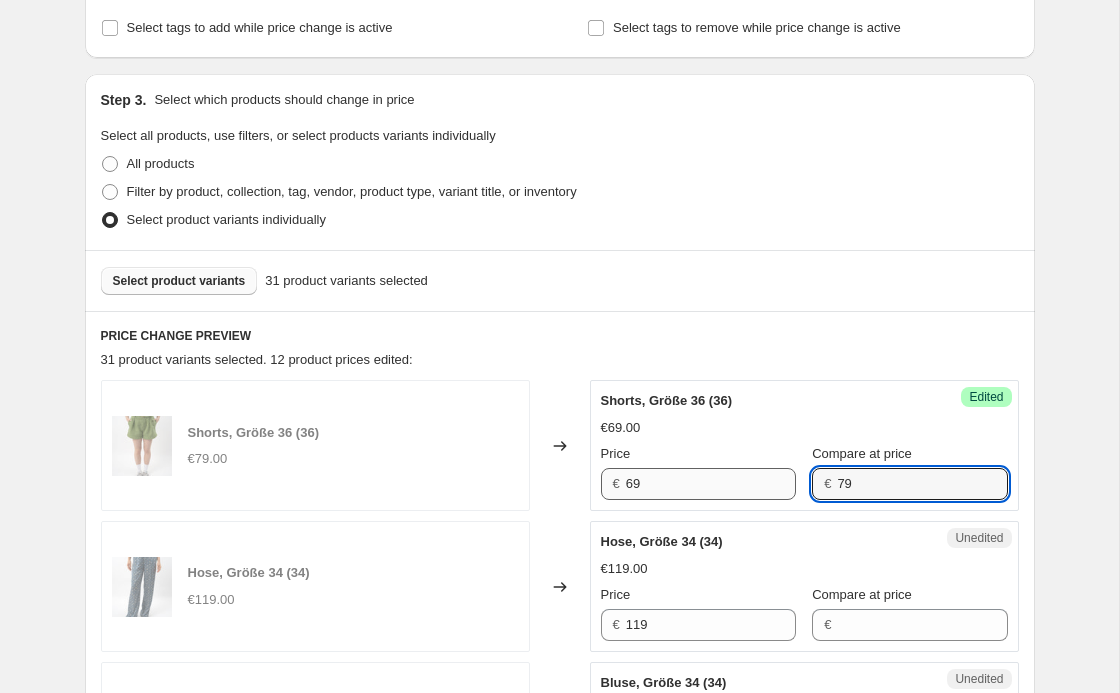 type on "79" 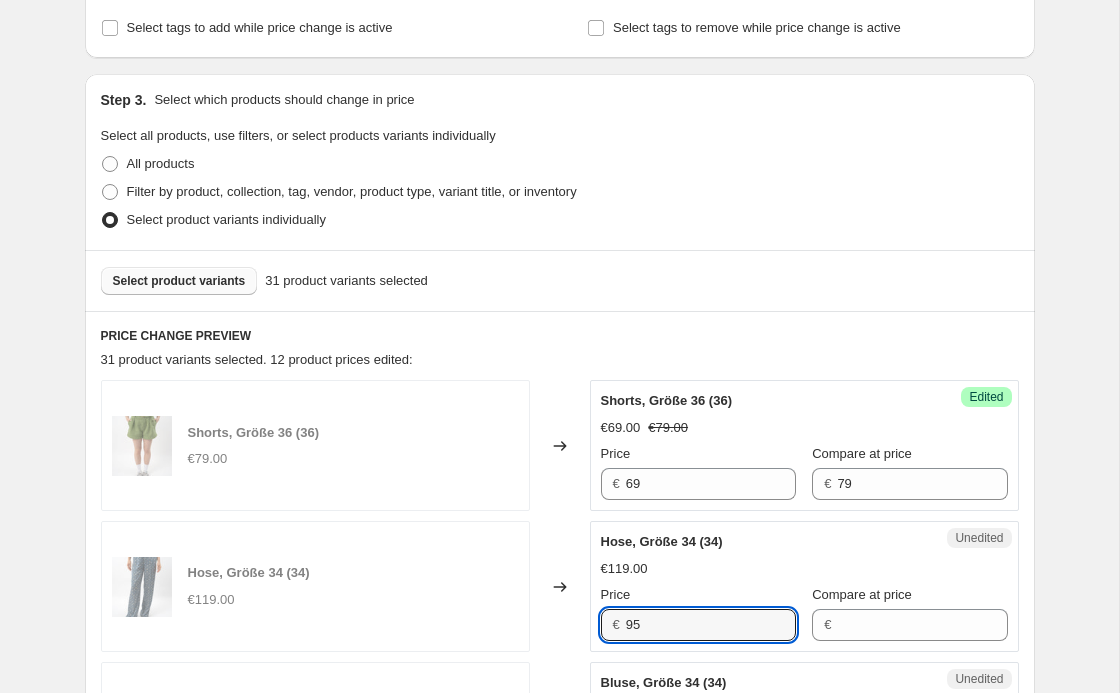 type on "95" 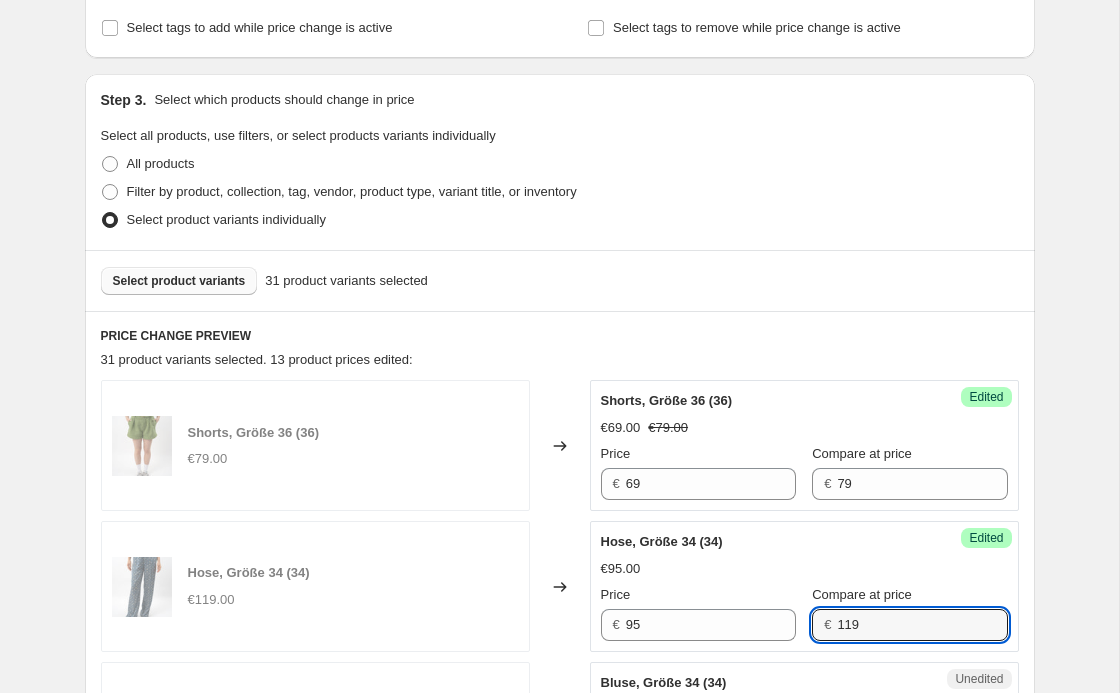 type on "119" 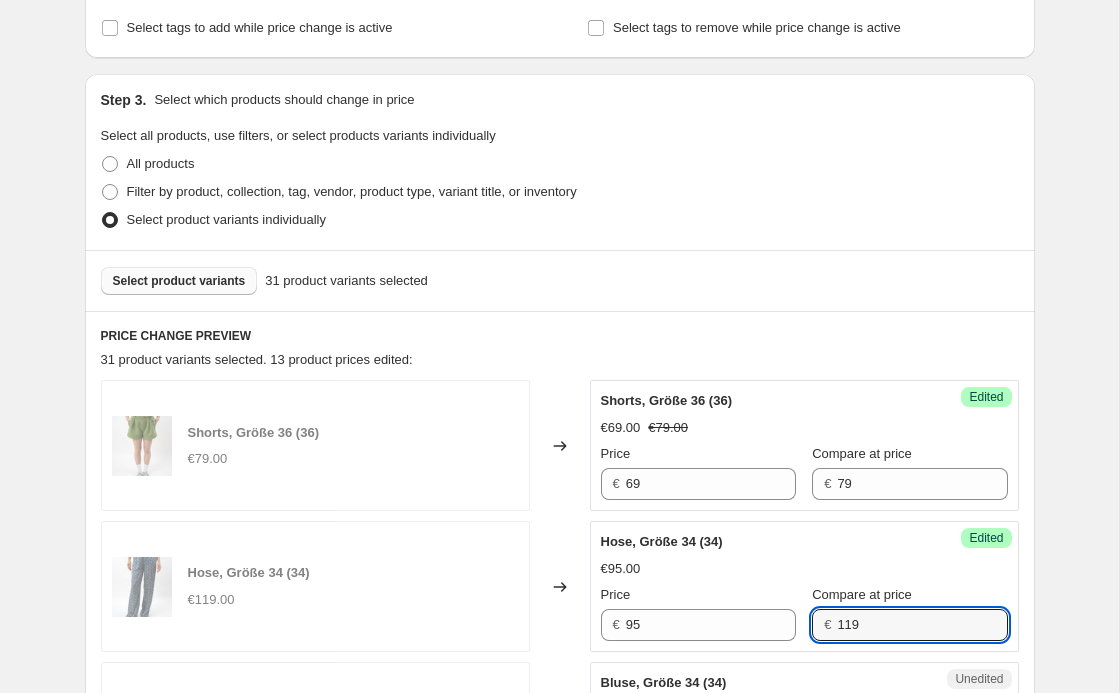 scroll, scrollTop: 773, scrollLeft: 0, axis: vertical 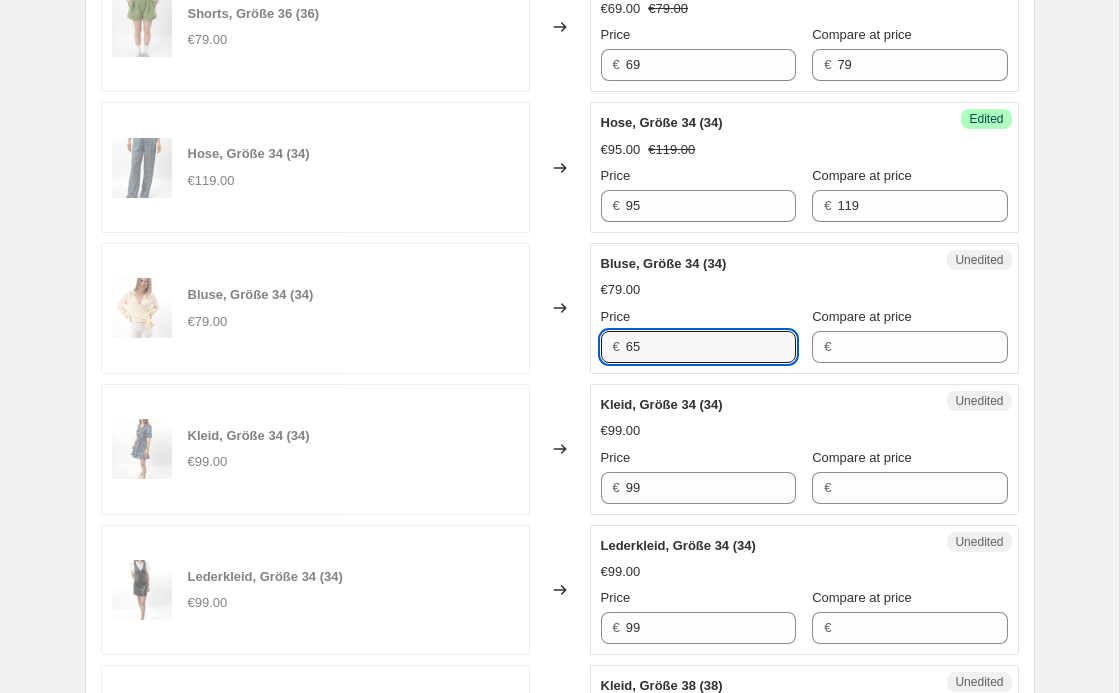 type on "65" 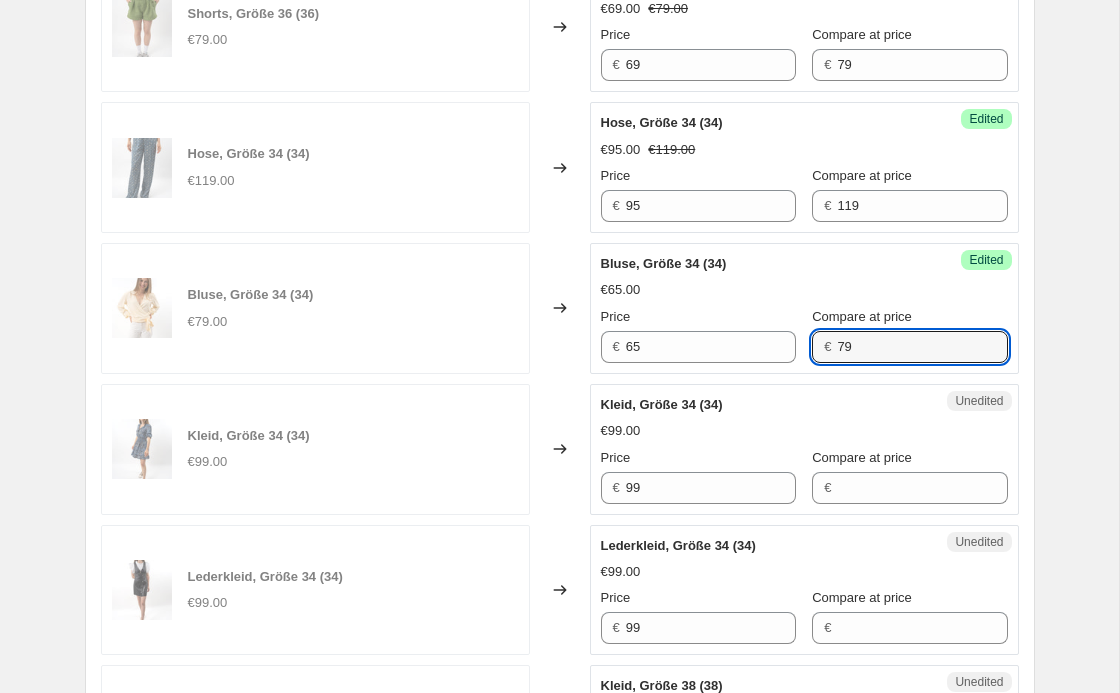 type on "79" 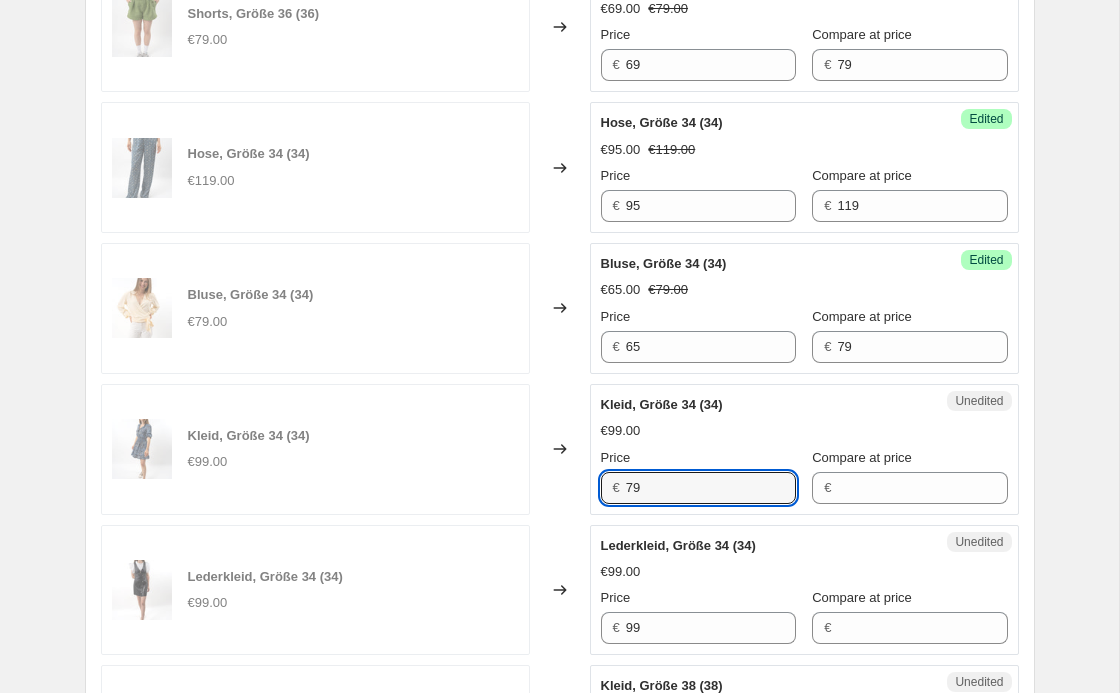 type on "79" 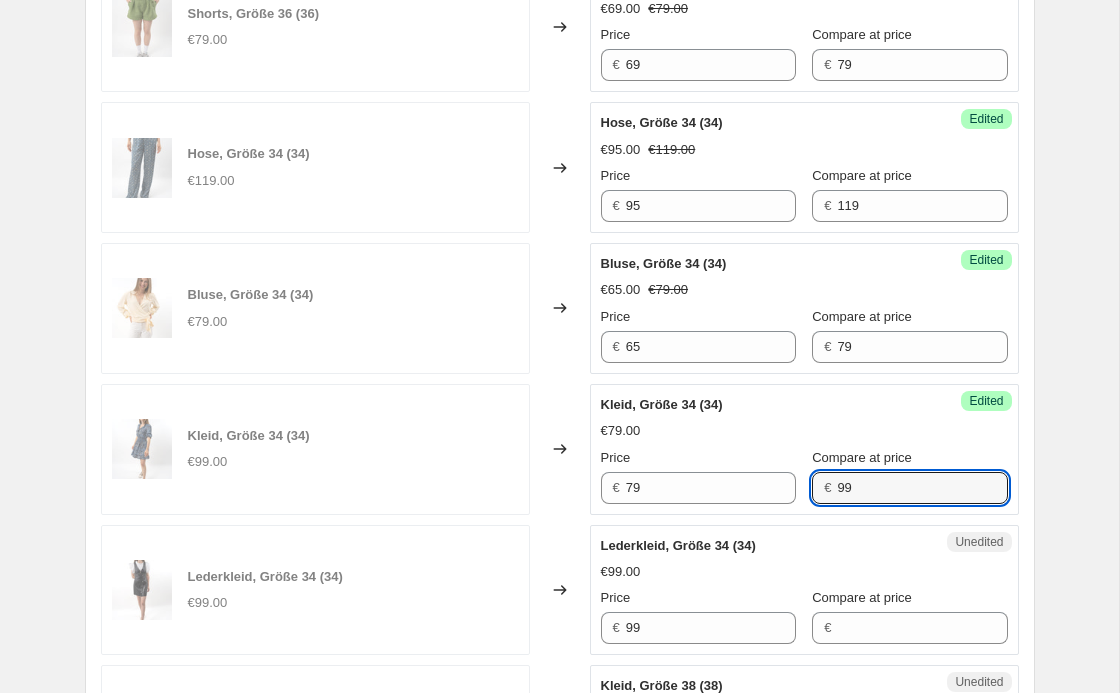 type on "99" 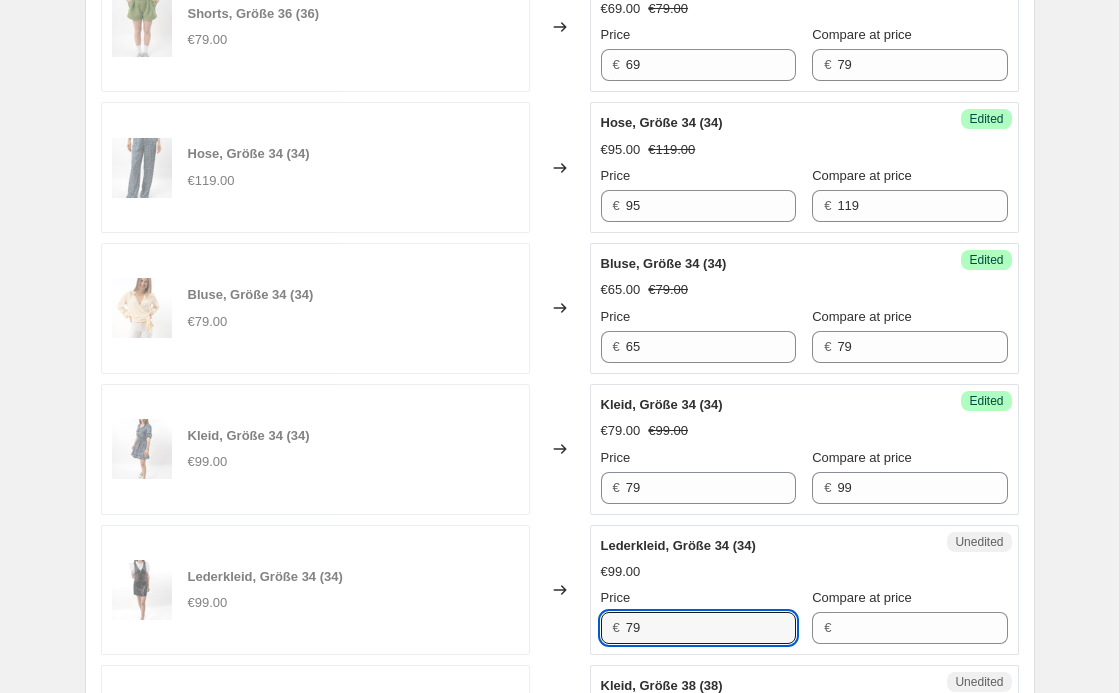 type on "79" 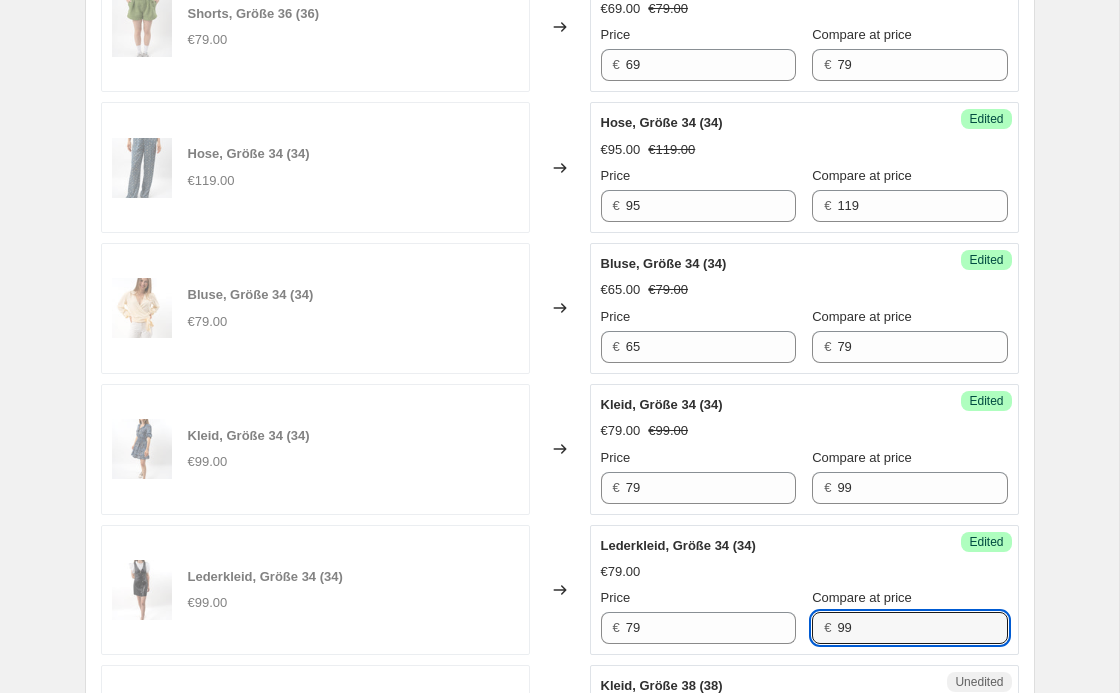 type on "99" 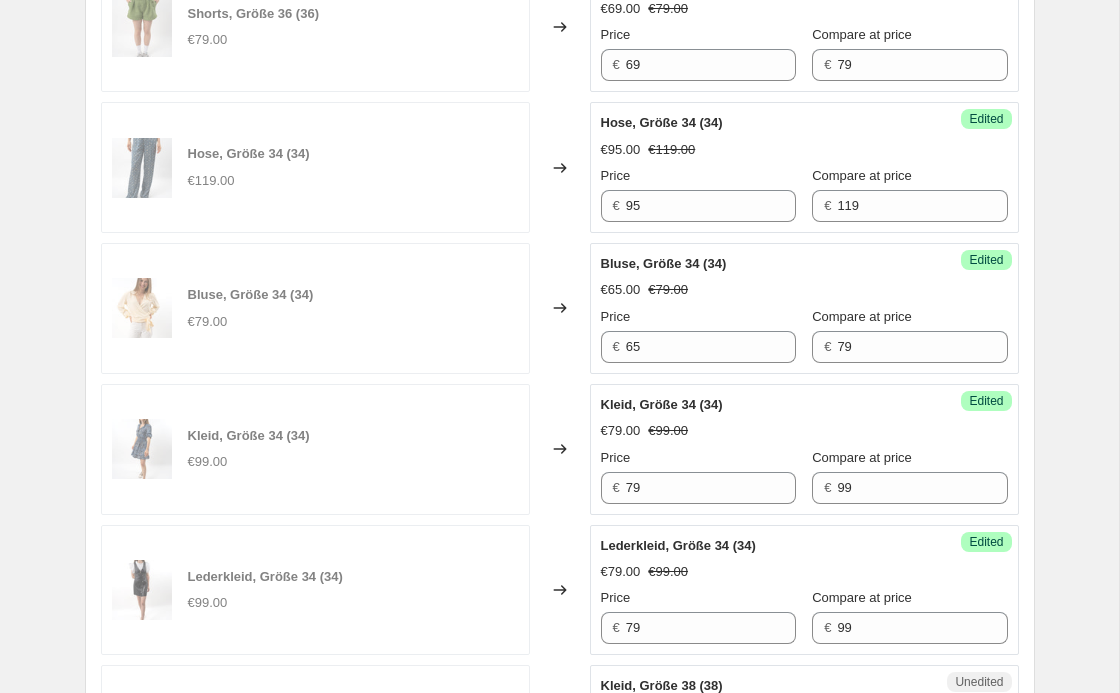 scroll, scrollTop: 1196, scrollLeft: 0, axis: vertical 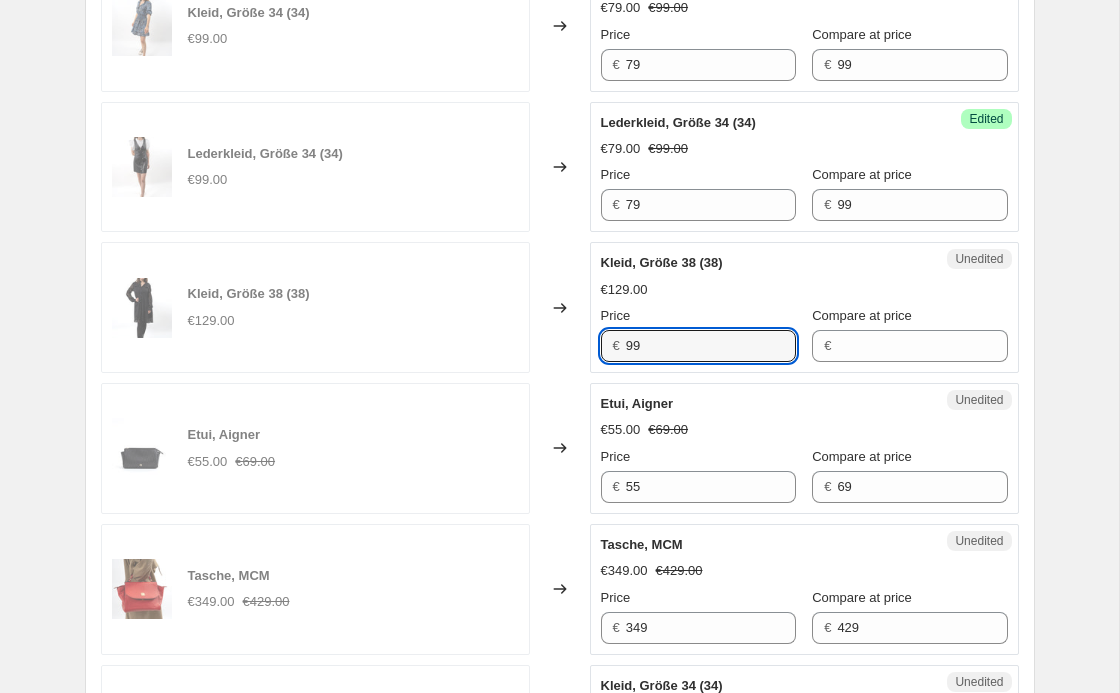 type on "99" 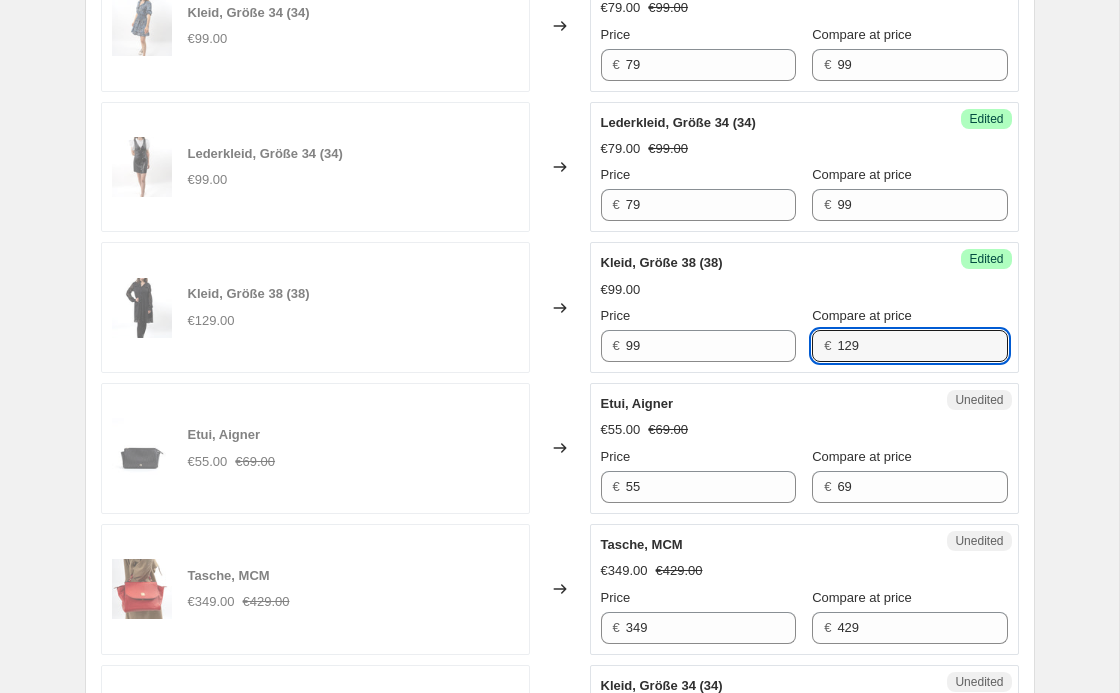 type on "129" 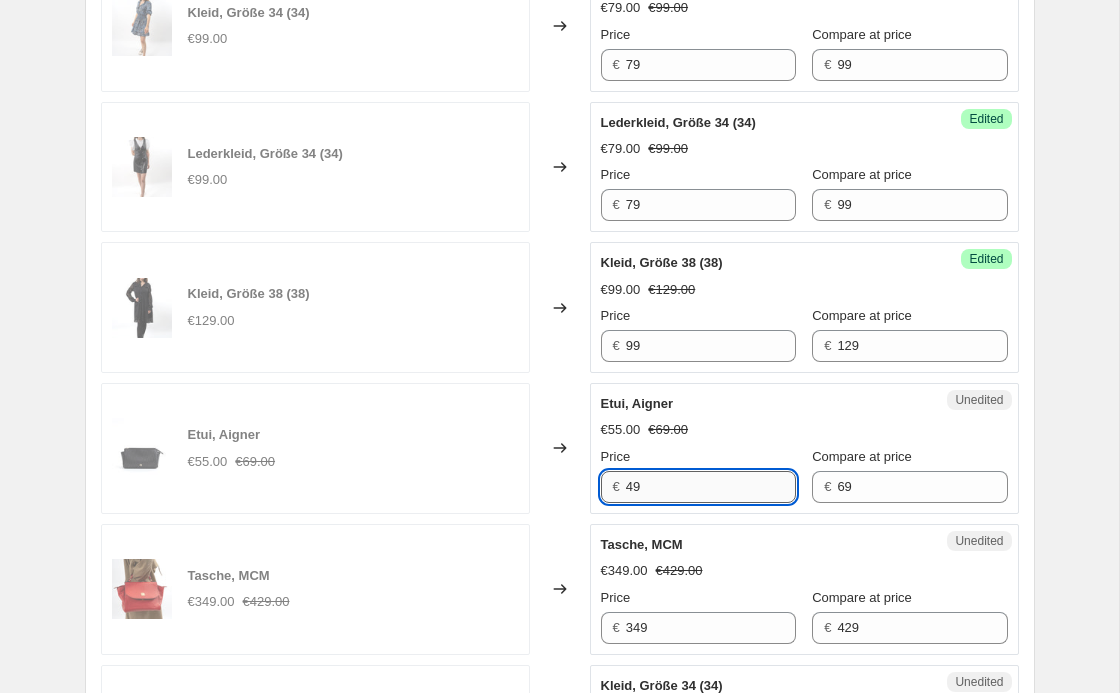 click on "49" at bounding box center [711, 487] 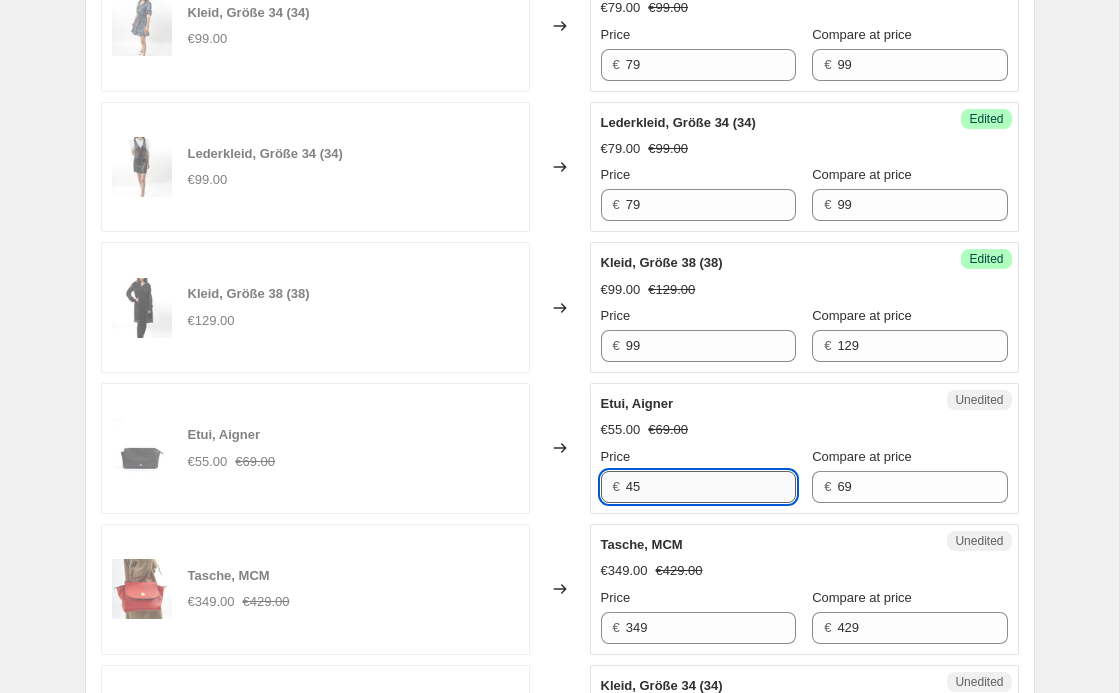 type on "45" 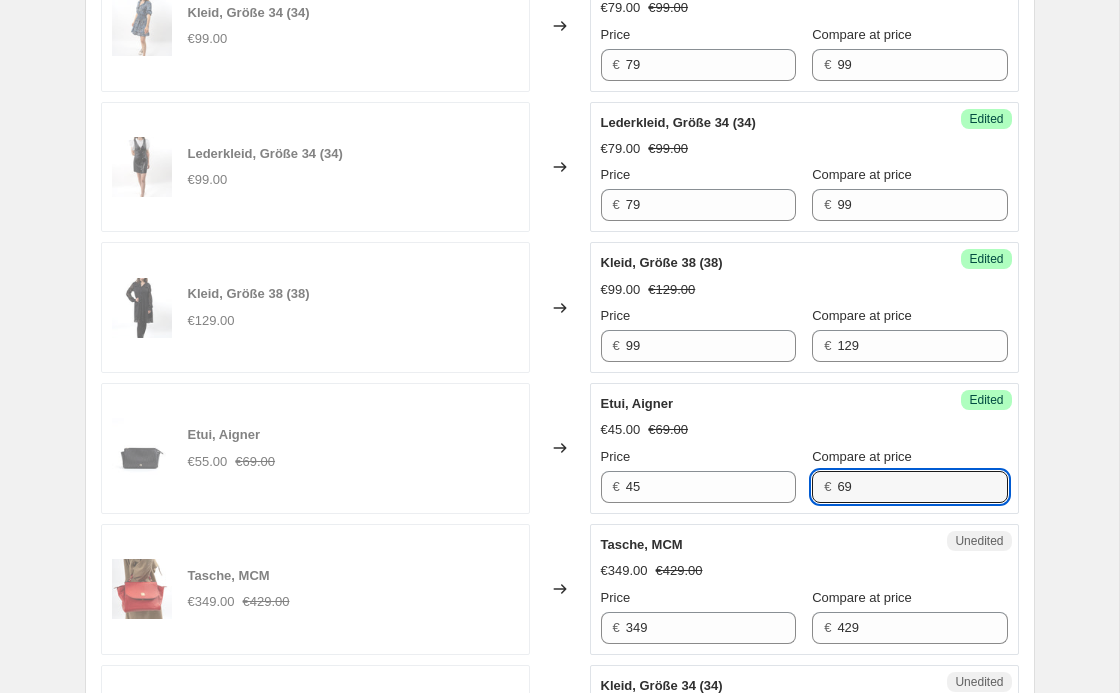 scroll, scrollTop: 1311, scrollLeft: 0, axis: vertical 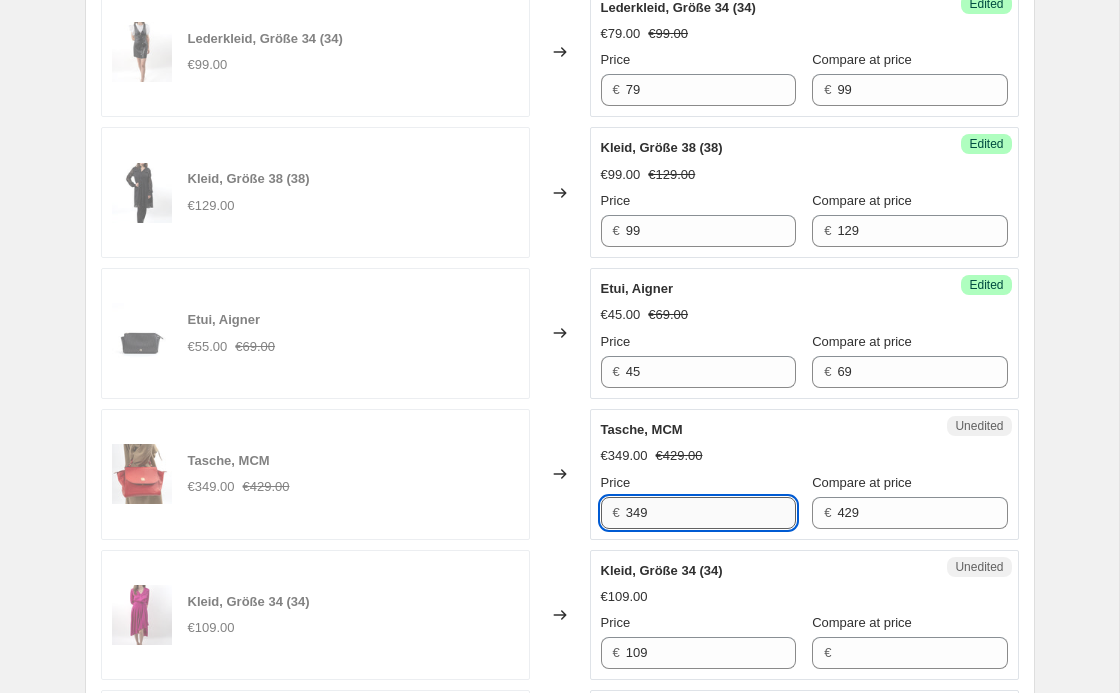 click on "349" at bounding box center [711, 513] 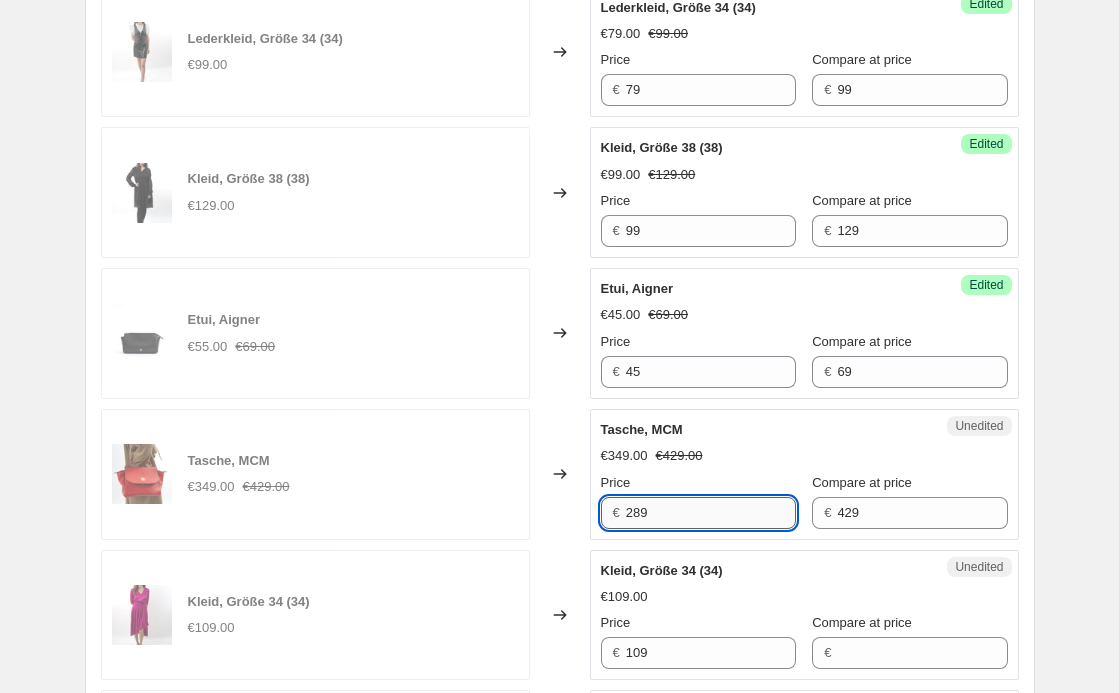 type on "289" 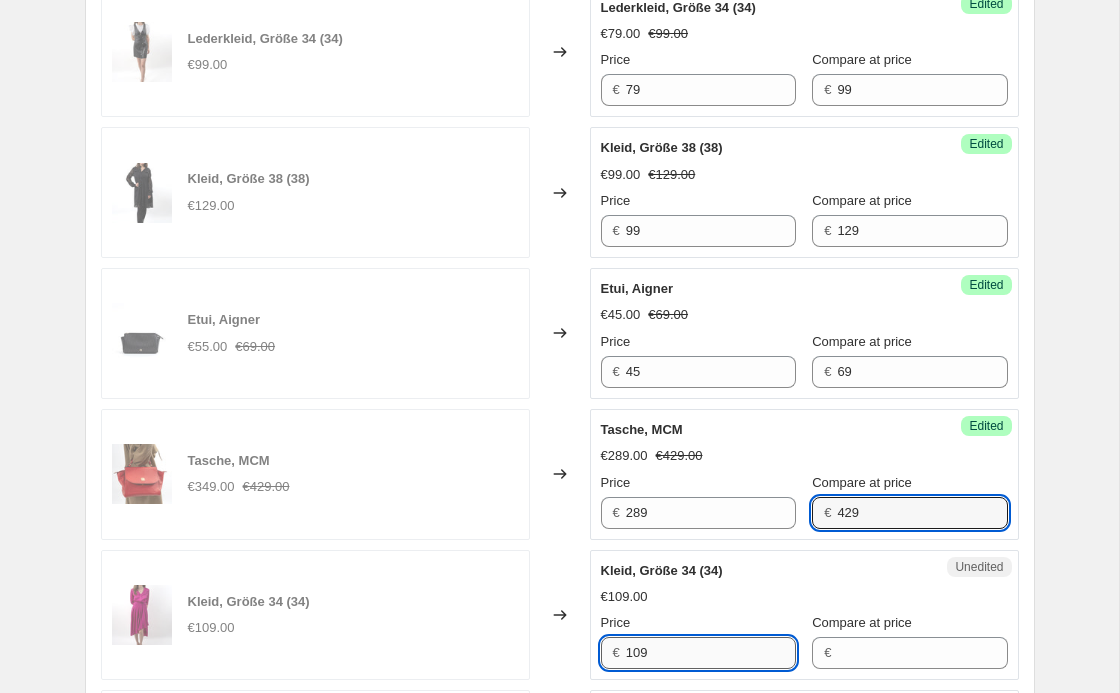 click on "109" at bounding box center (711, 653) 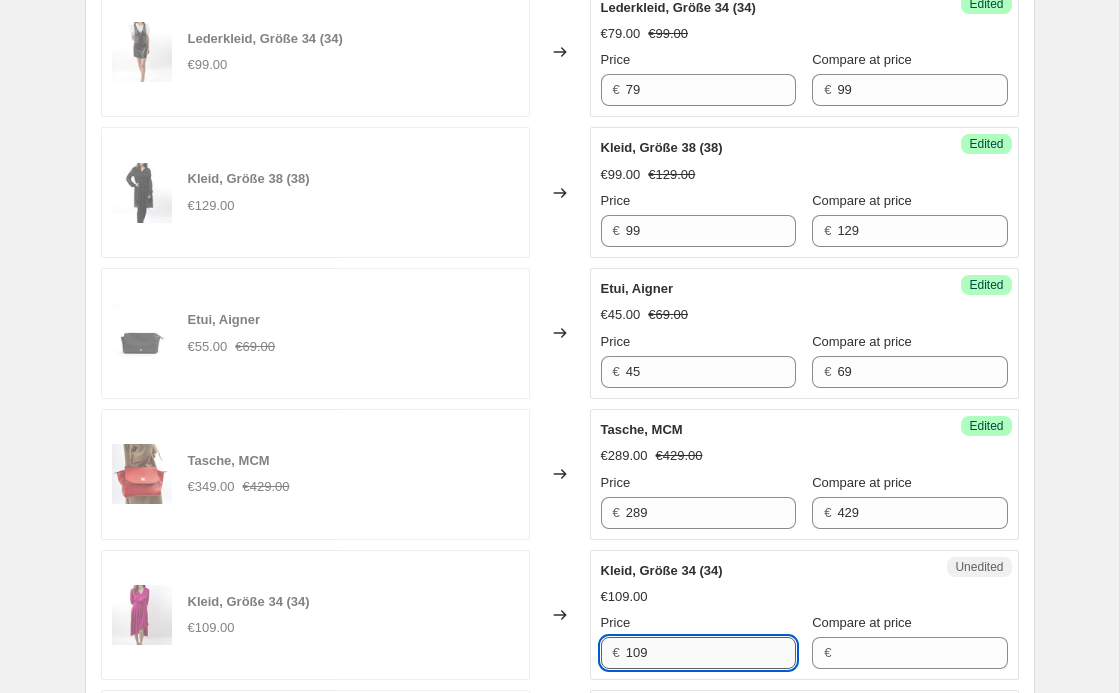 click on "109" at bounding box center (711, 653) 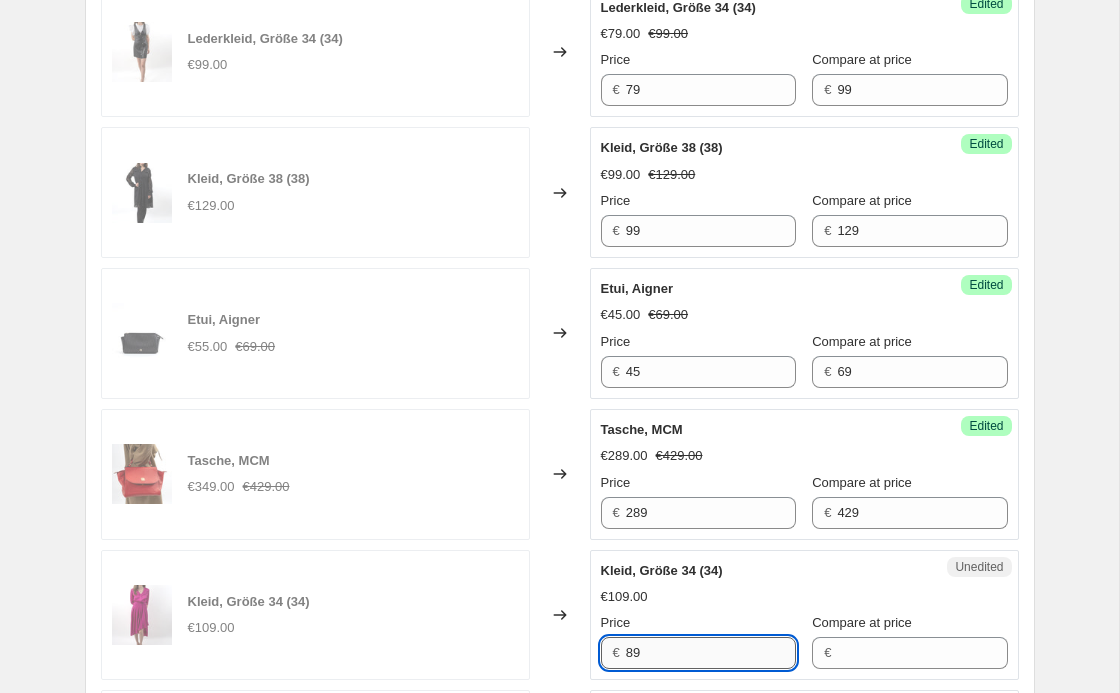 type on "89" 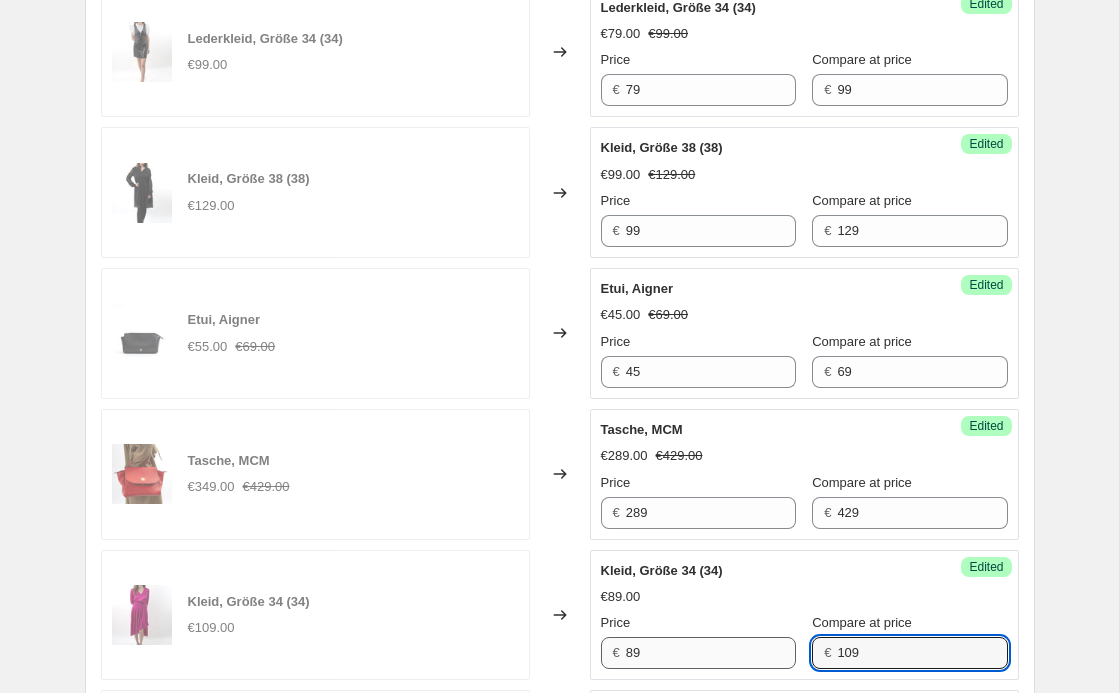 type on "109" 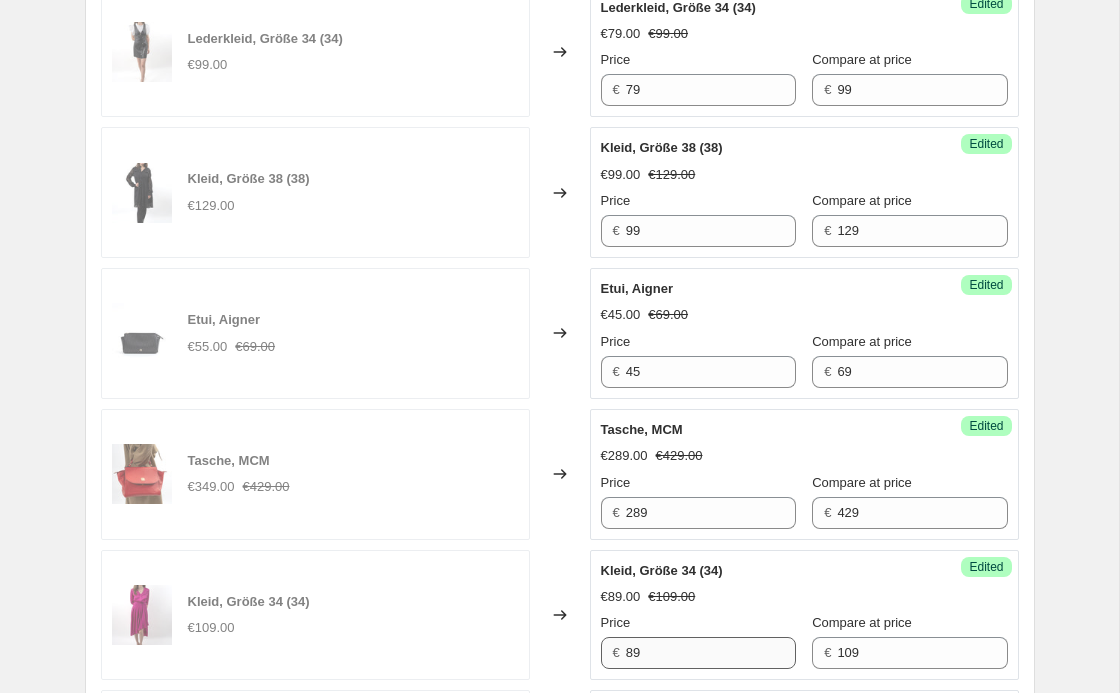 scroll, scrollTop: 1759, scrollLeft: 0, axis: vertical 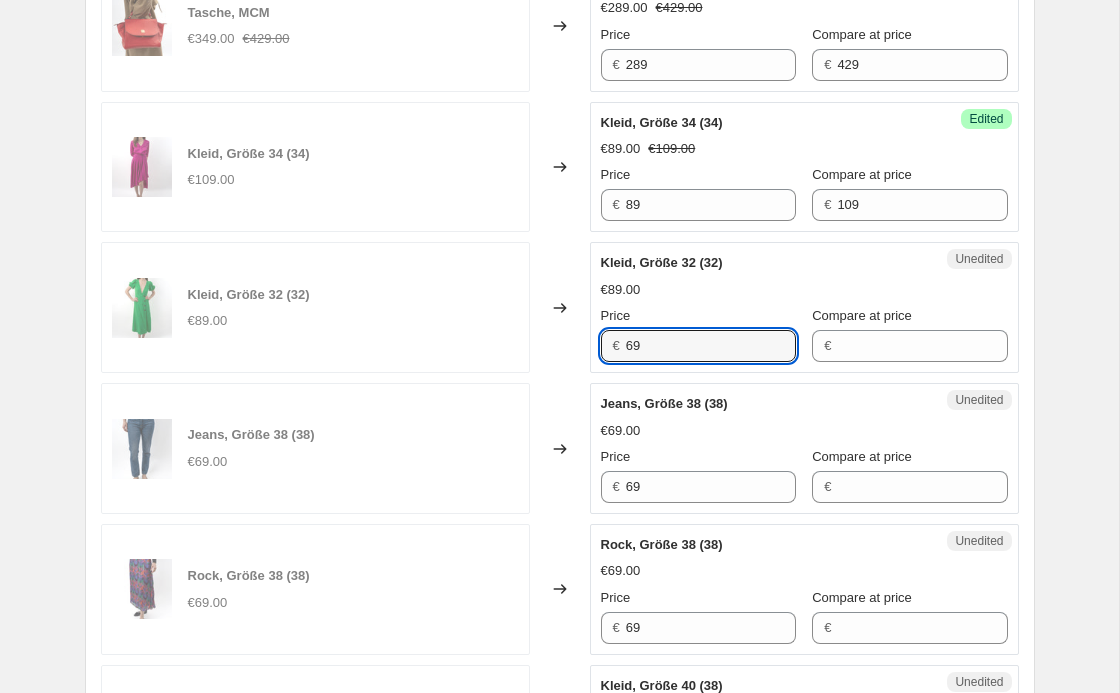 type on "69" 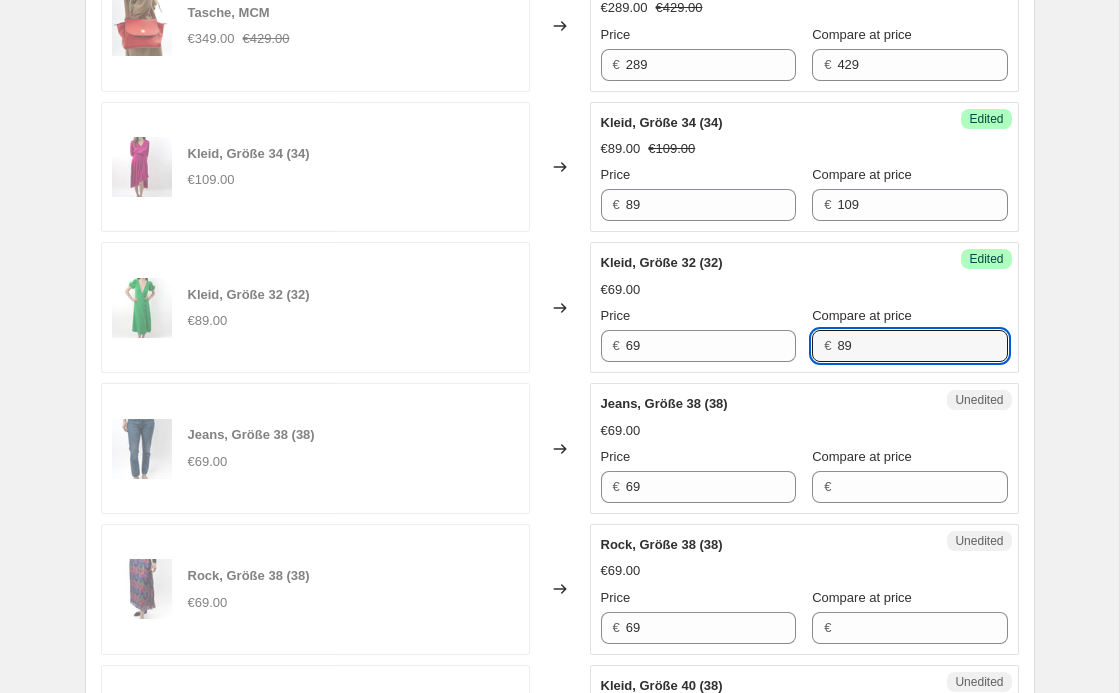 type on "89" 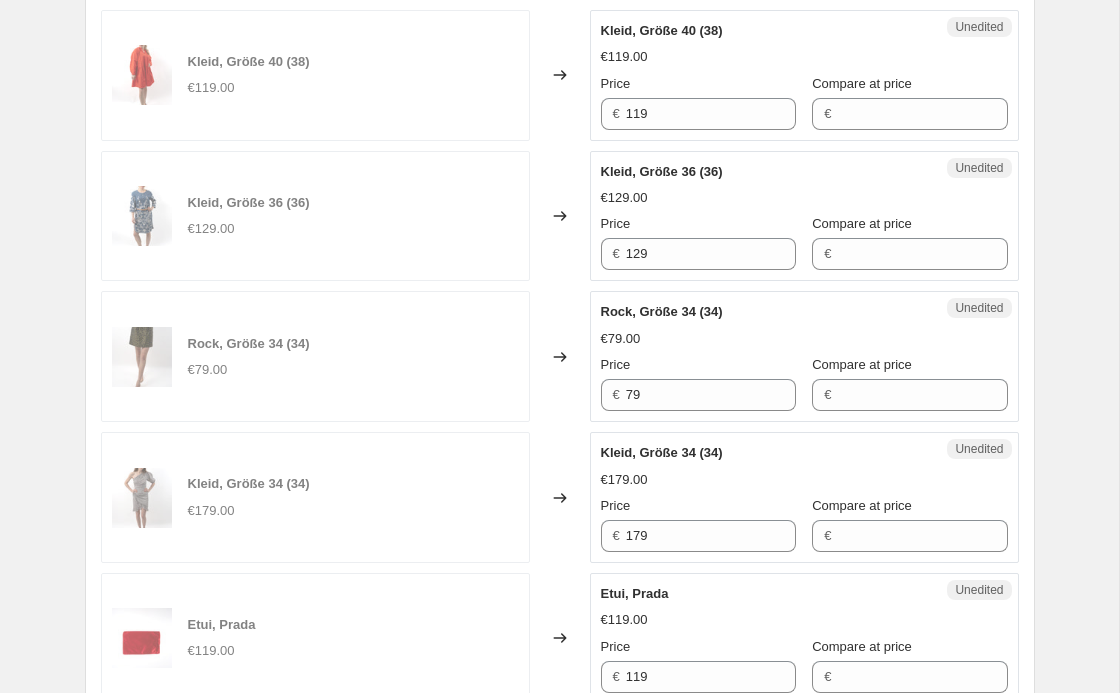 scroll, scrollTop: 2420, scrollLeft: 0, axis: vertical 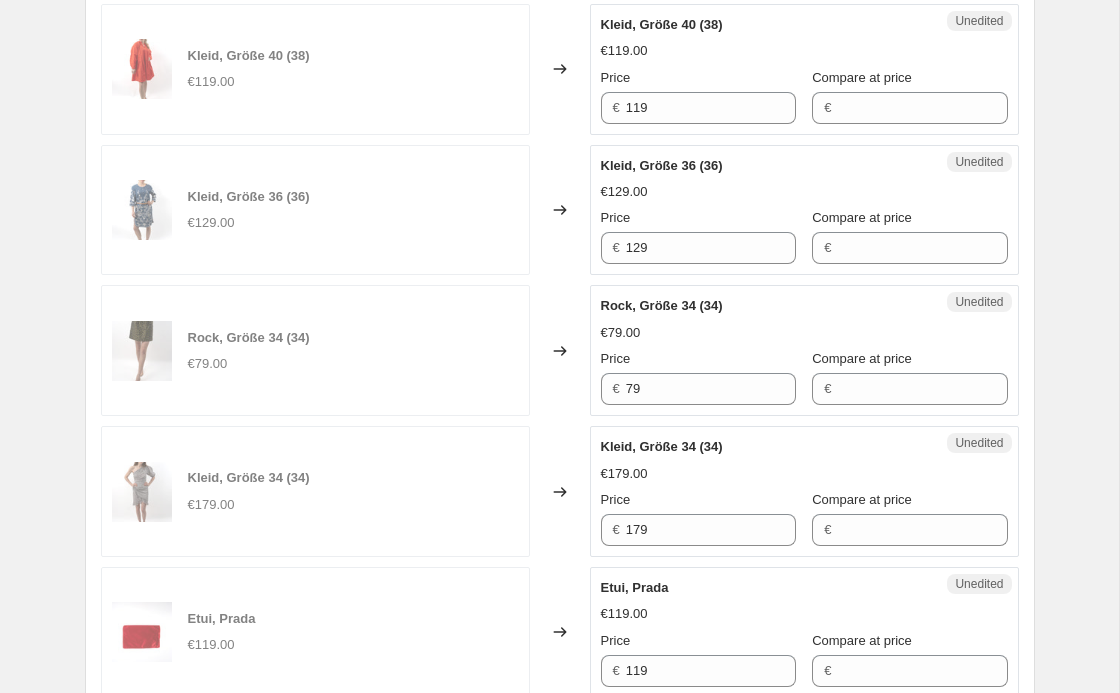 click on "Unedited Rock, Größe 34 (34) €79.00 Price € 79 Compare at price €" at bounding box center [804, 350] 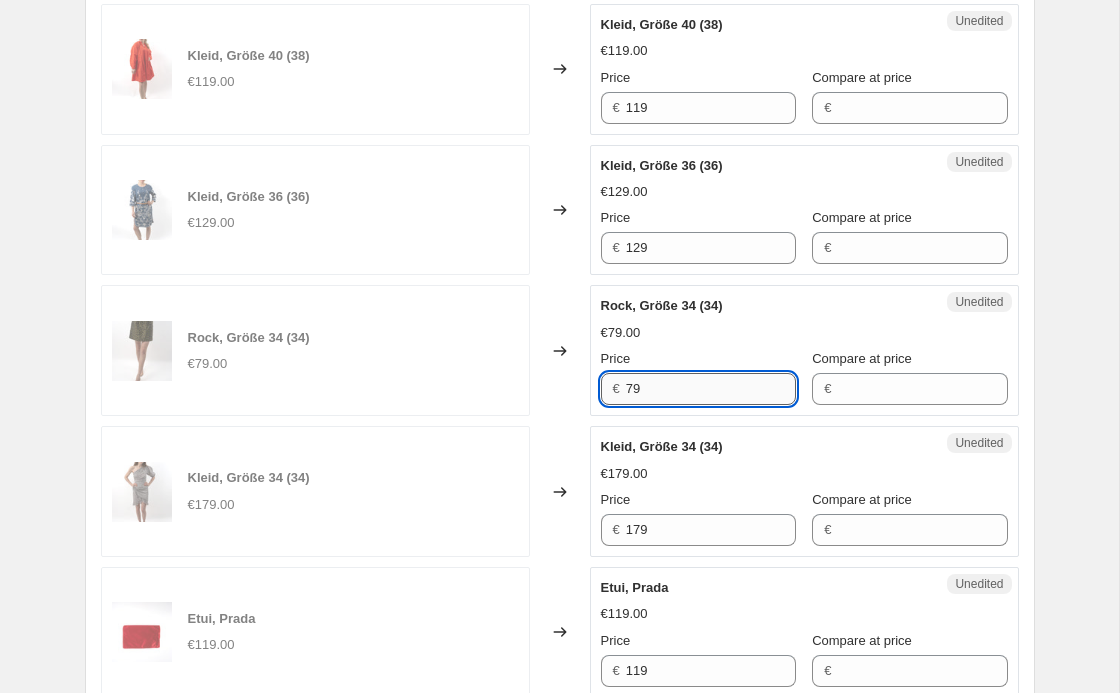 click on "79" at bounding box center [711, 389] 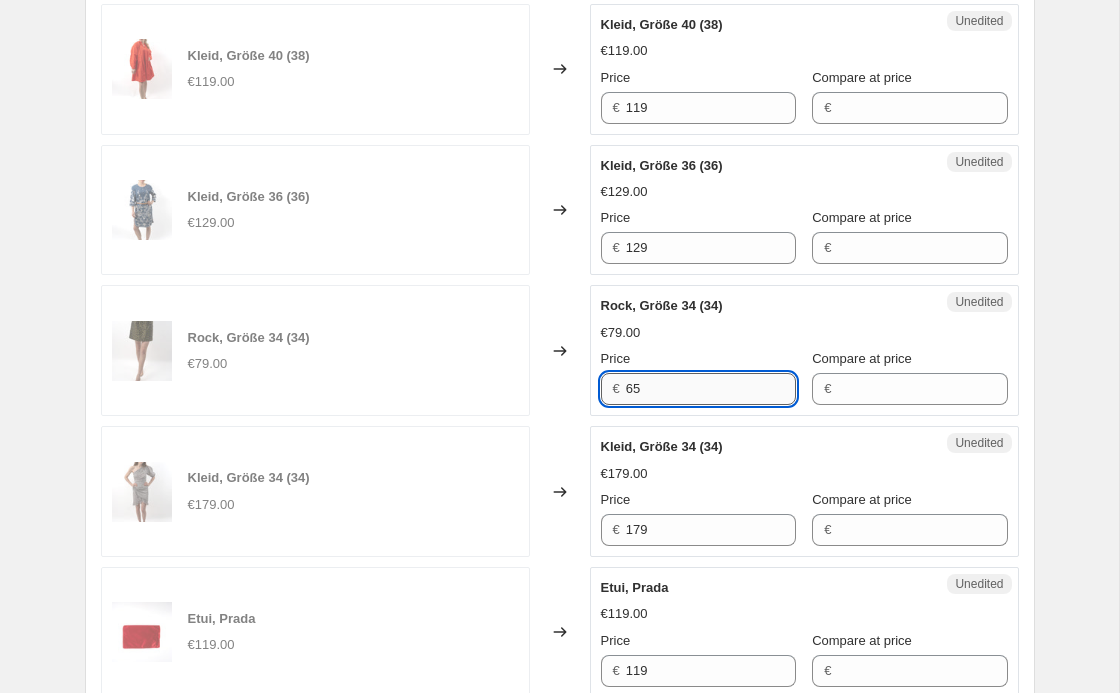 type on "65" 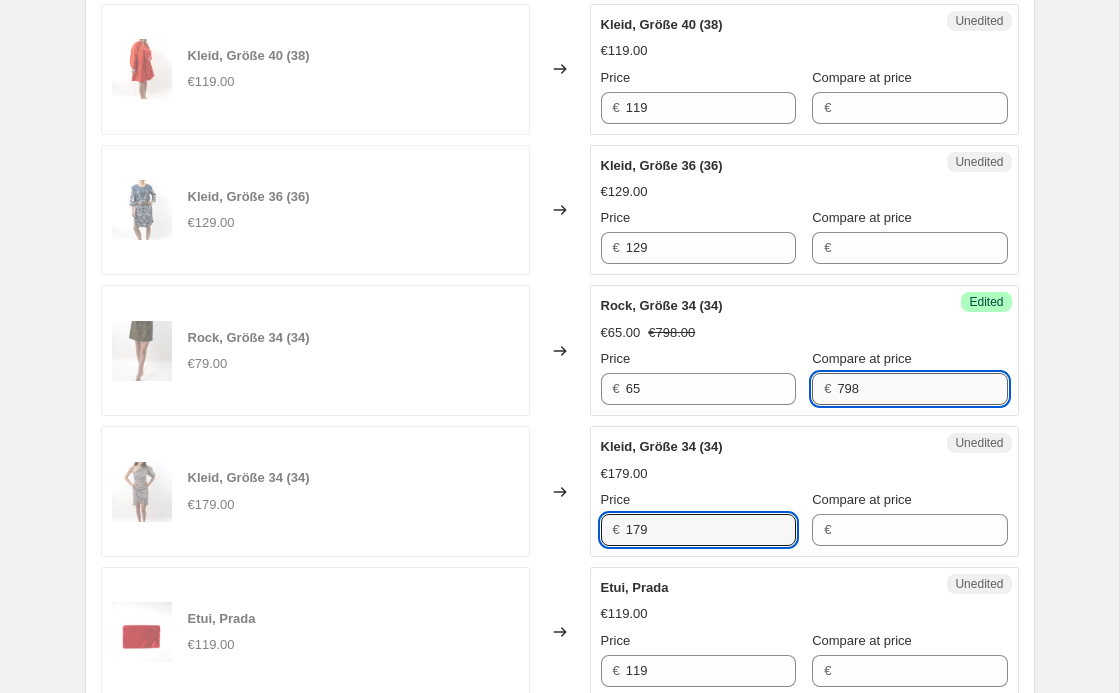 click on "798" at bounding box center [922, 389] 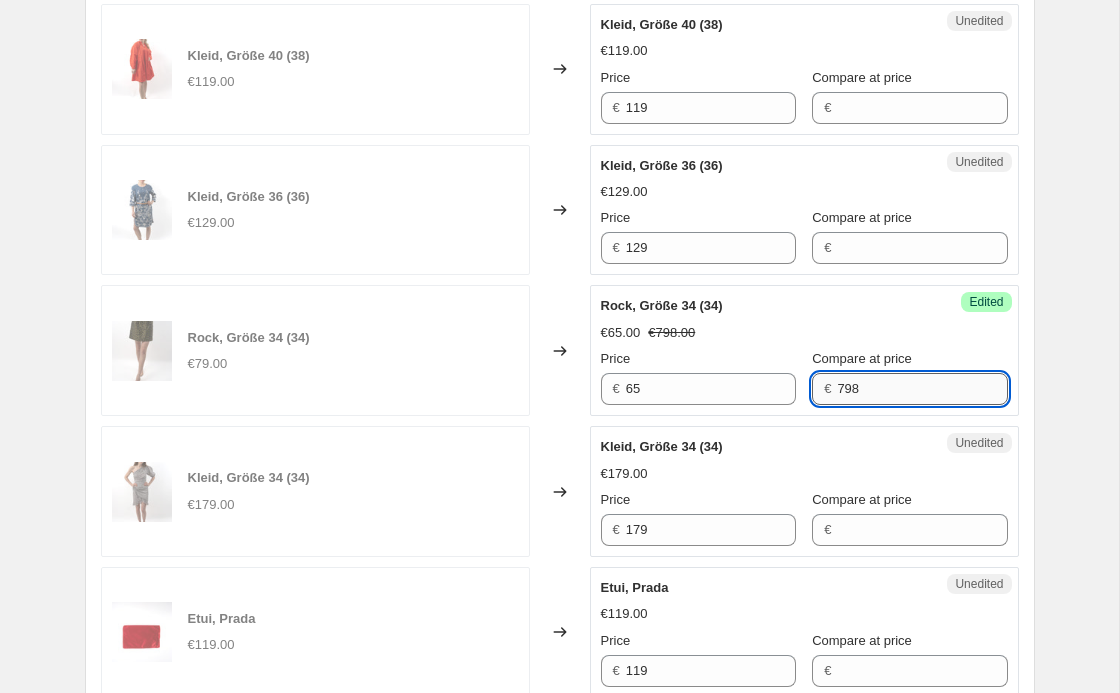 click on "798" at bounding box center (922, 389) 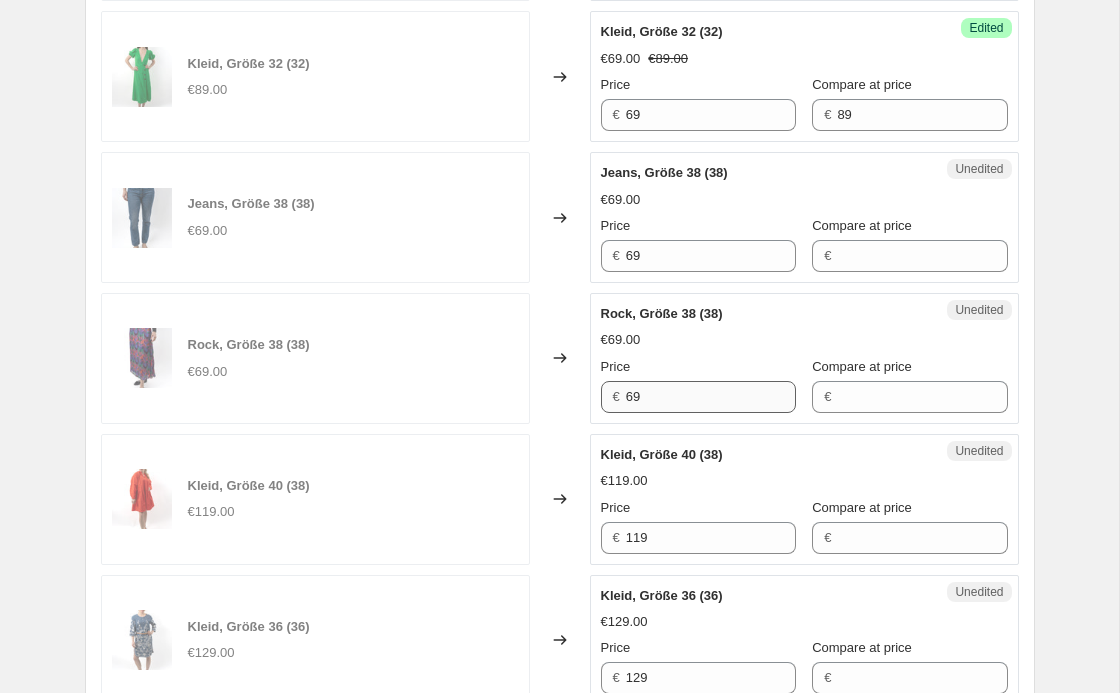 scroll, scrollTop: 1985, scrollLeft: 0, axis: vertical 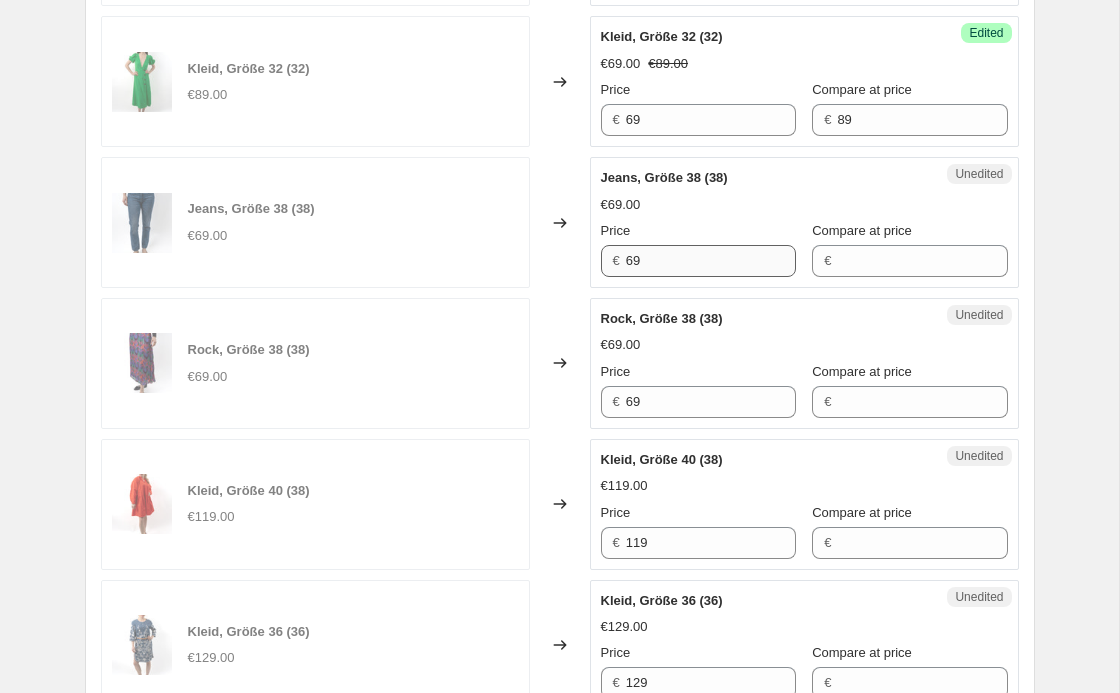 type on "79" 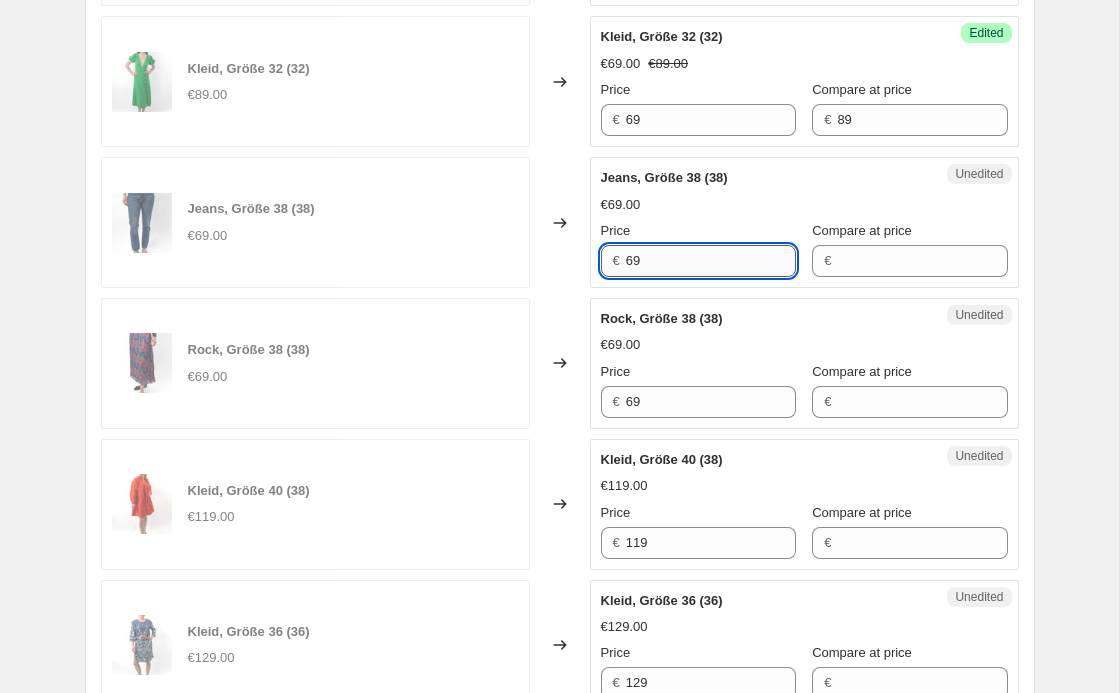 click on "69" at bounding box center (711, 261) 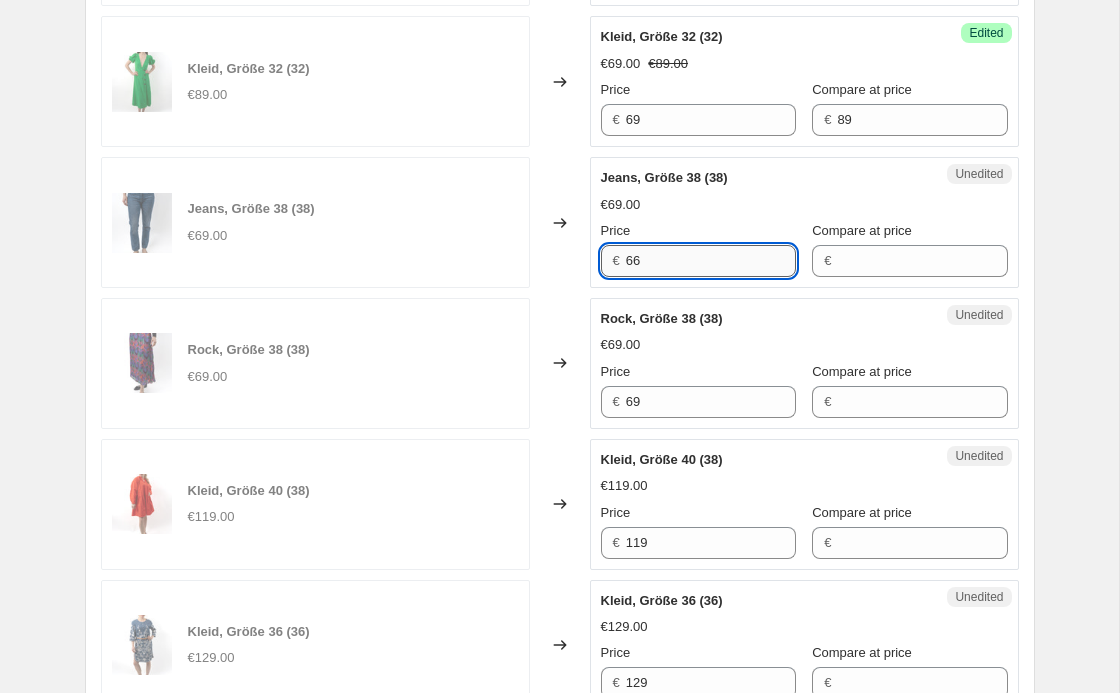 type on "6" 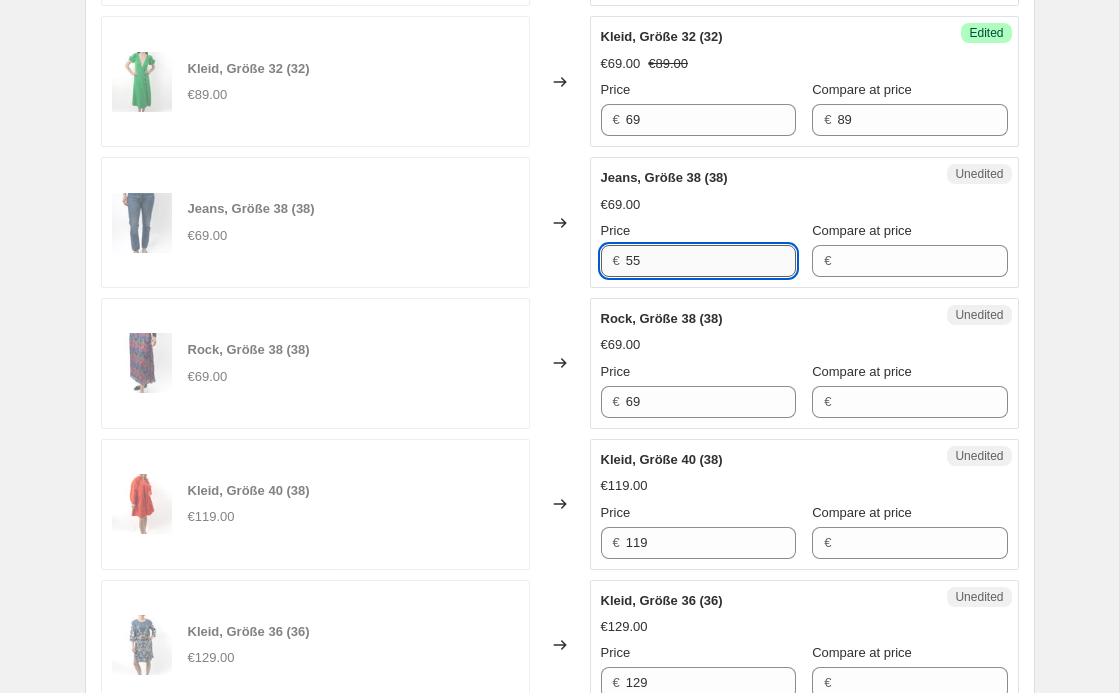 type on "55" 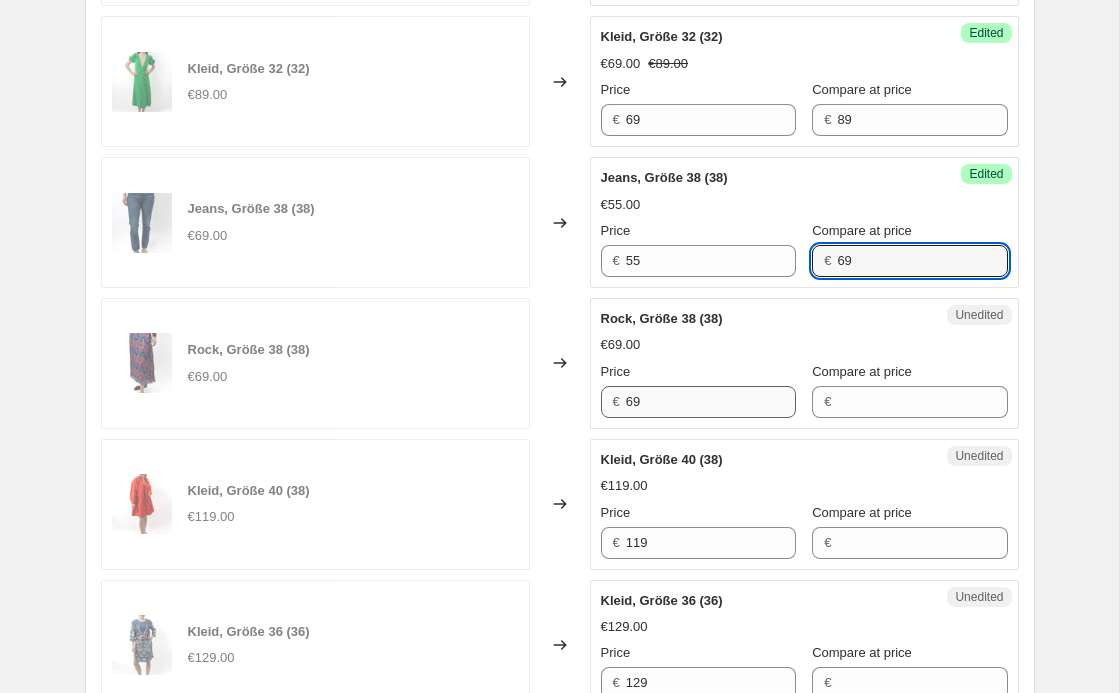type on "69" 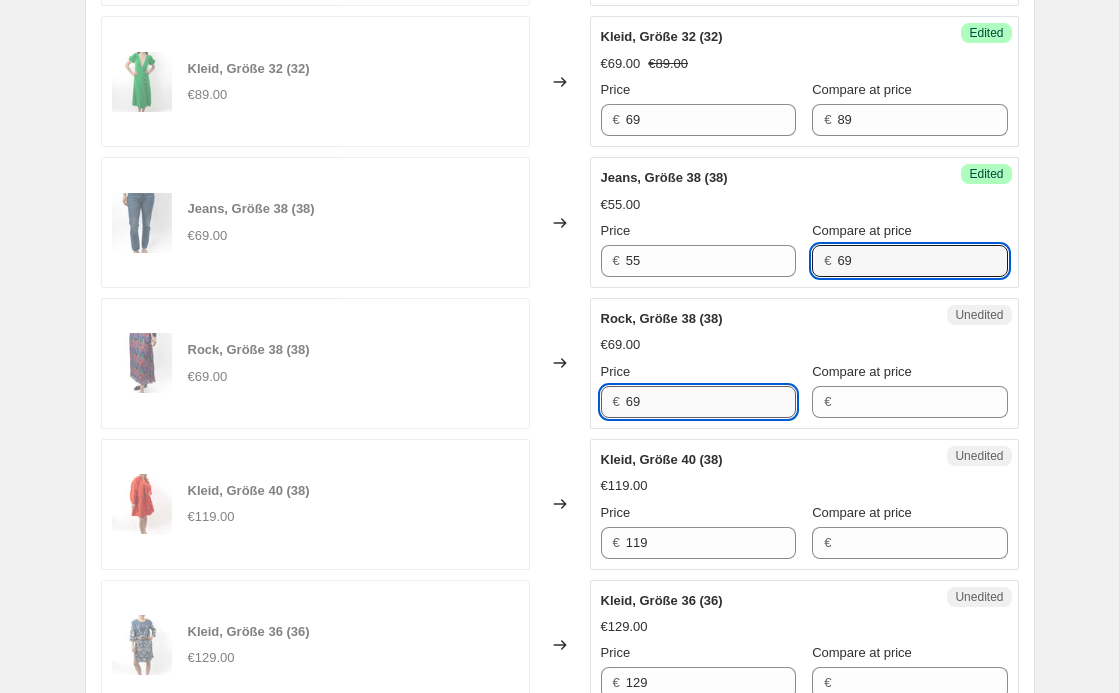 click on "69" at bounding box center [711, 402] 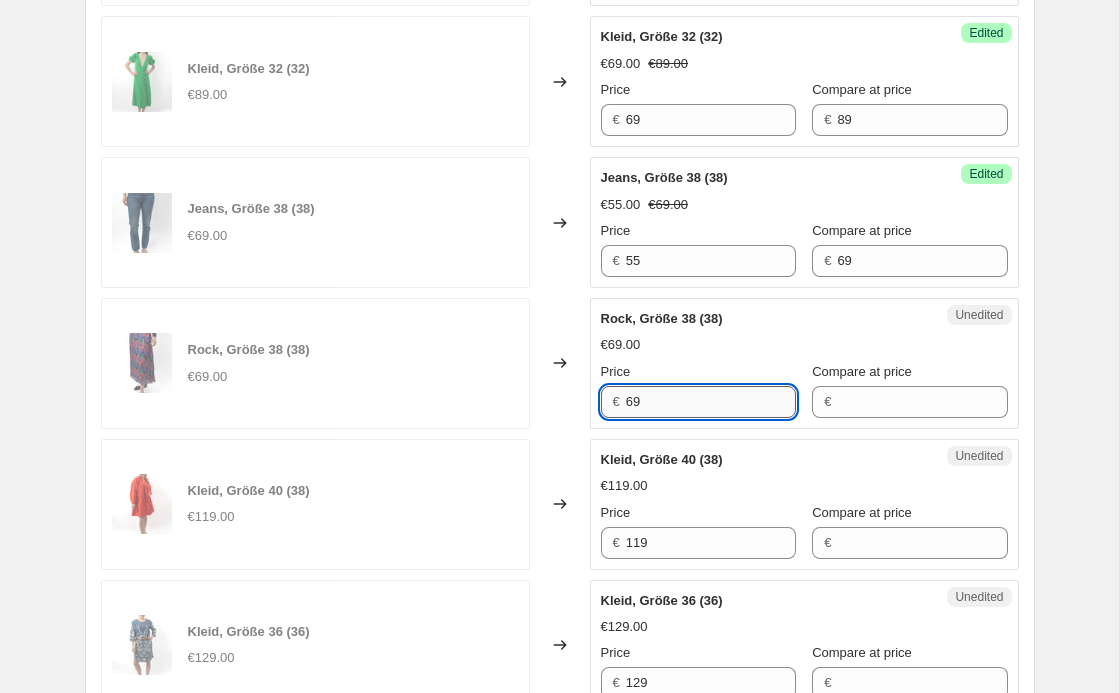 click on "69" at bounding box center (711, 402) 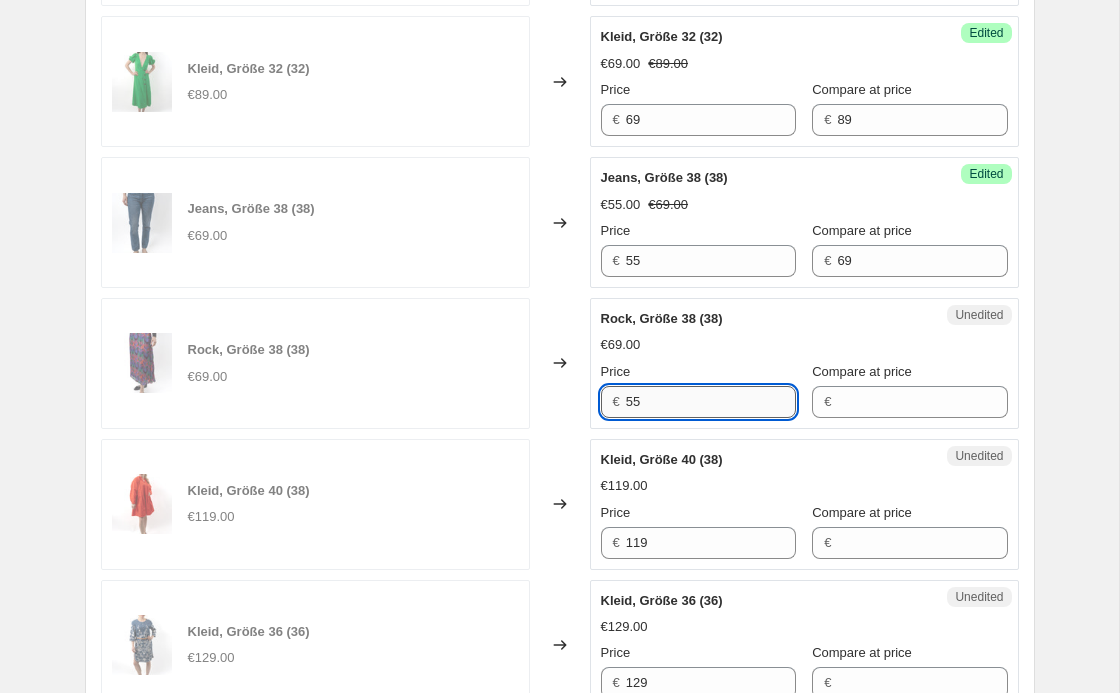 type on "55" 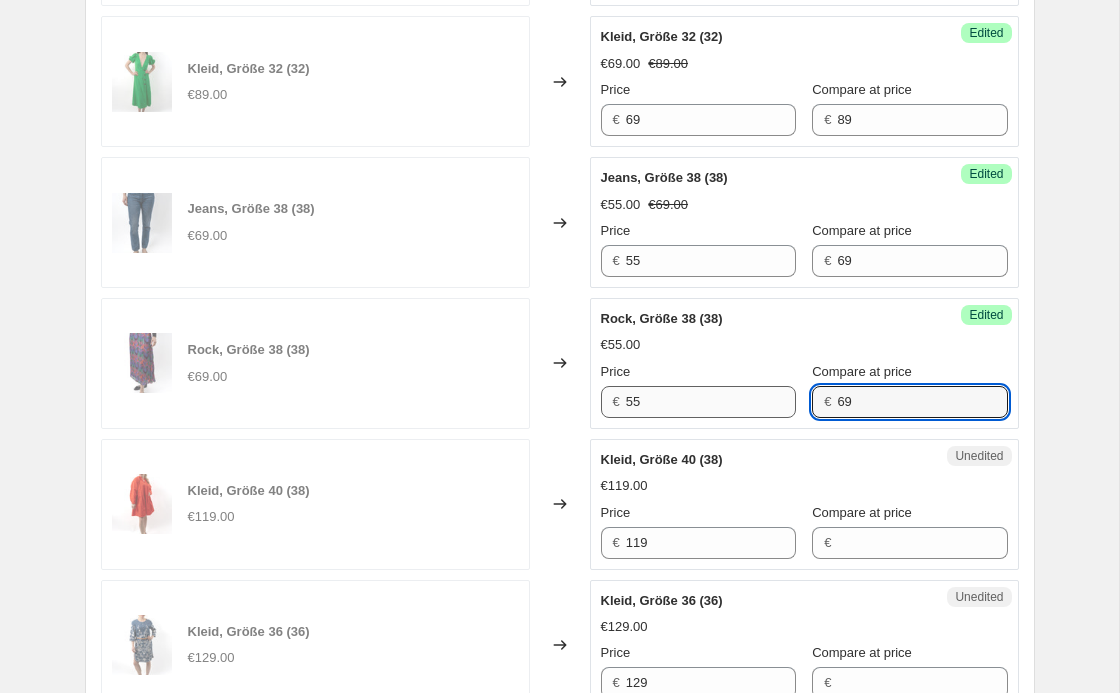 type on "69" 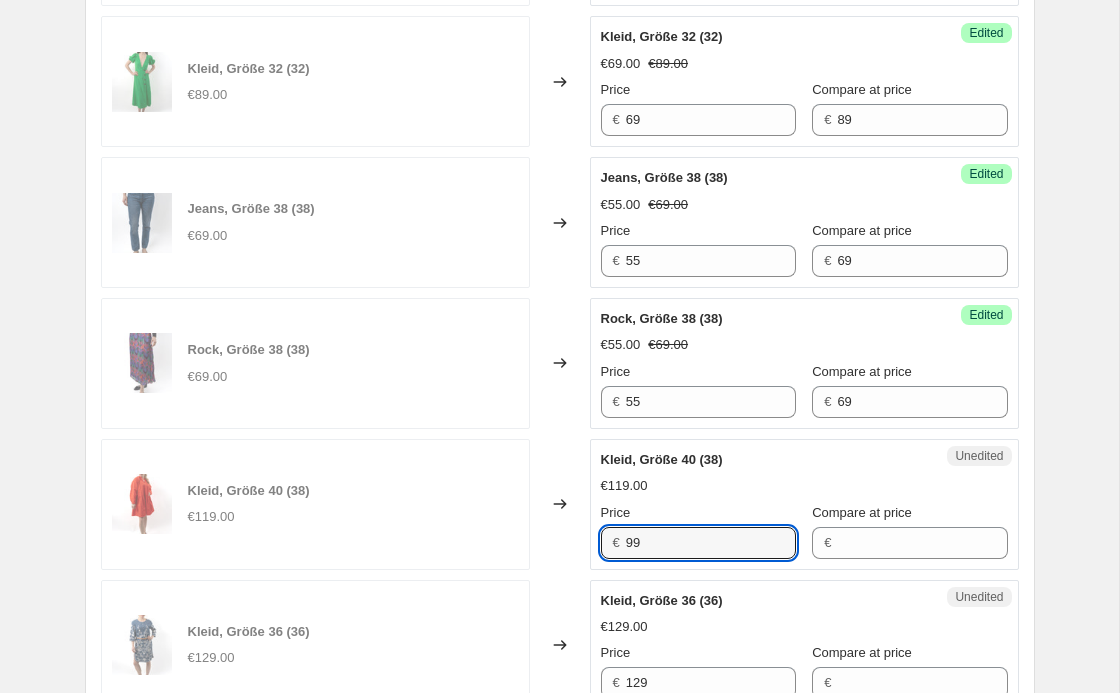 type on "99" 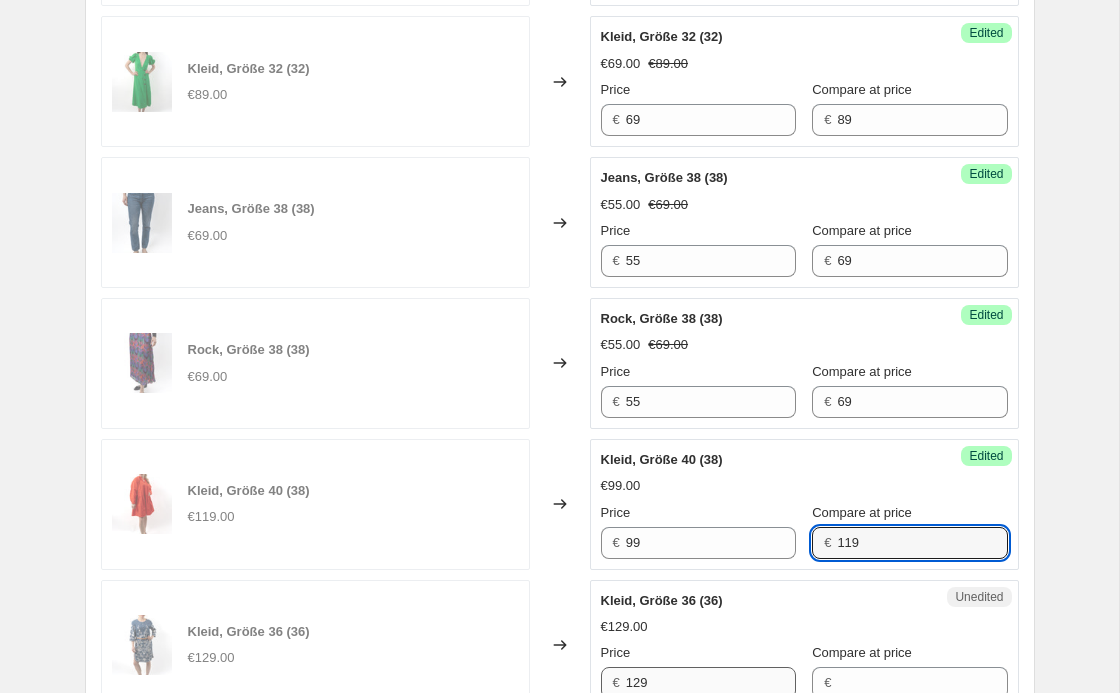 type on "119" 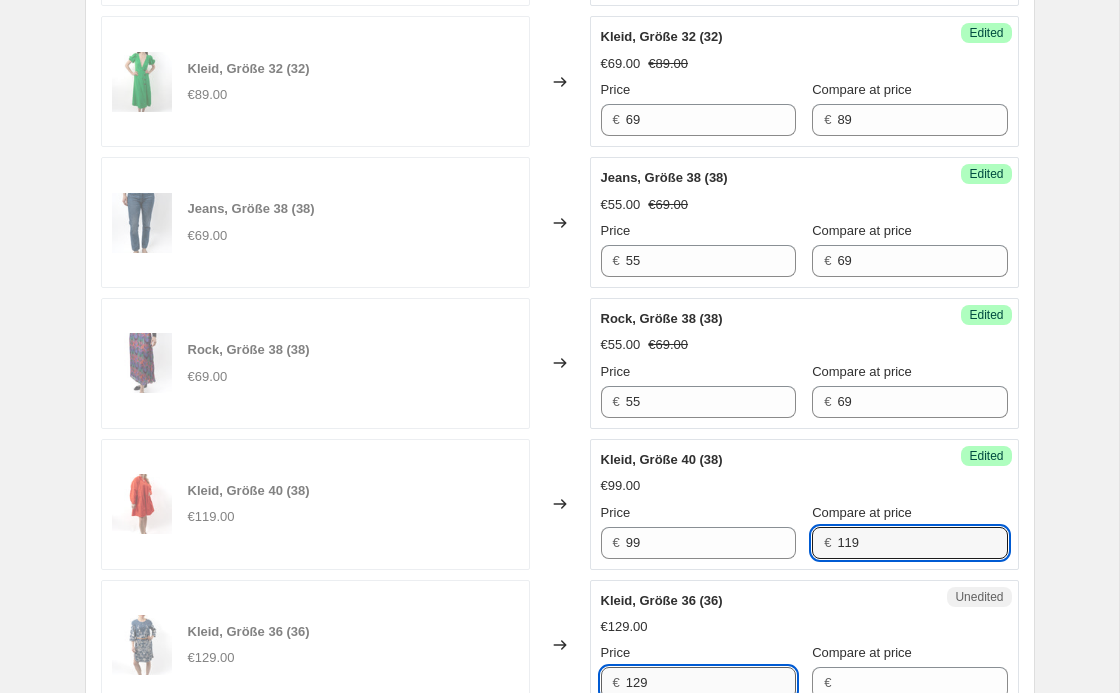 click on "129" at bounding box center (711, 683) 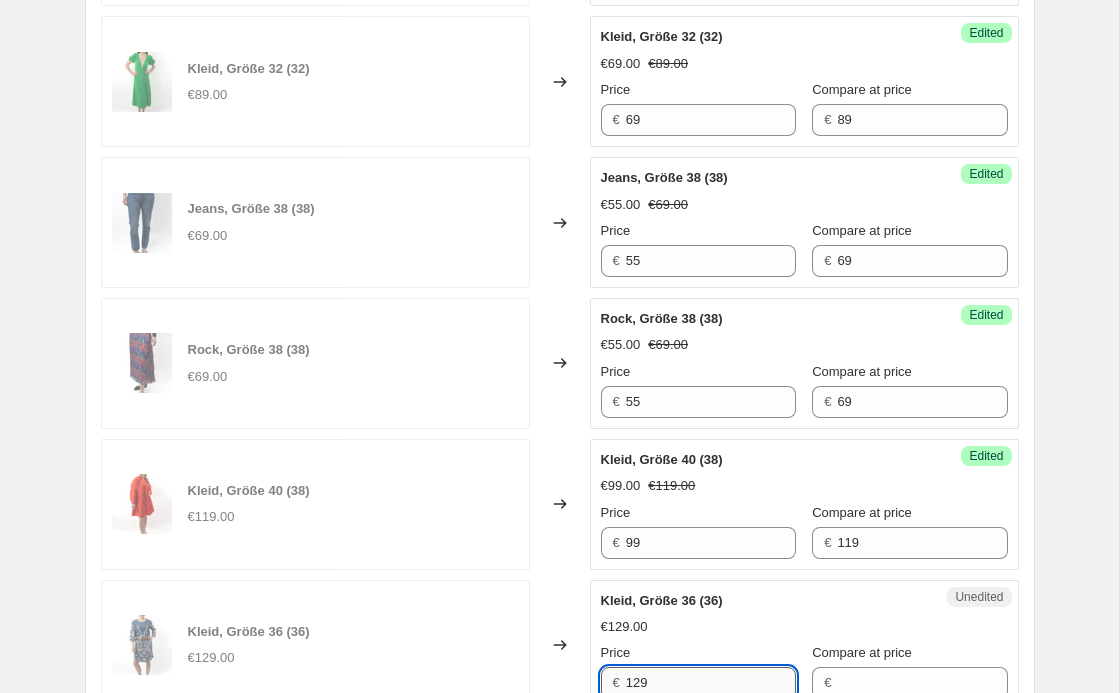 click on "129" at bounding box center [711, 683] 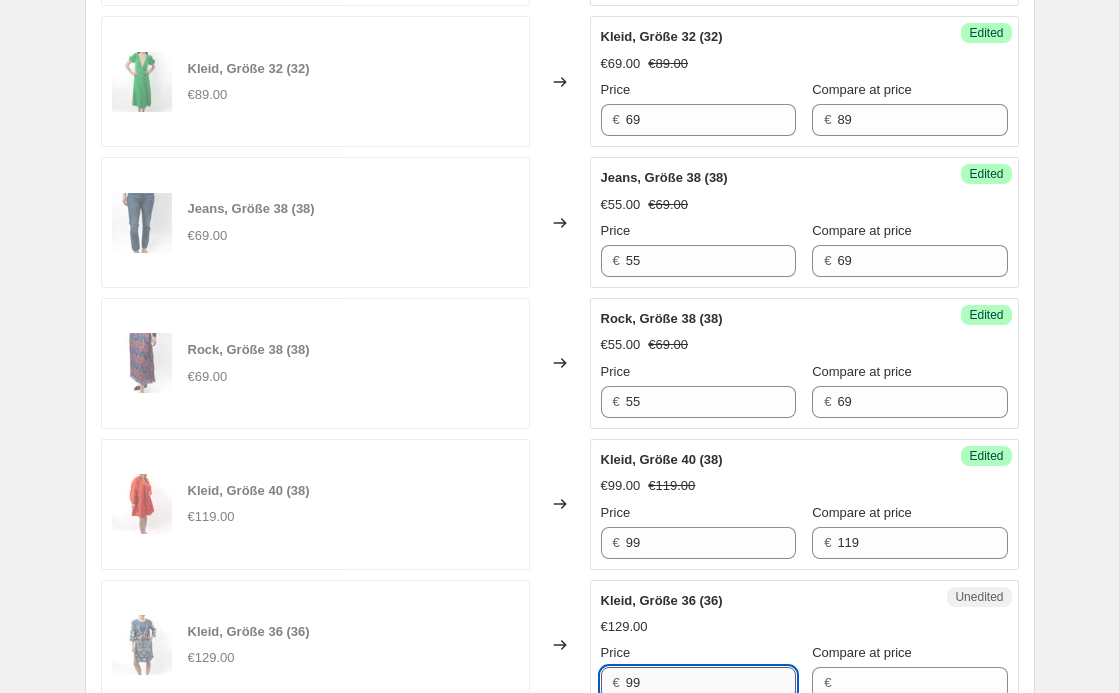 type on "99" 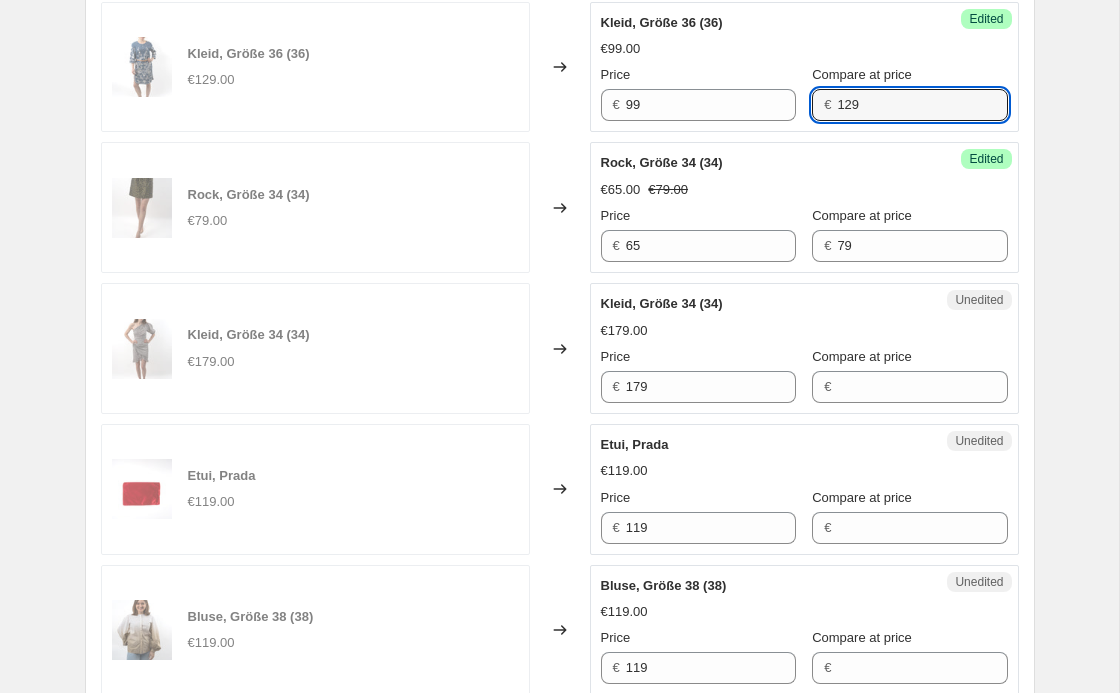 scroll, scrollTop: 2569, scrollLeft: 0, axis: vertical 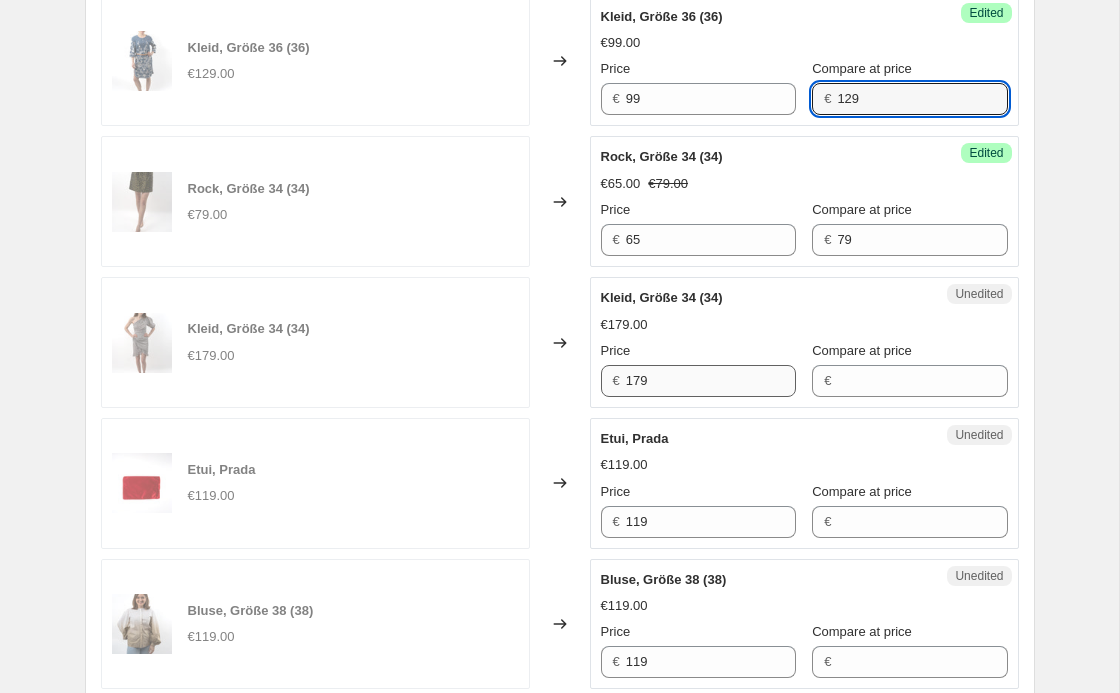 type on "129" 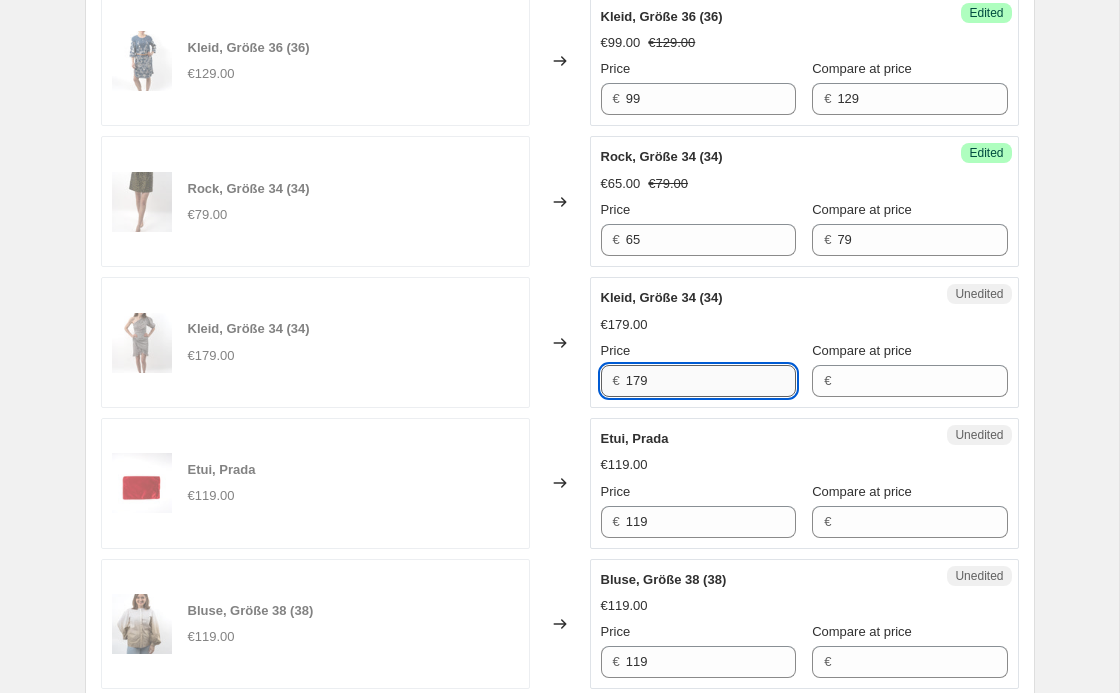 click on "179" at bounding box center [711, 381] 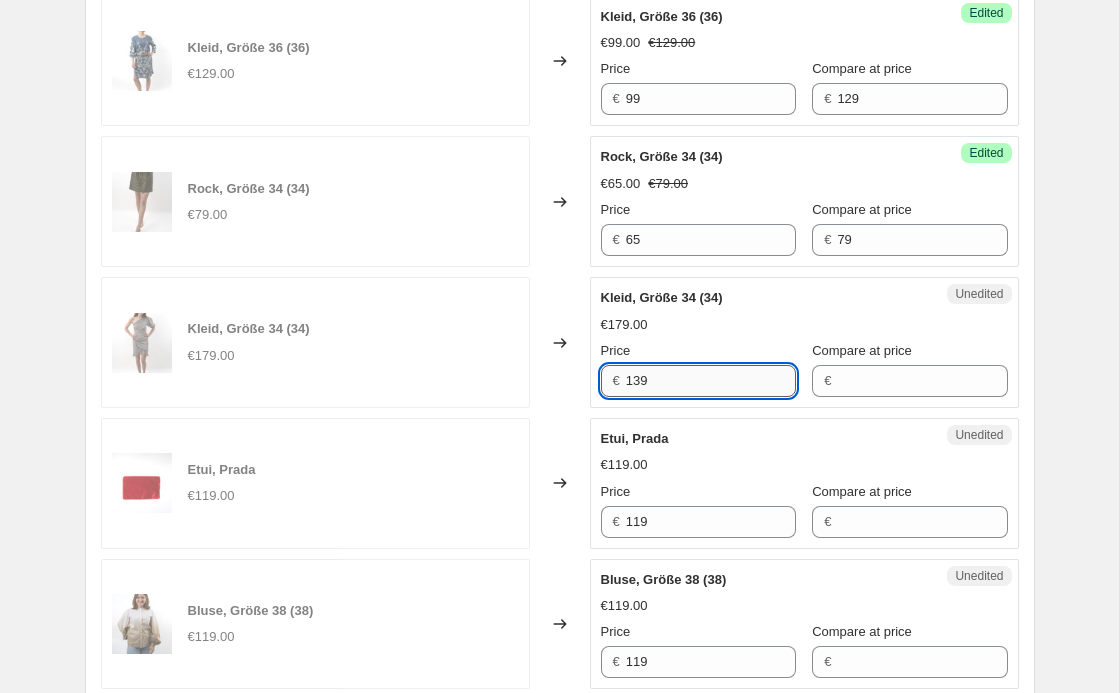 type on "139" 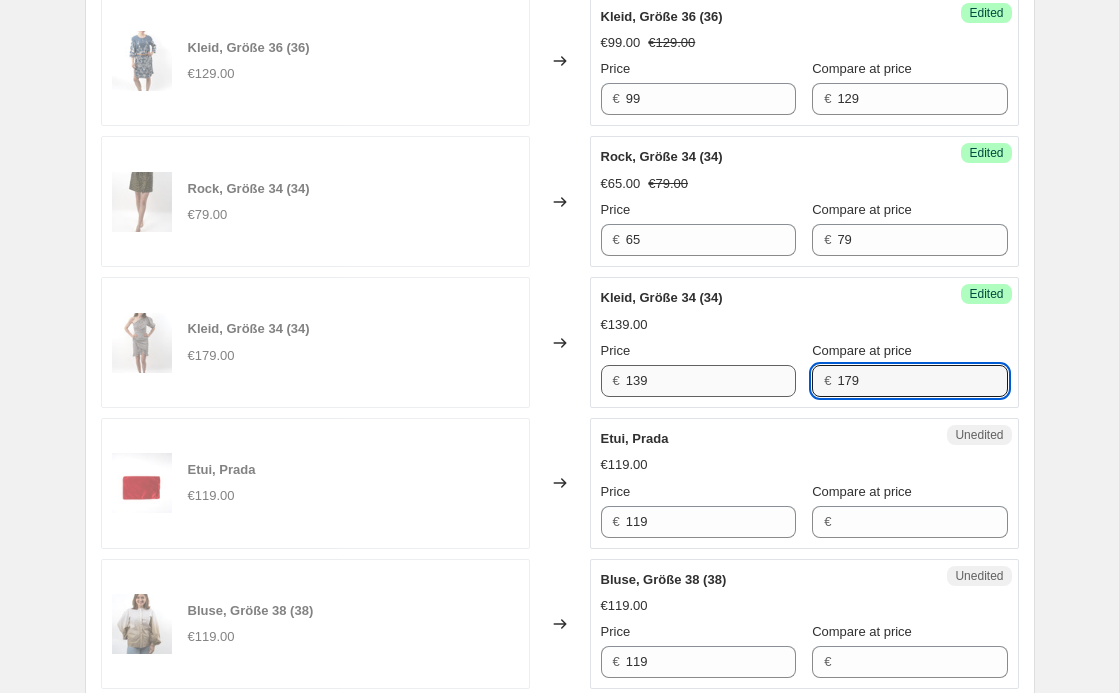 type on "179" 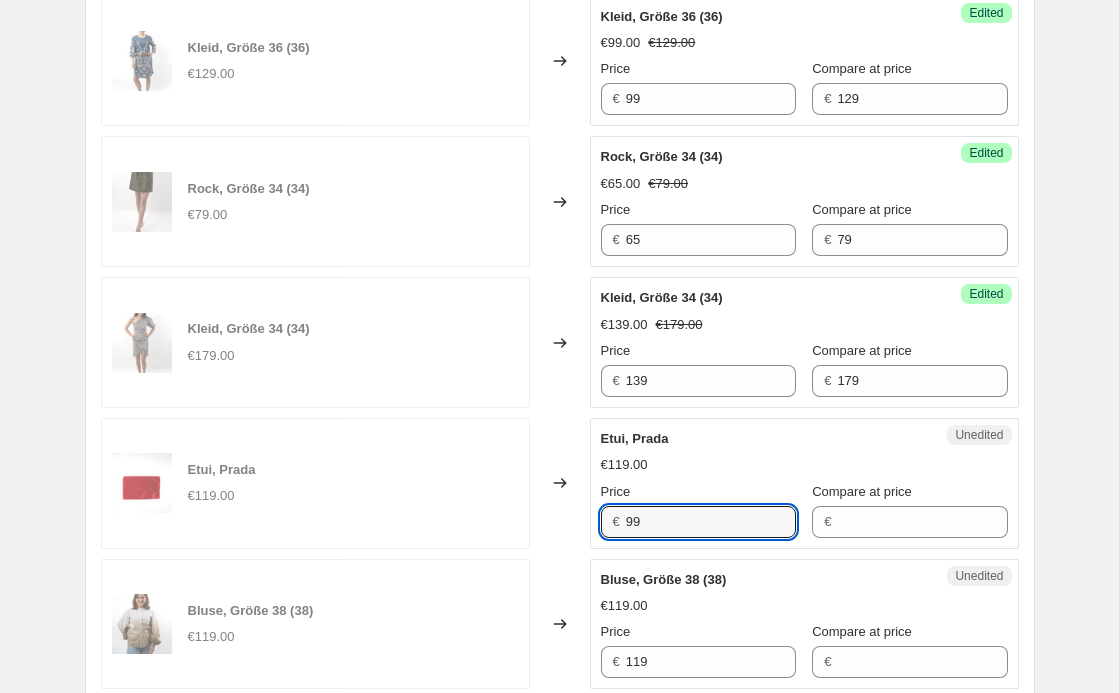 type on "99" 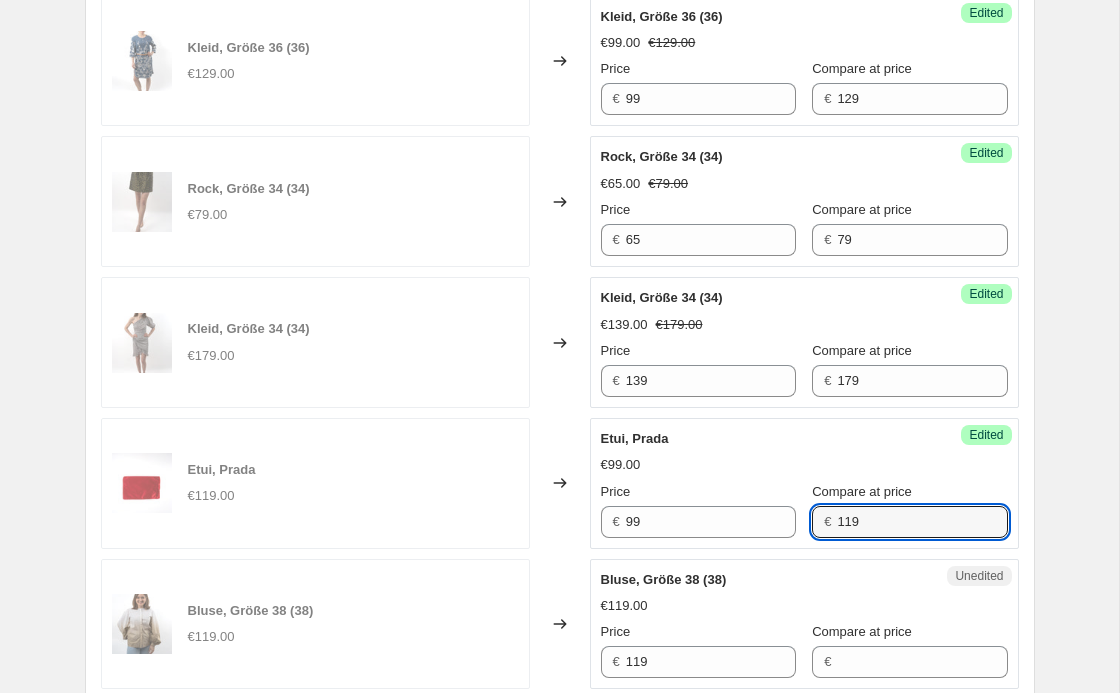 type on "119" 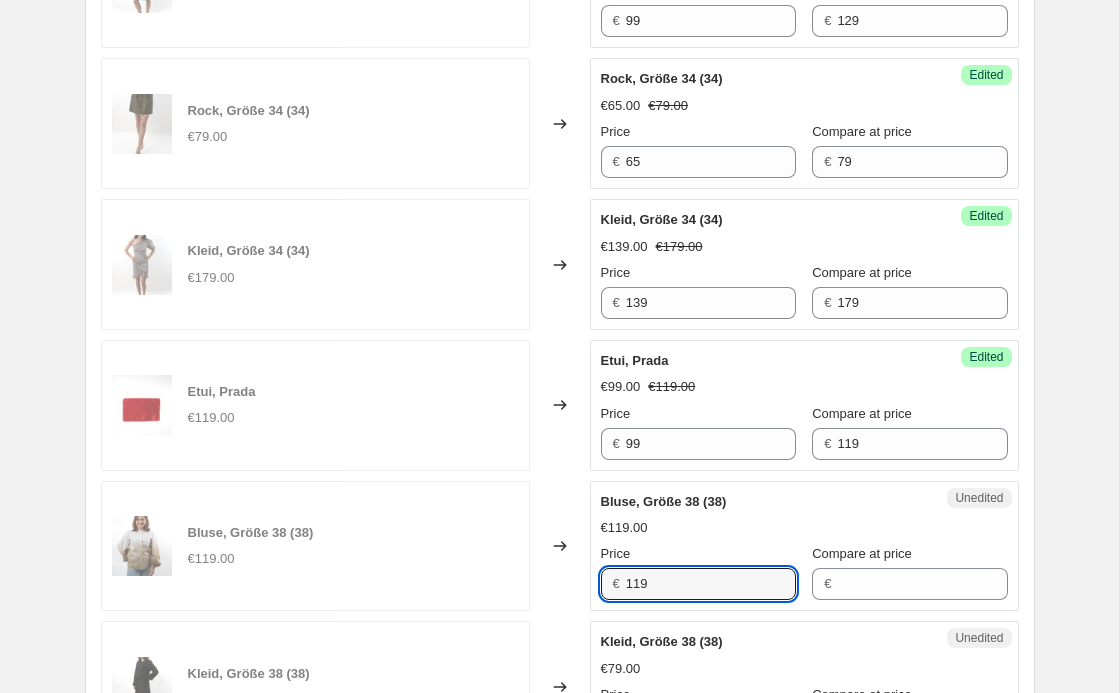 scroll, scrollTop: 2671, scrollLeft: 0, axis: vertical 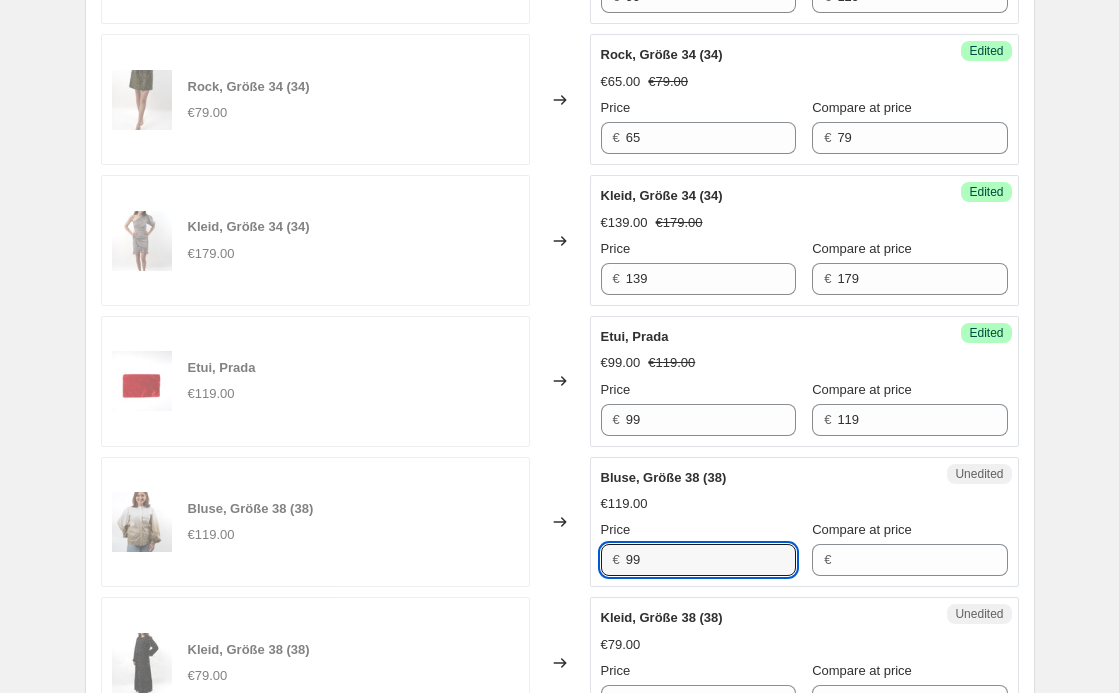 type on "99" 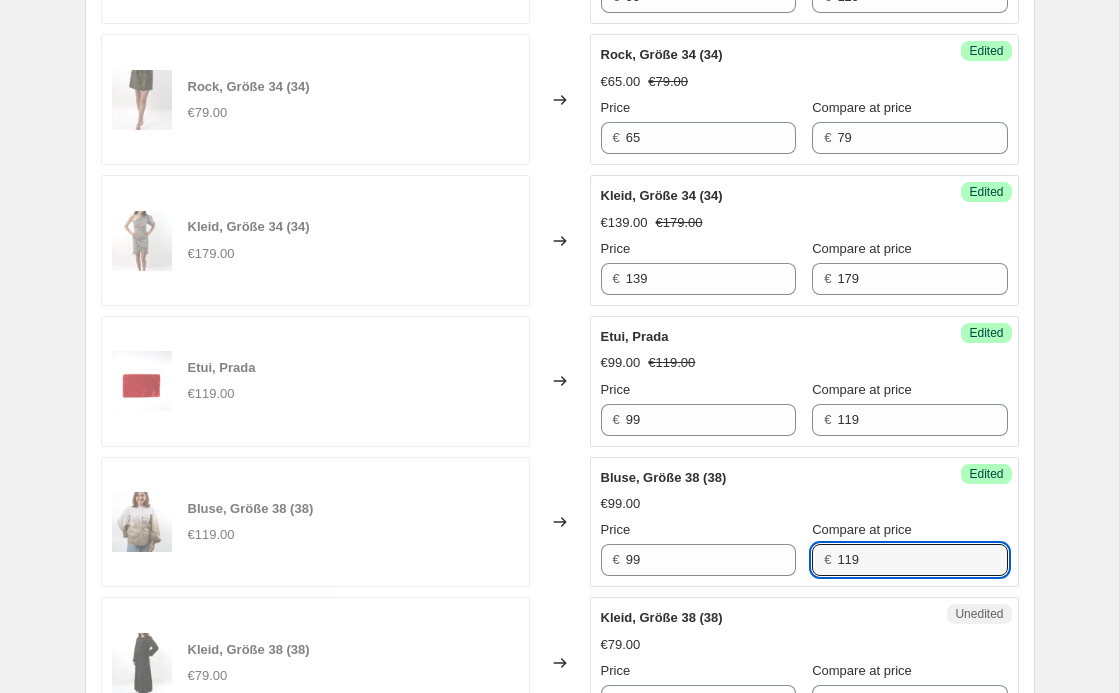 type on "119" 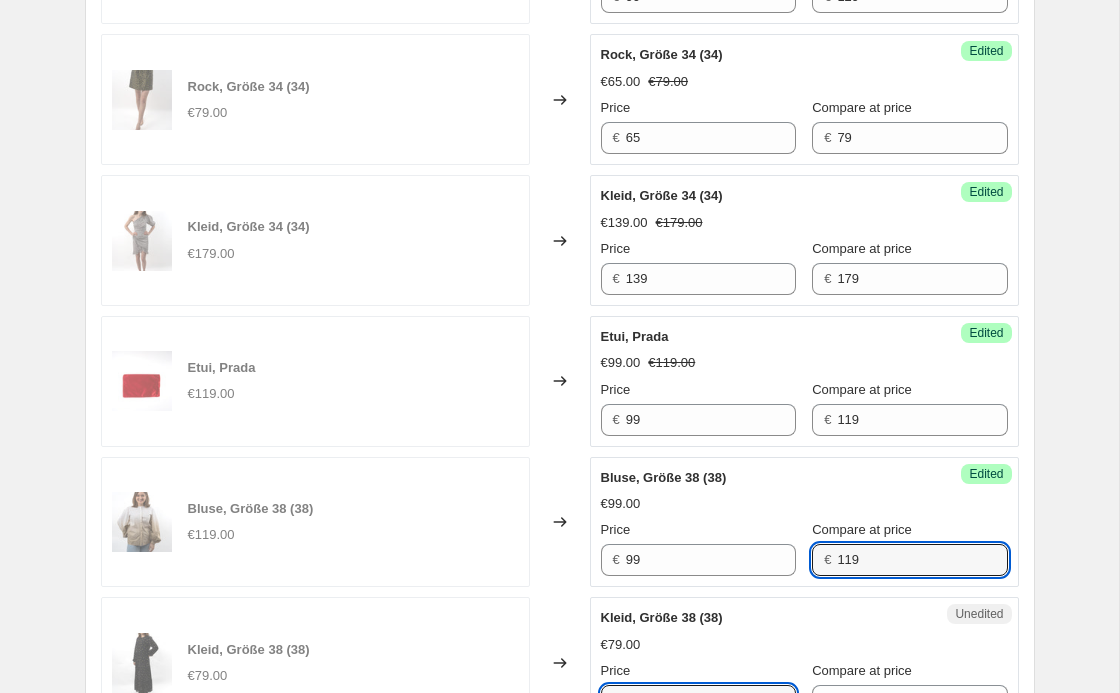 scroll, scrollTop: 3026, scrollLeft: 0, axis: vertical 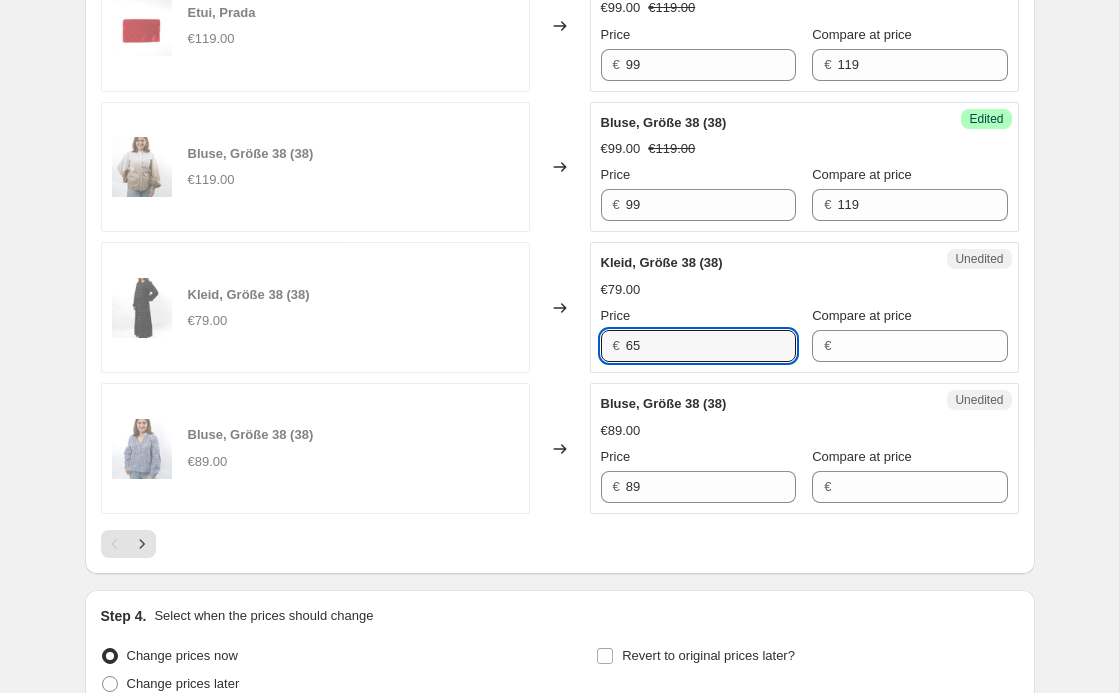 type on "65" 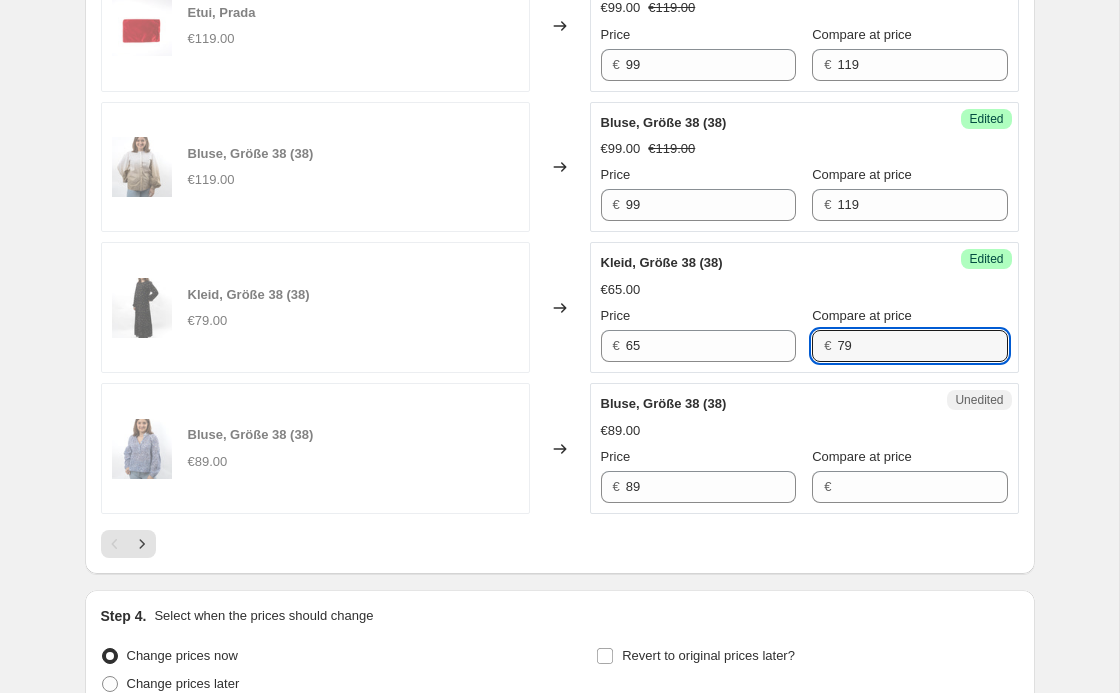 type on "79" 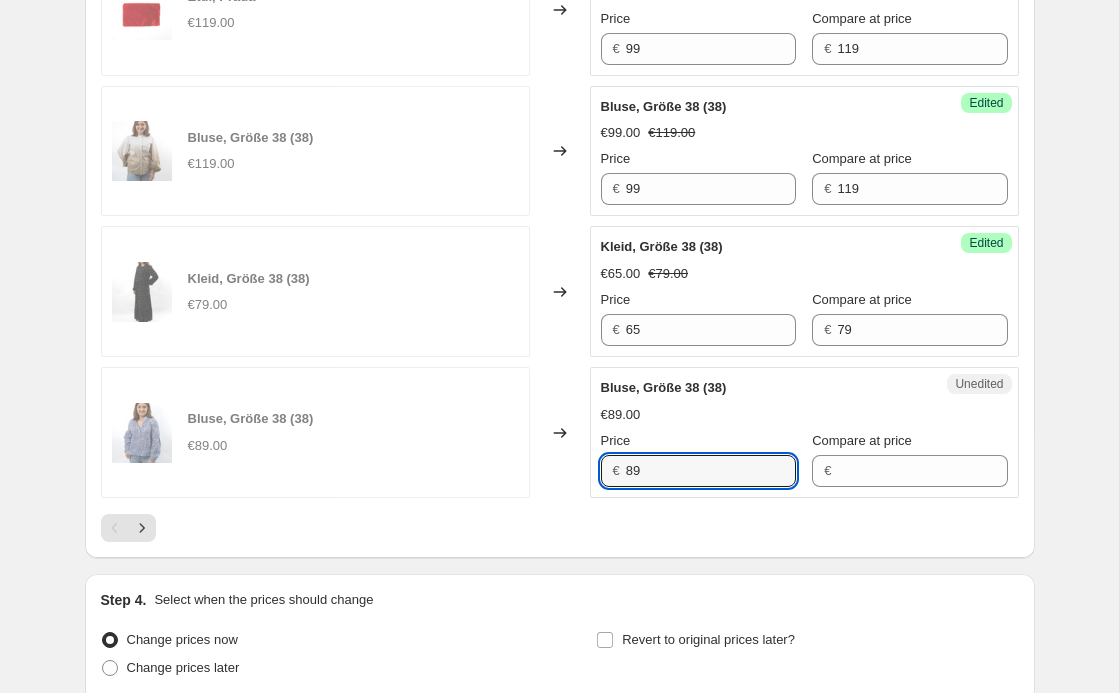 scroll, scrollTop: 3053, scrollLeft: 0, axis: vertical 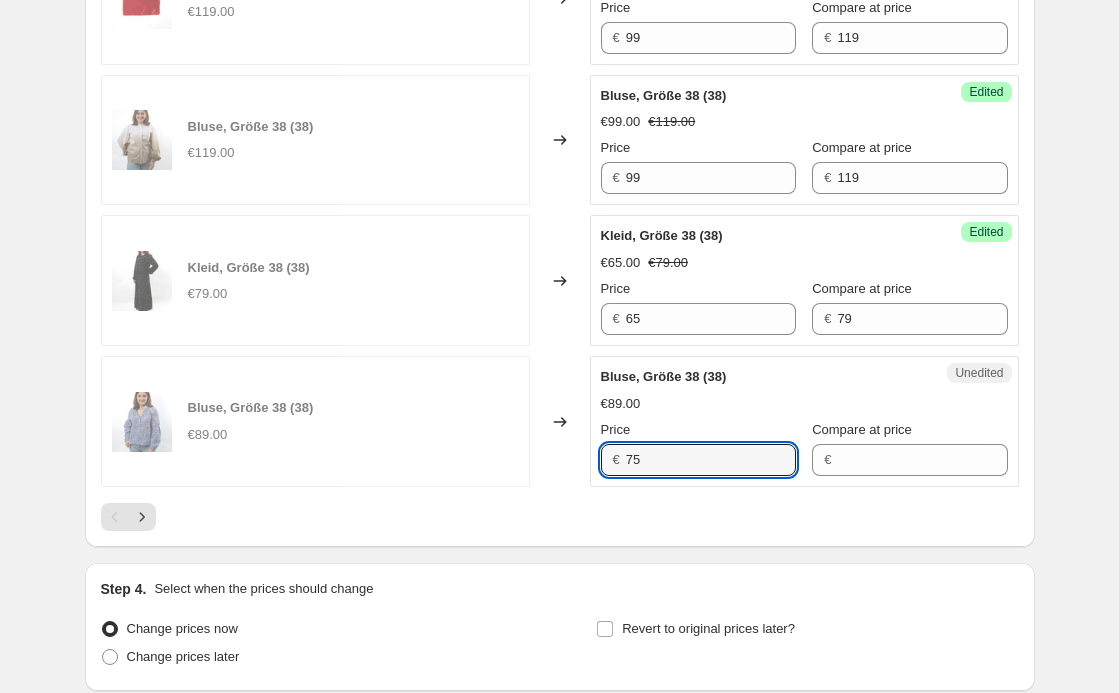 type on "75" 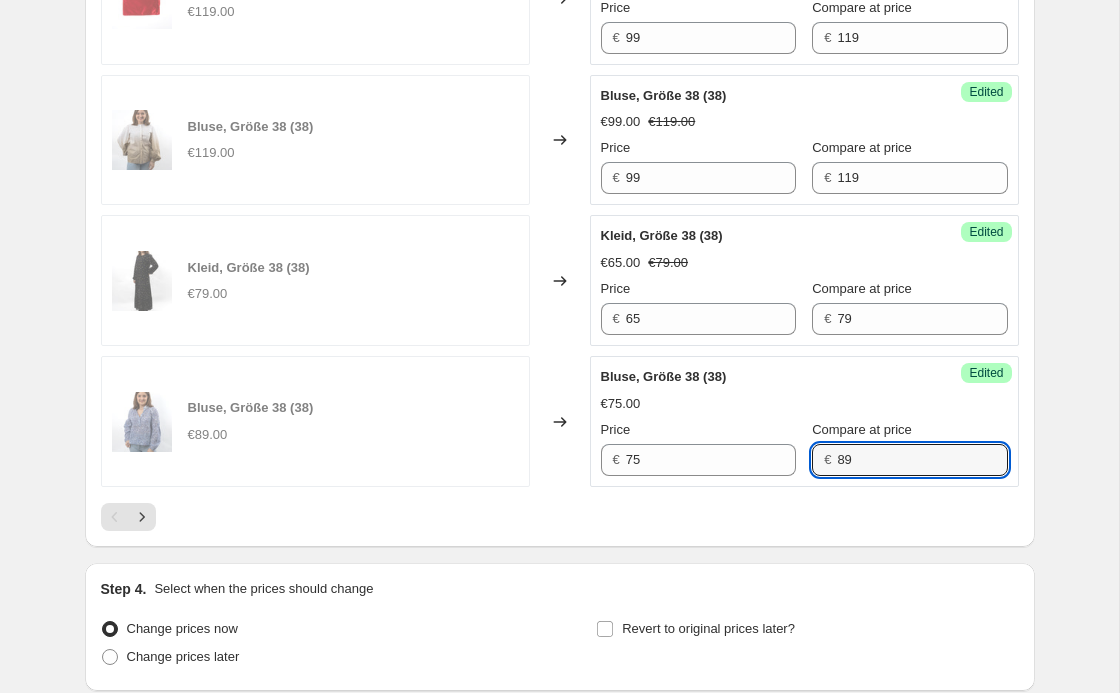 type on "89" 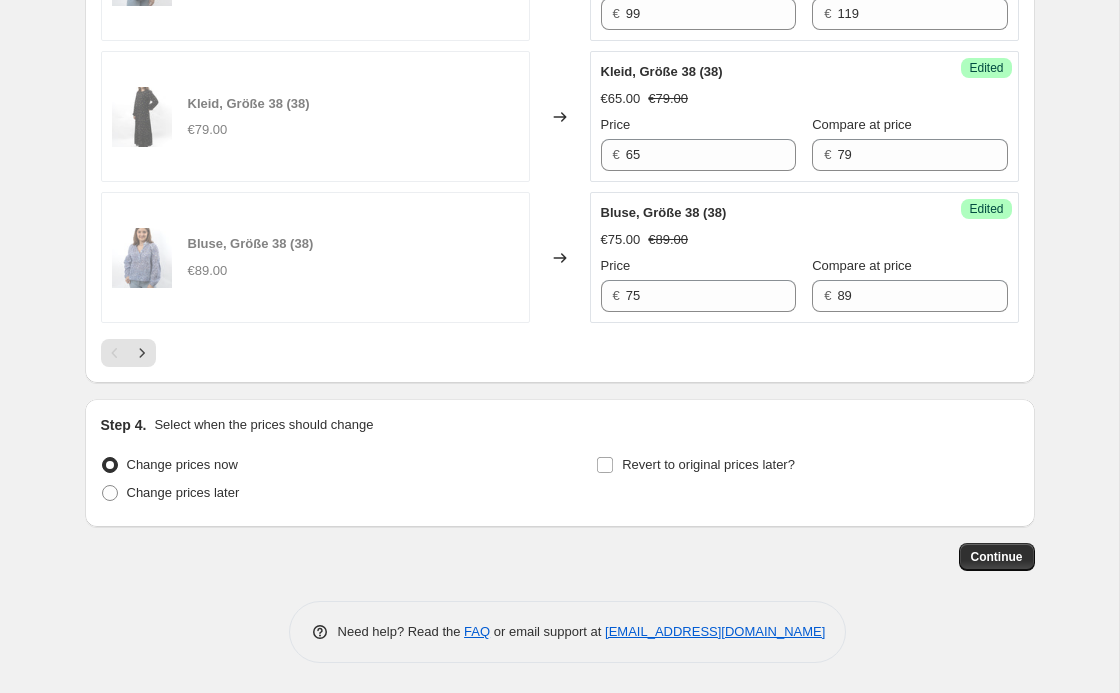 scroll, scrollTop: 3217, scrollLeft: 0, axis: vertical 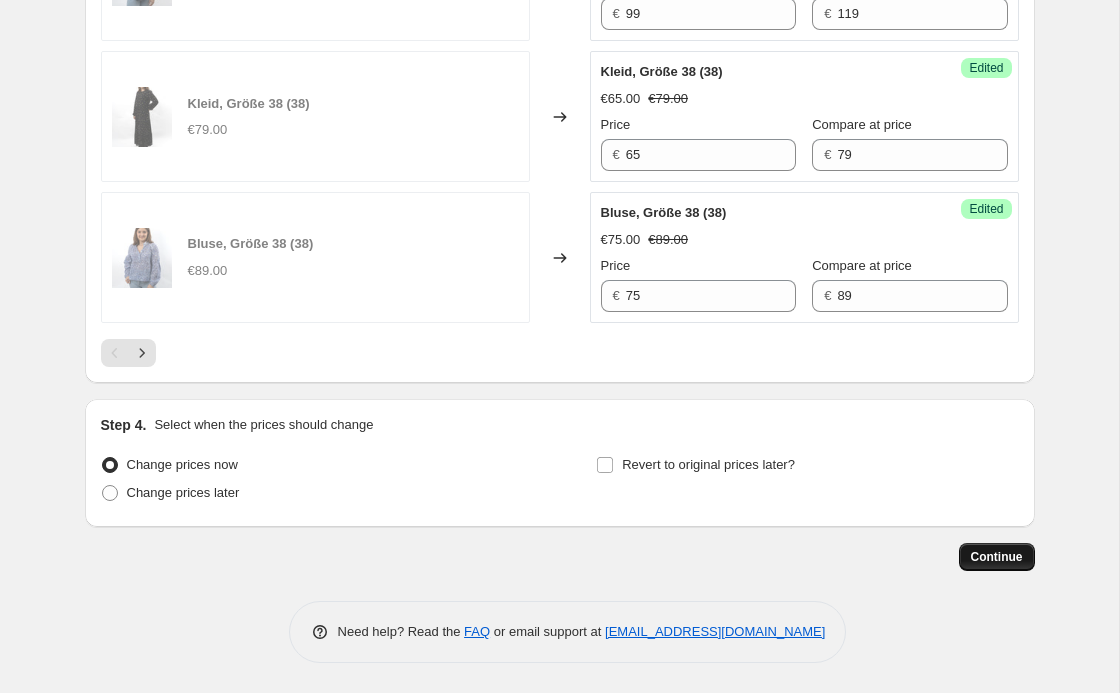 click on "Continue" at bounding box center (997, 557) 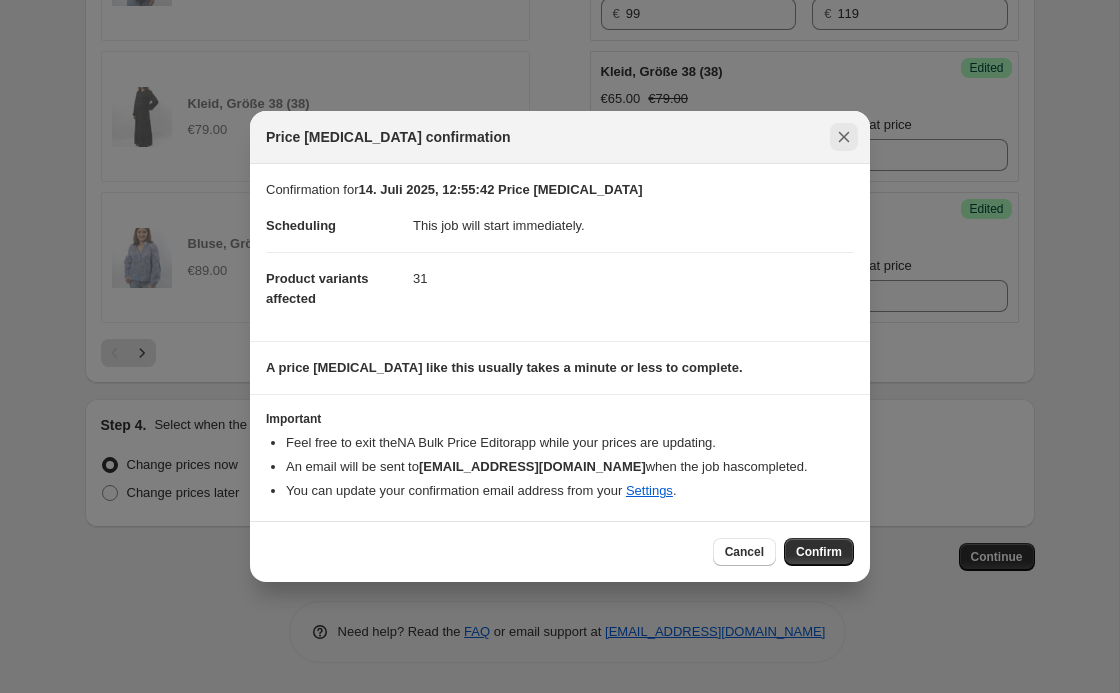 click 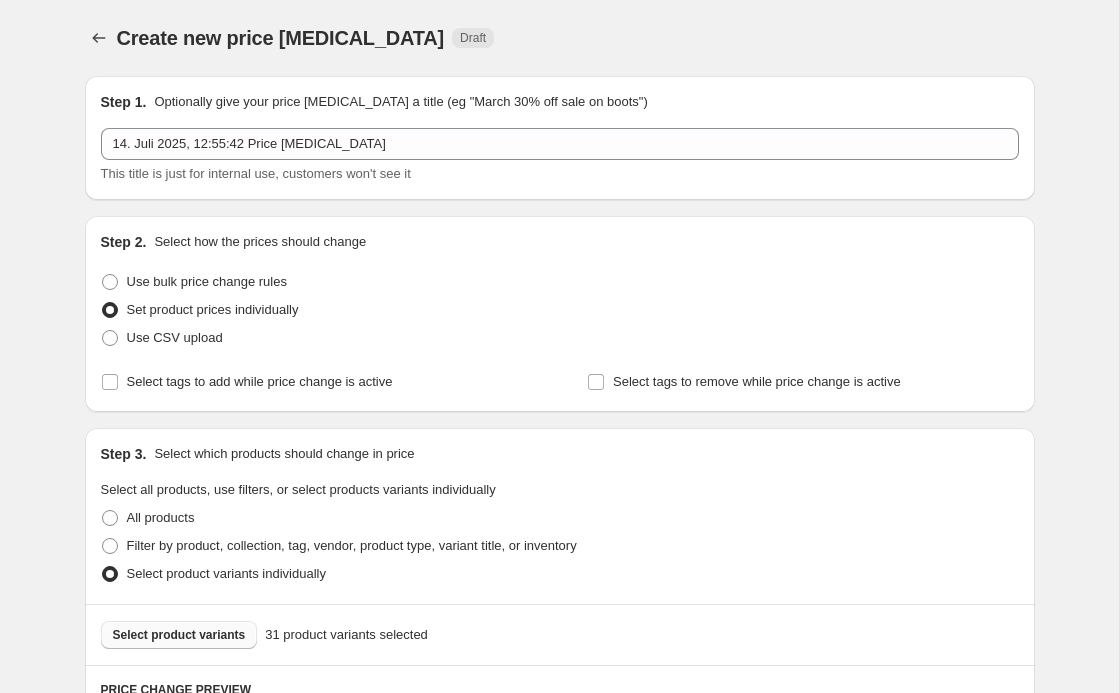 scroll, scrollTop: 3217, scrollLeft: 0, axis: vertical 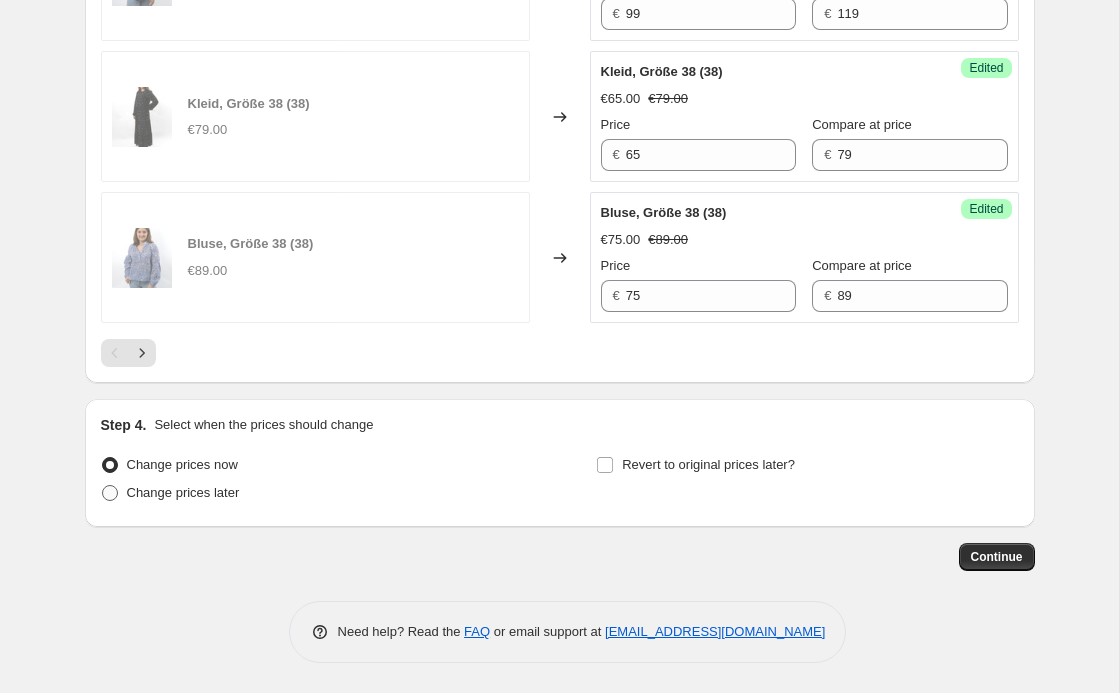click at bounding box center (110, 493) 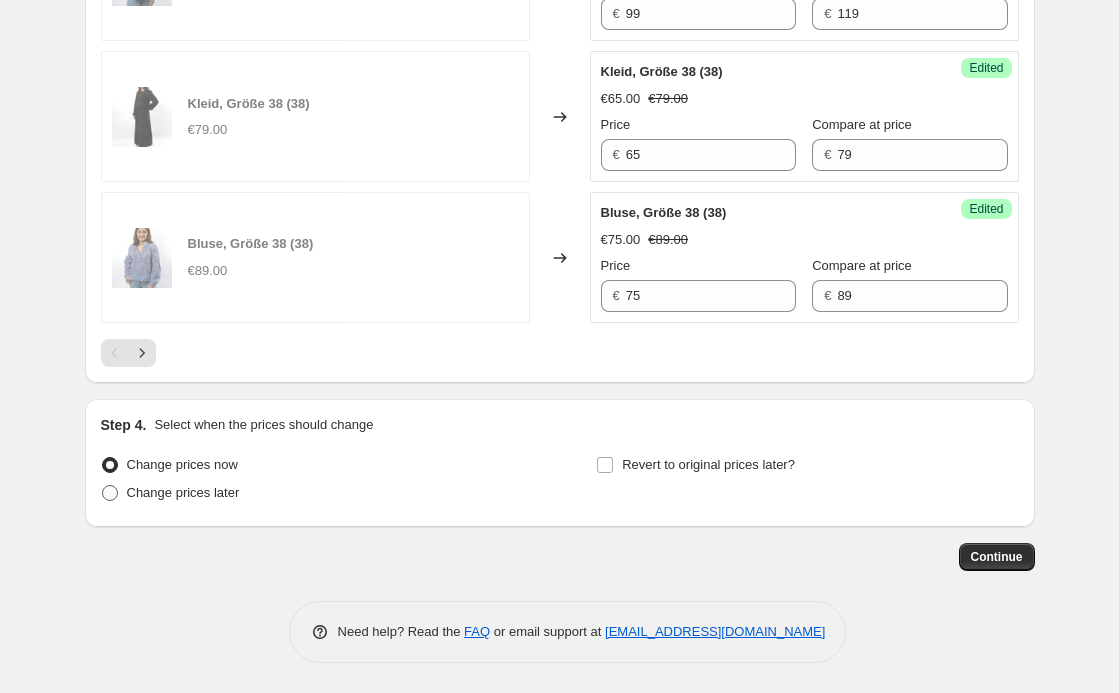radio on "true" 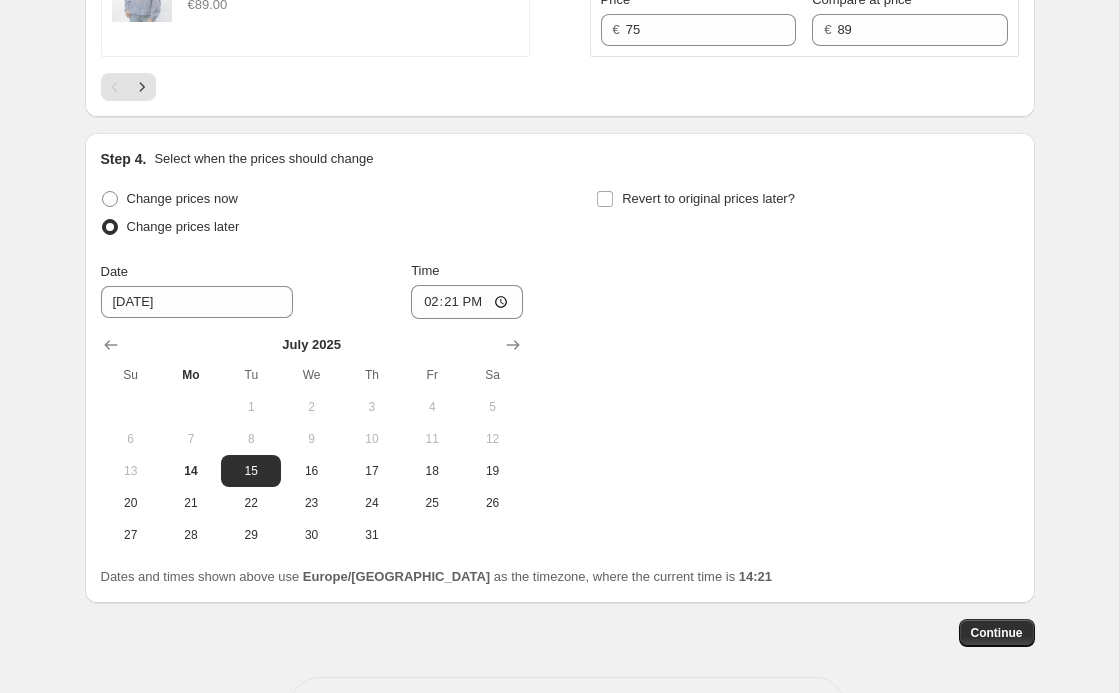 scroll, scrollTop: 3497, scrollLeft: 0, axis: vertical 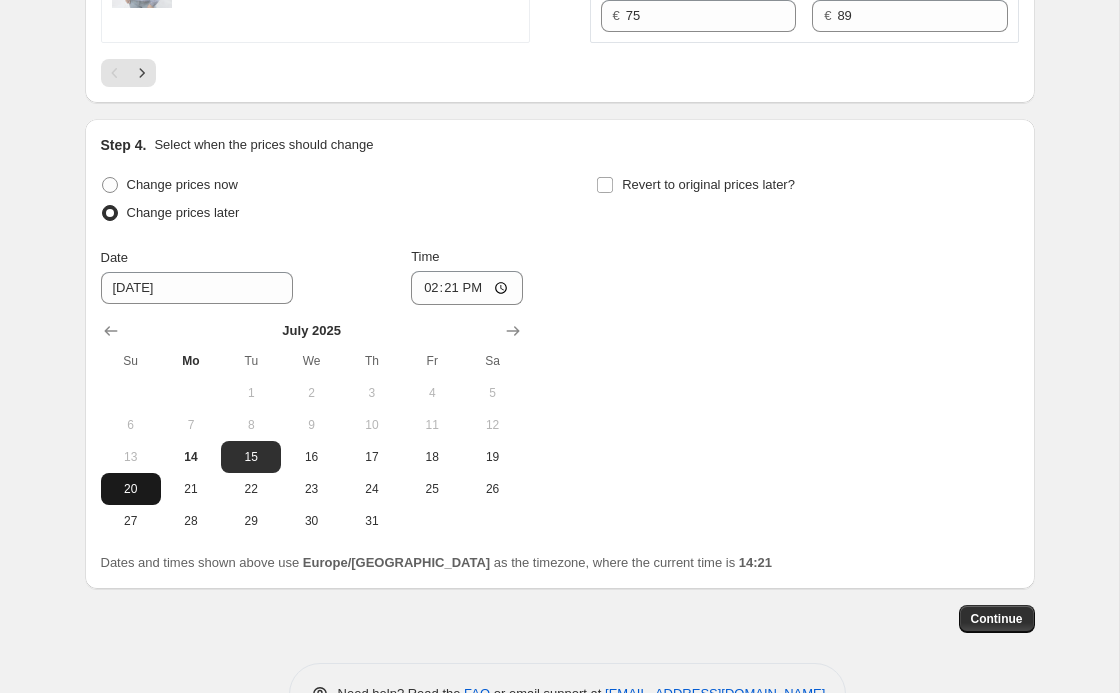 click on "20" at bounding box center [131, 489] 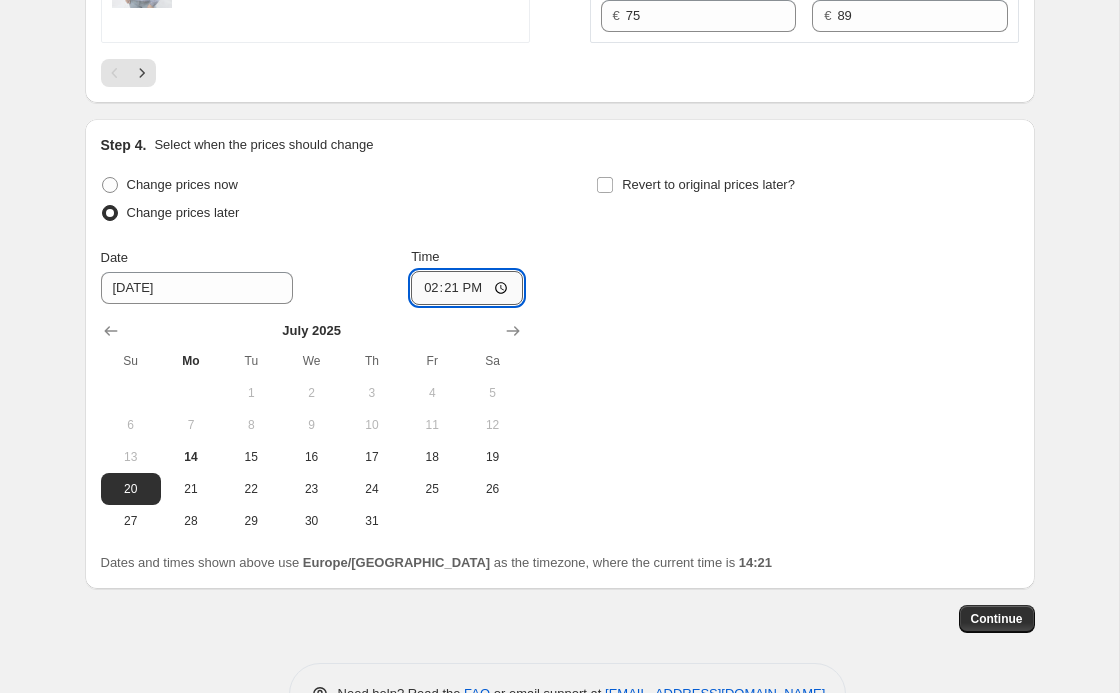 click on "14:21" at bounding box center [467, 288] 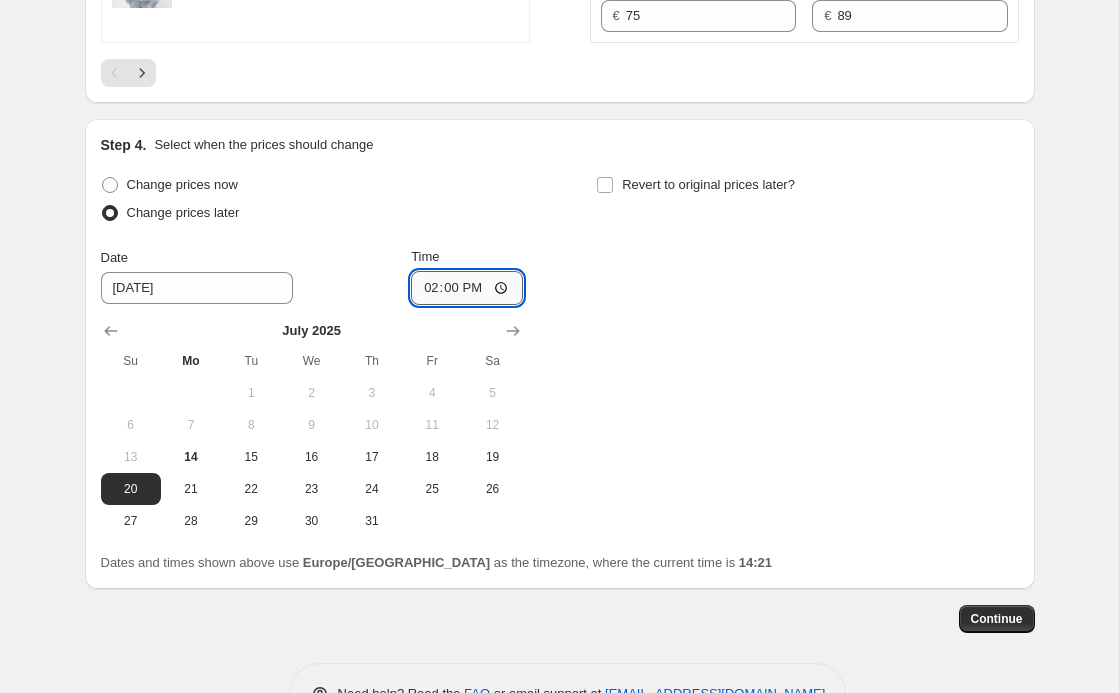 click on "14:00" at bounding box center [467, 288] 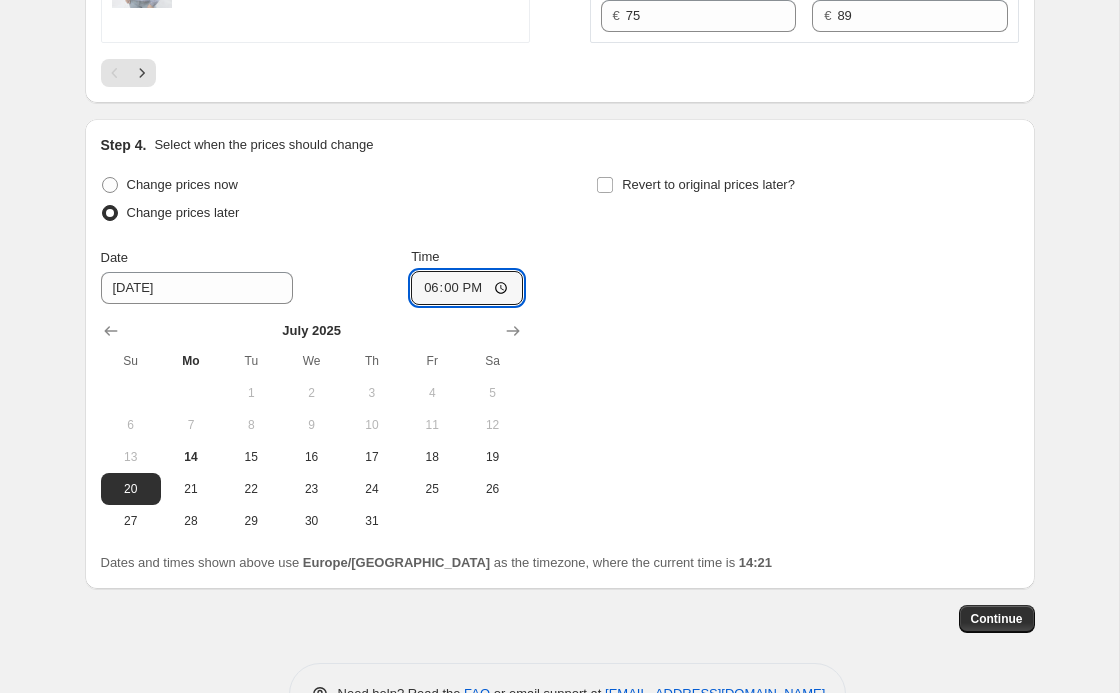type on "18:00" 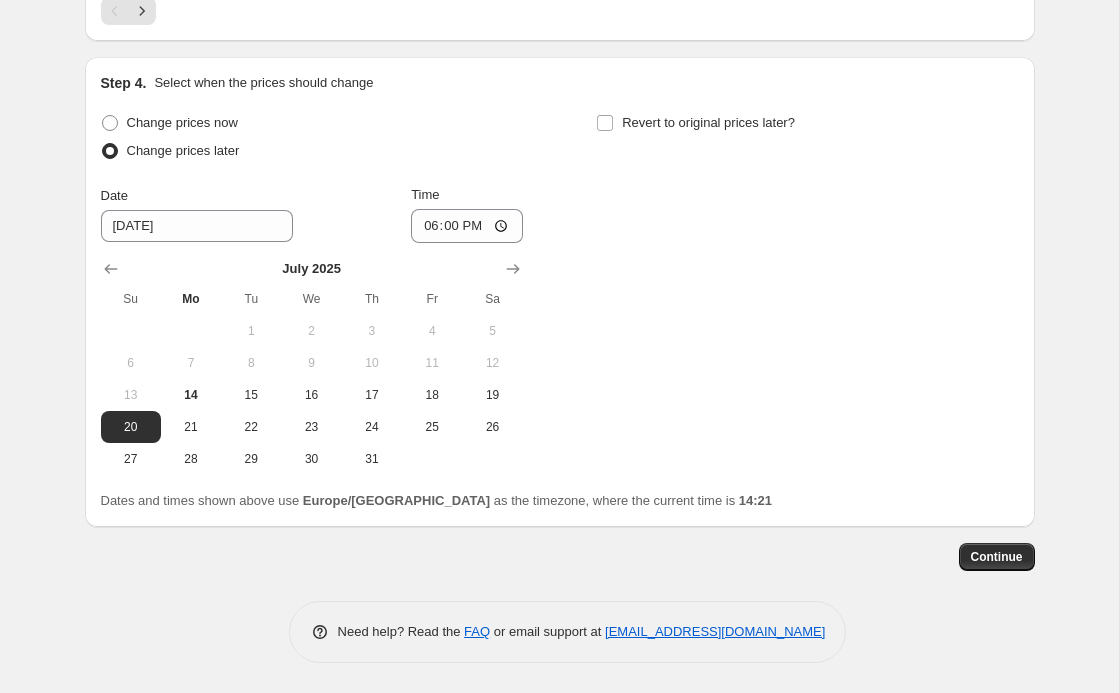 scroll, scrollTop: 3561, scrollLeft: 0, axis: vertical 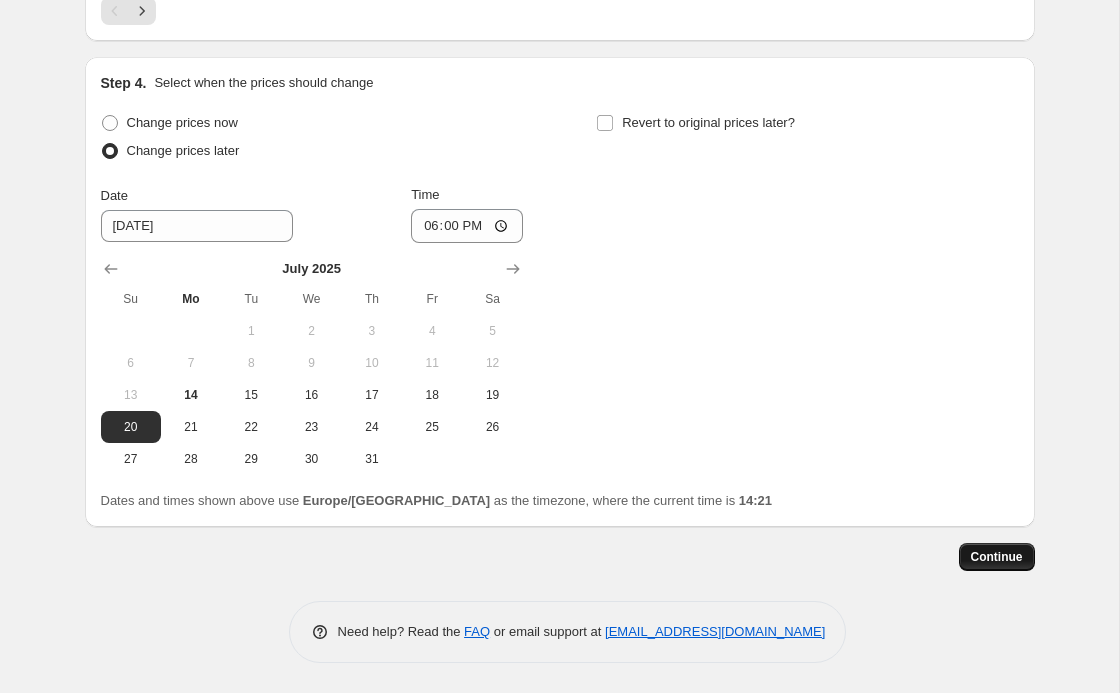 click on "Continue" at bounding box center [997, 557] 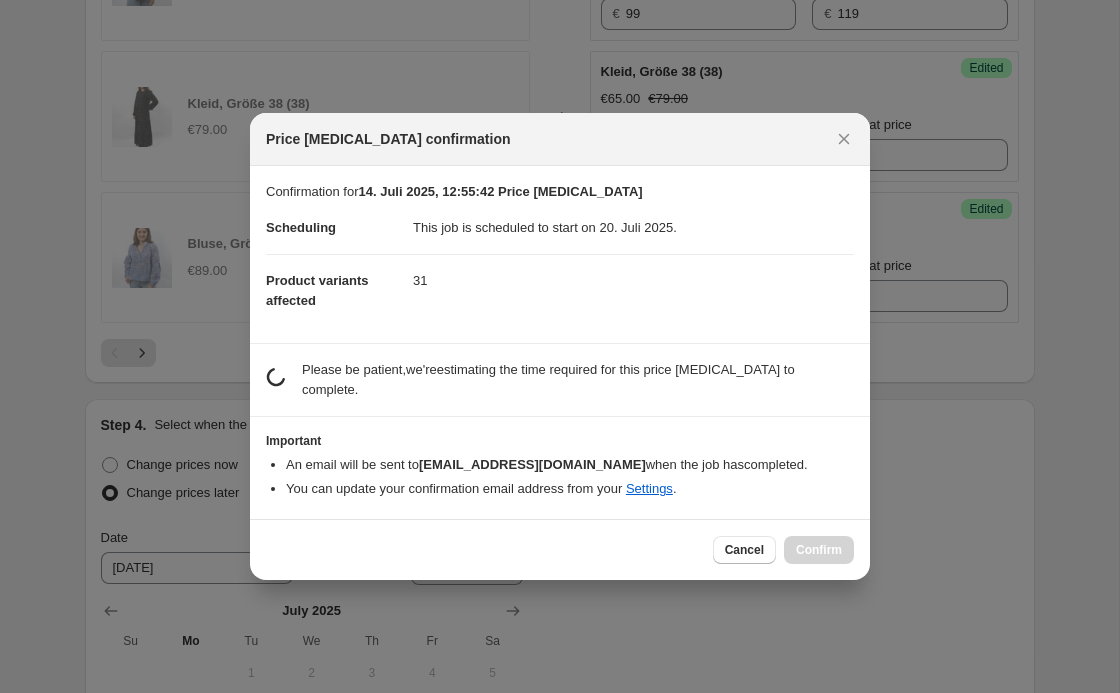 scroll, scrollTop: 0, scrollLeft: 0, axis: both 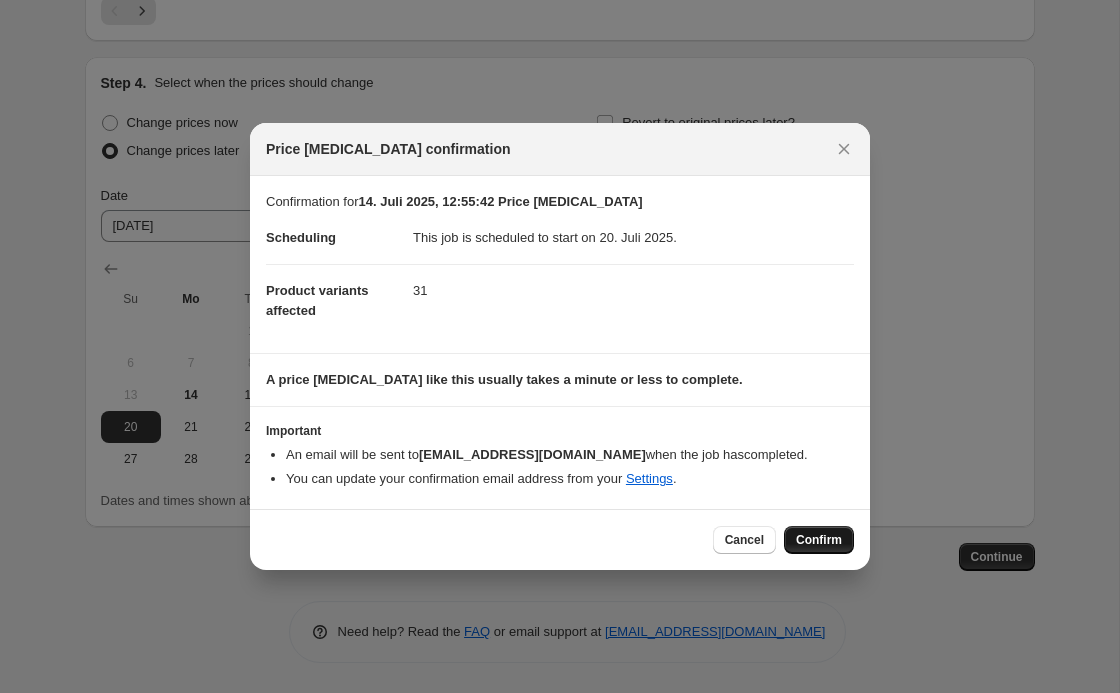 click on "Confirm" at bounding box center (819, 540) 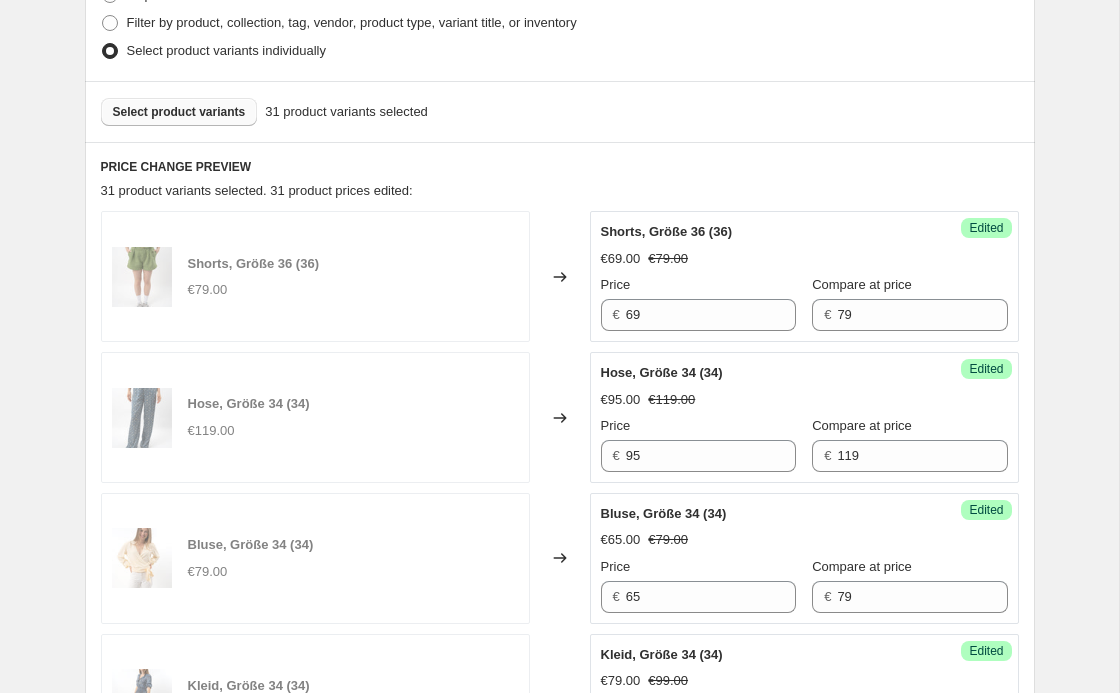 scroll, scrollTop: 638, scrollLeft: 0, axis: vertical 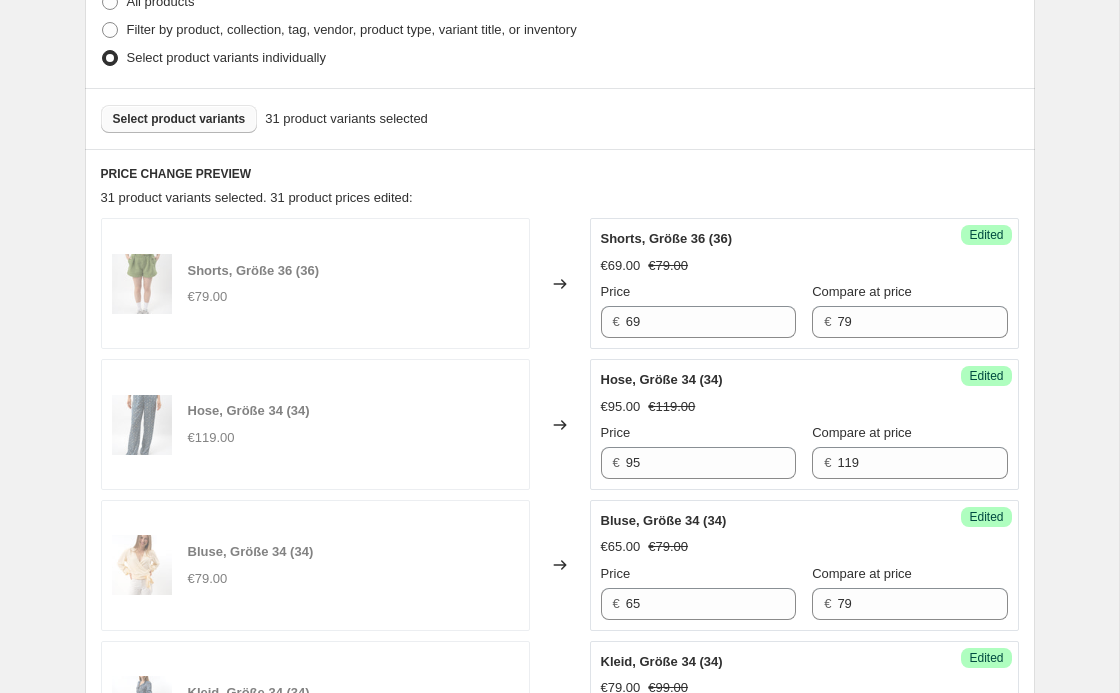 click on "Select product variants" at bounding box center [179, 119] 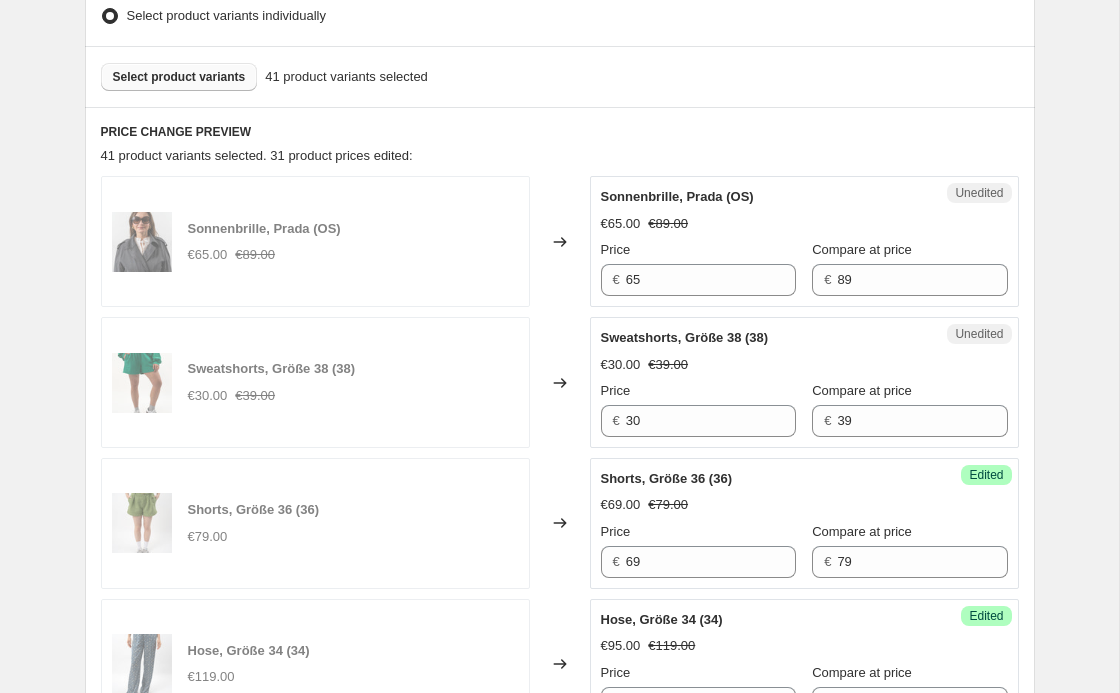 scroll, scrollTop: 691, scrollLeft: 0, axis: vertical 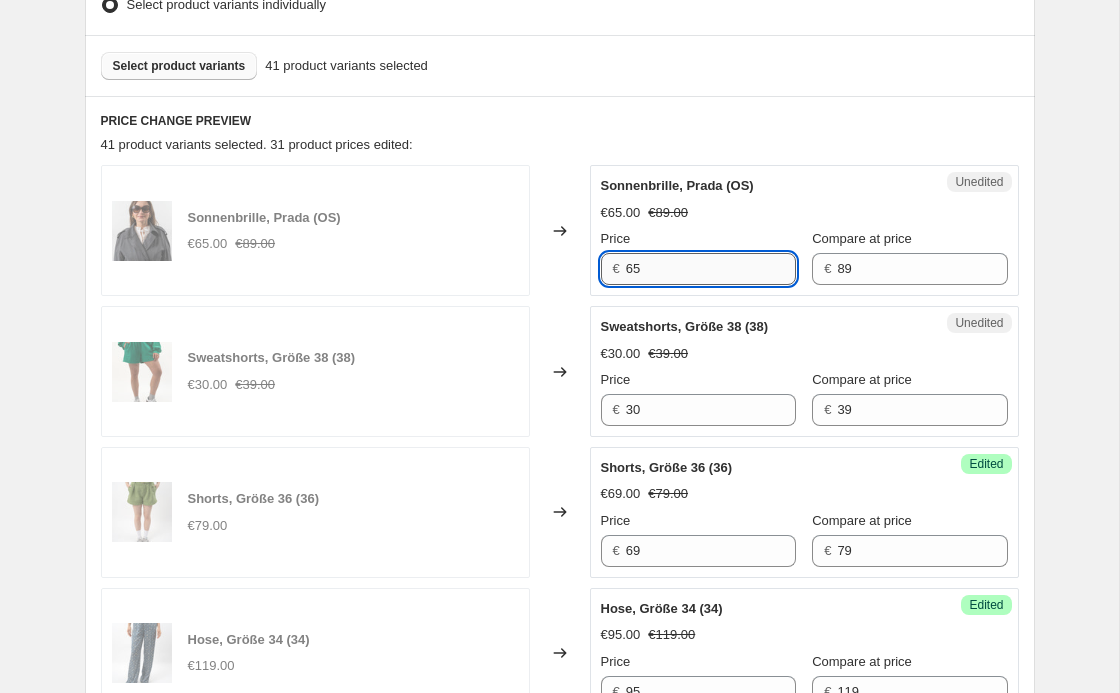 click on "65" at bounding box center [711, 269] 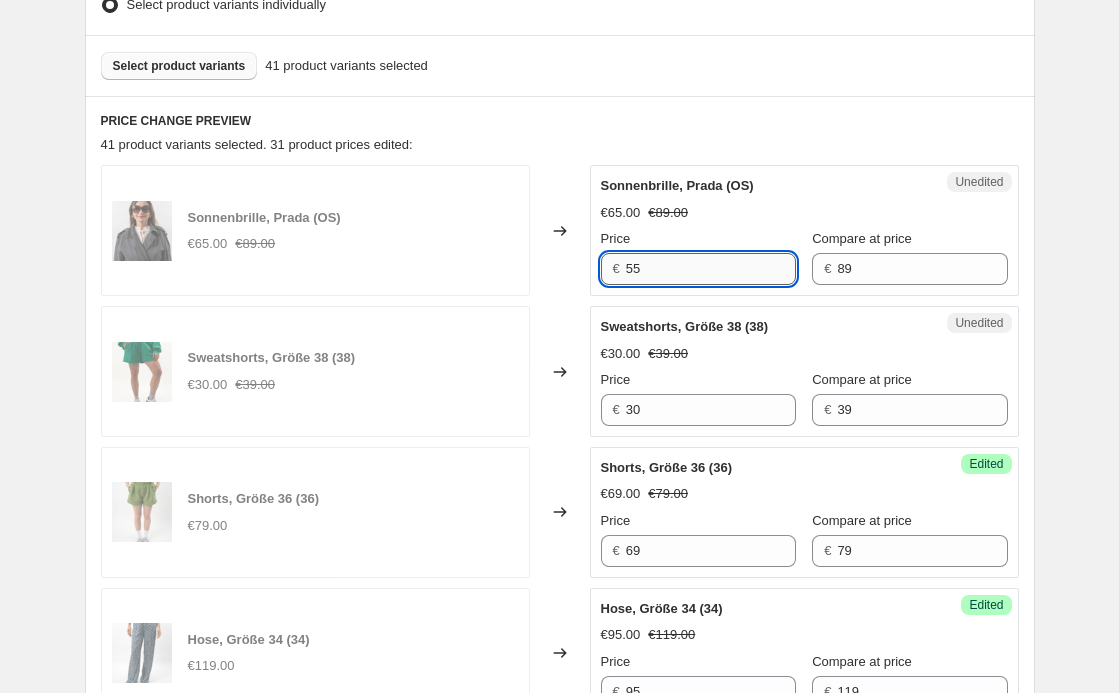 type on "55" 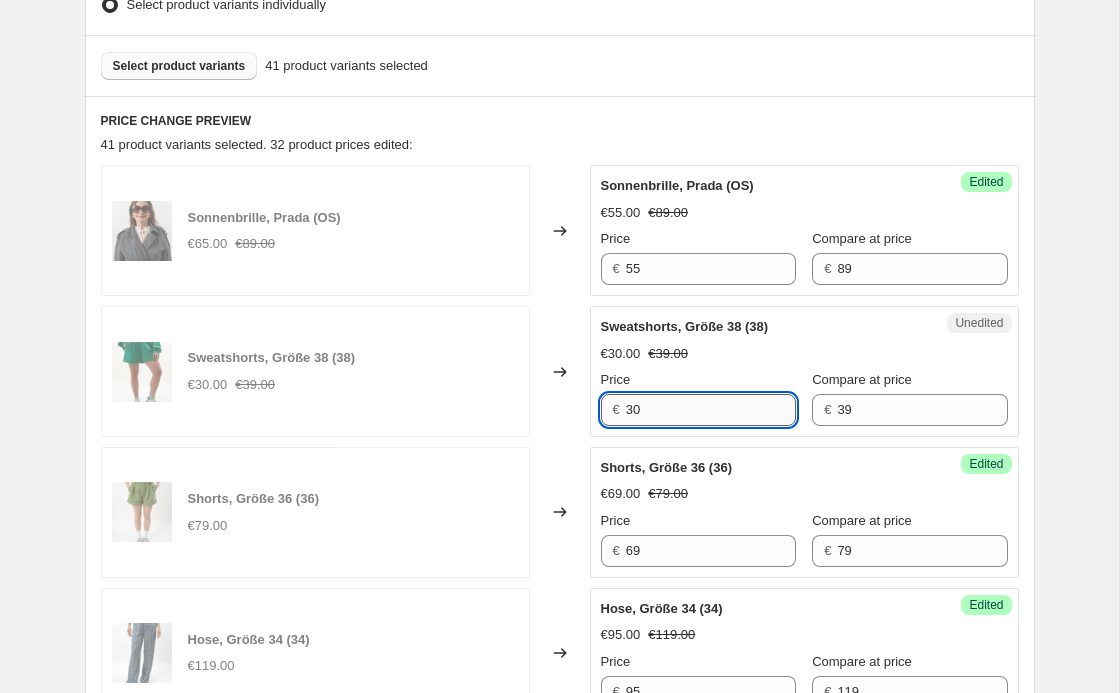 click on "30" at bounding box center [711, 410] 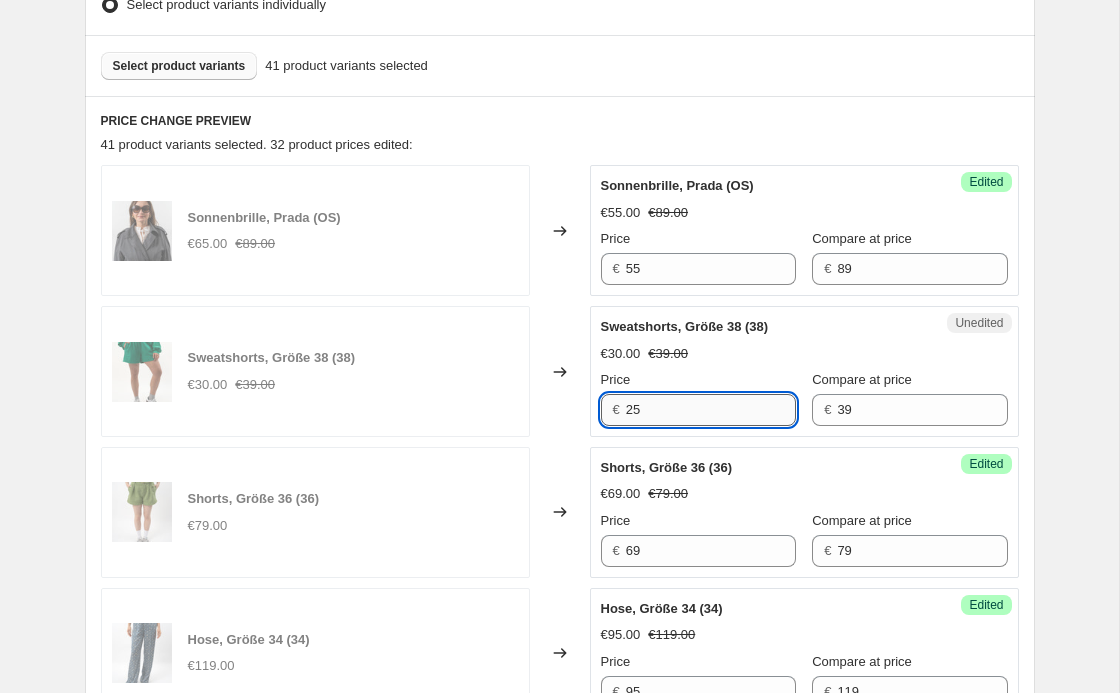 type on "25" 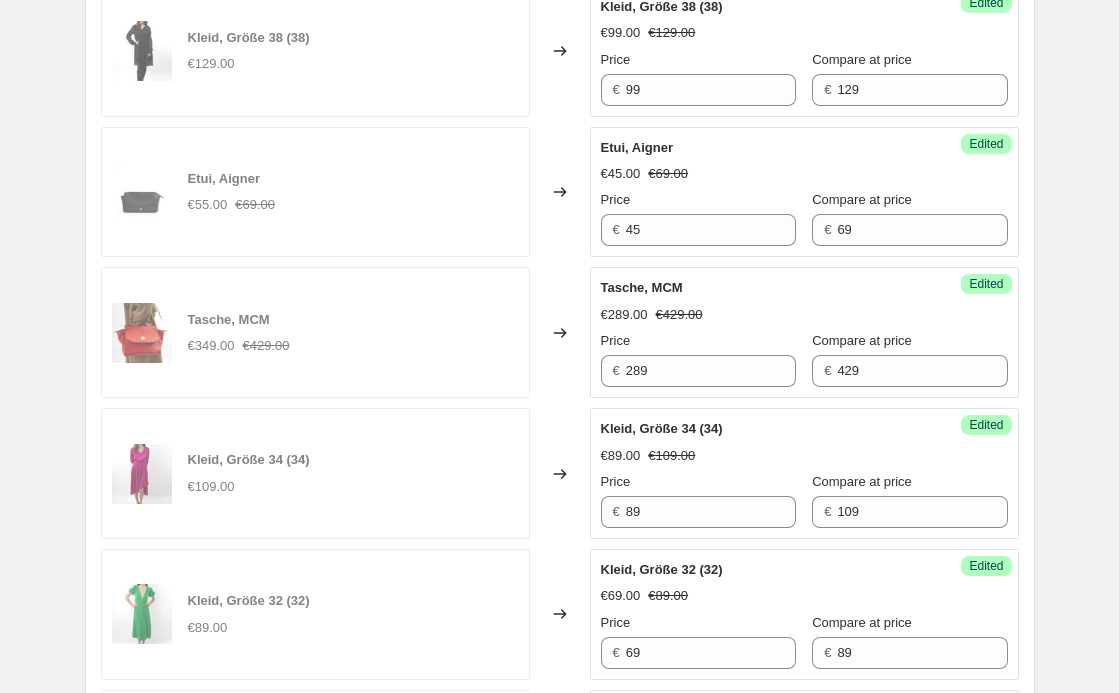 scroll, scrollTop: 754, scrollLeft: 0, axis: vertical 